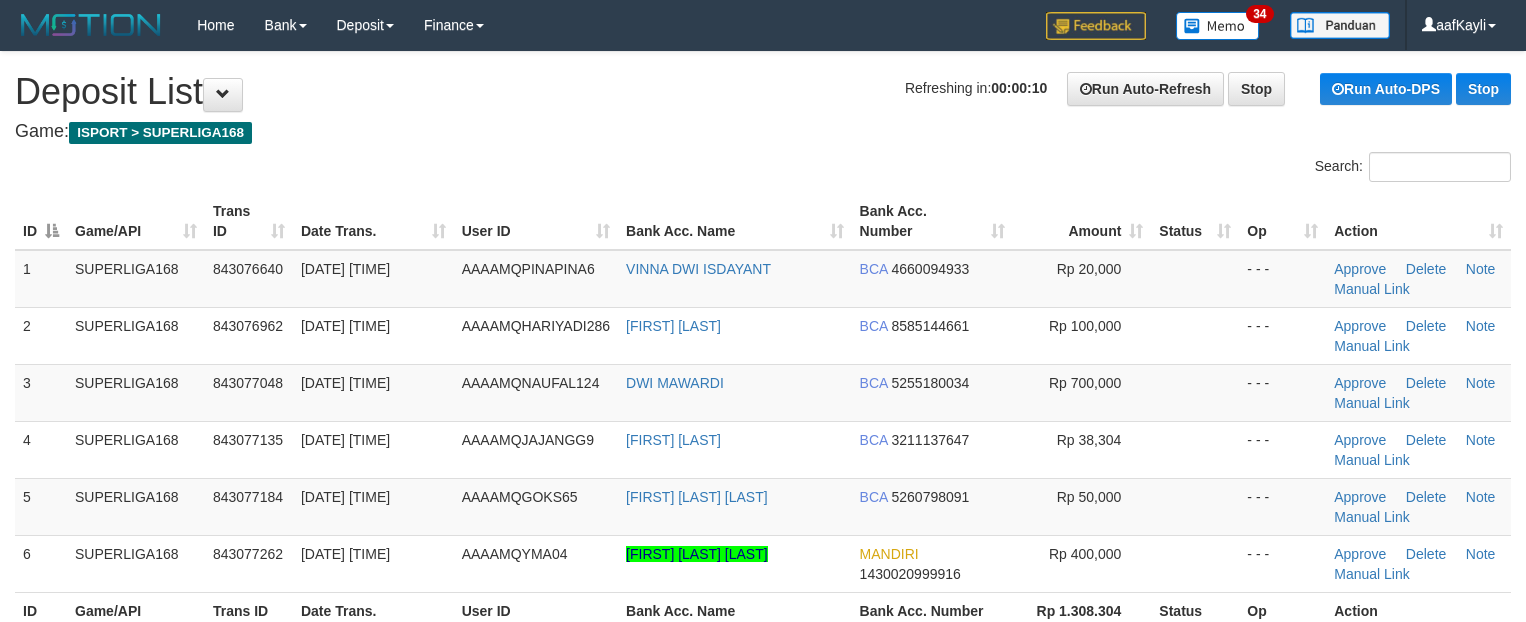 scroll, scrollTop: 0, scrollLeft: 0, axis: both 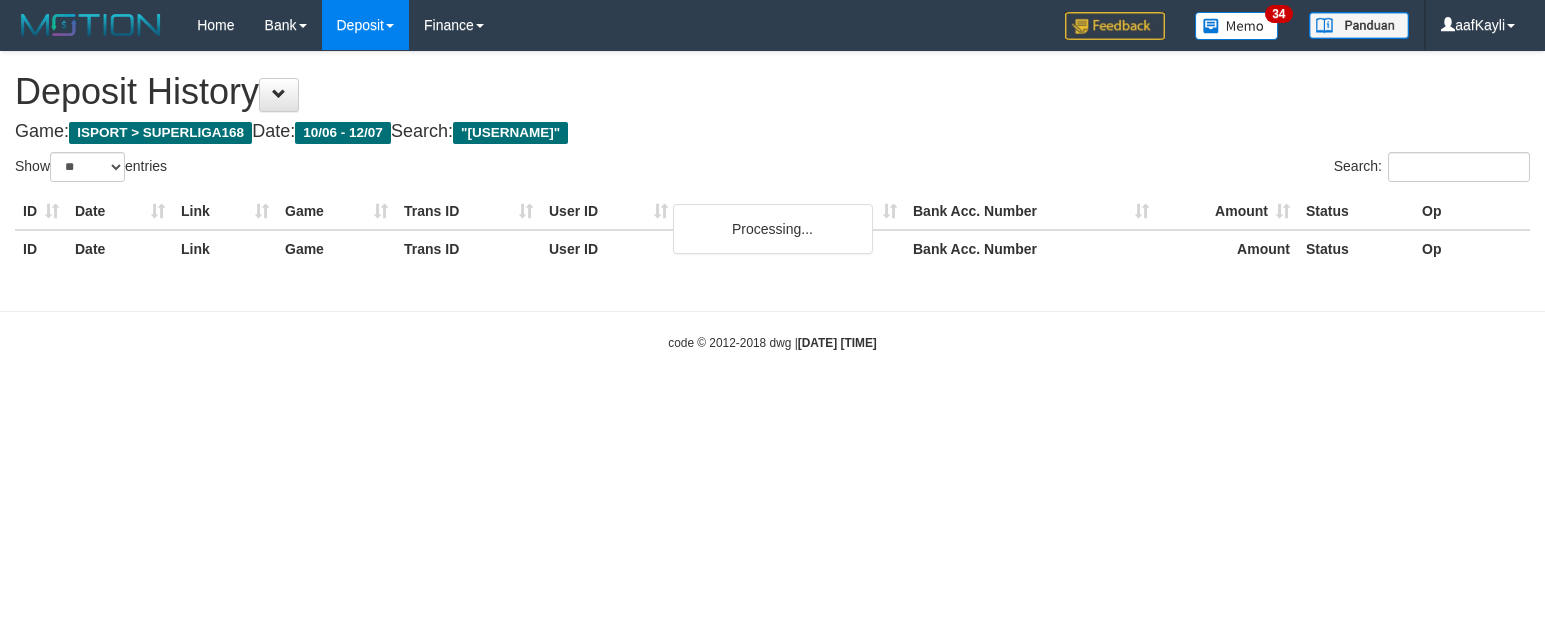 select on "**" 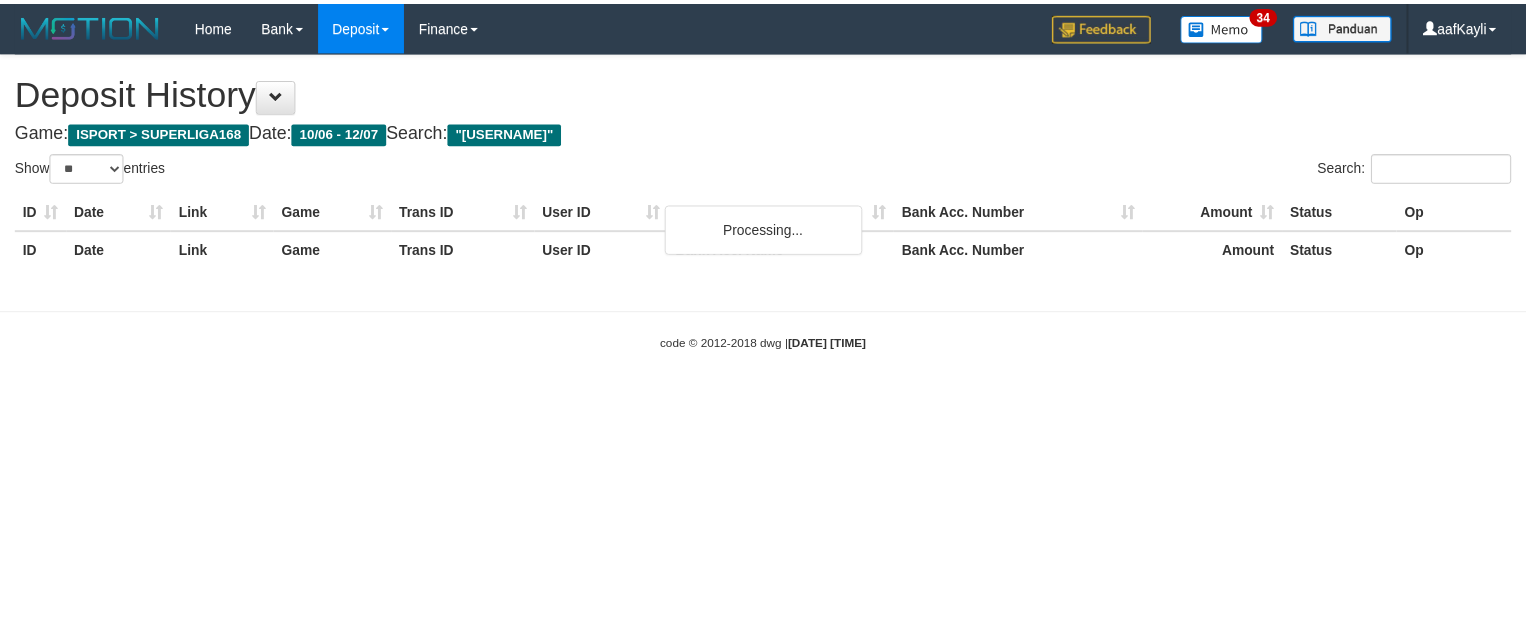 scroll, scrollTop: 0, scrollLeft: 0, axis: both 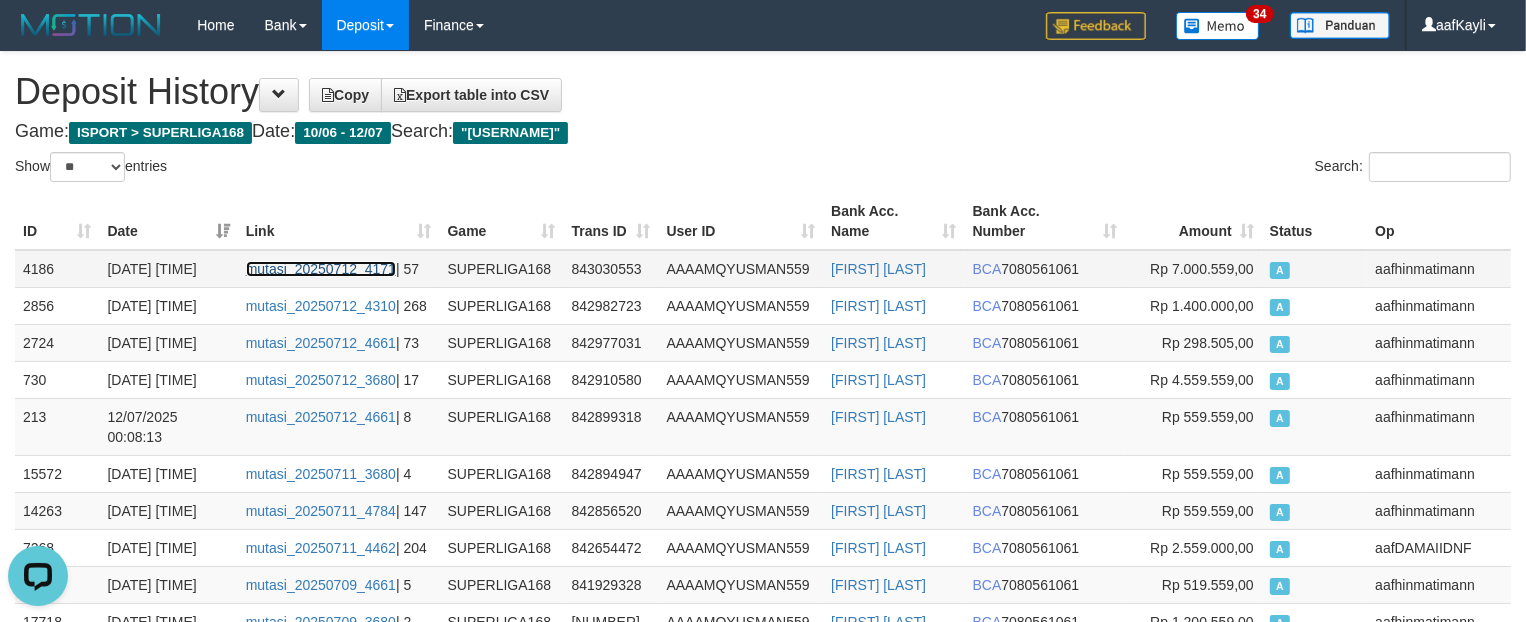click on "mutasi_20250712_4171" at bounding box center [321, 269] 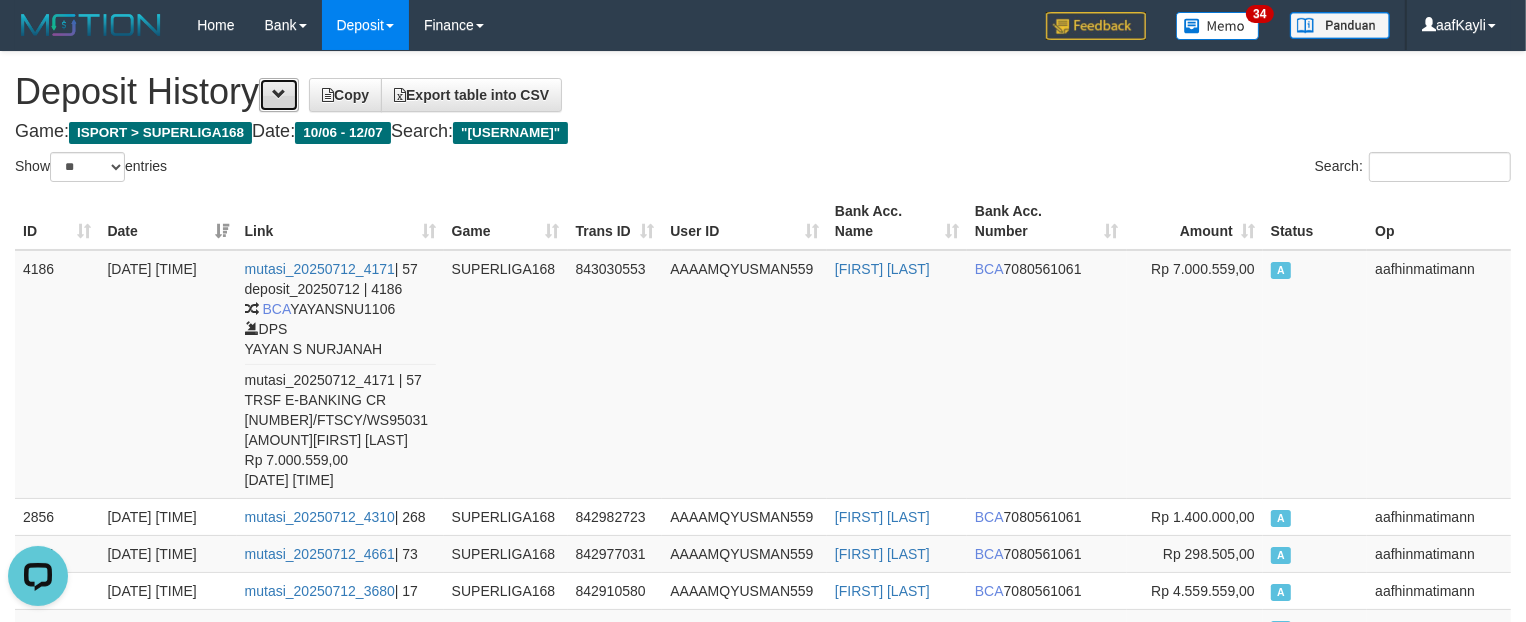 click at bounding box center (279, 95) 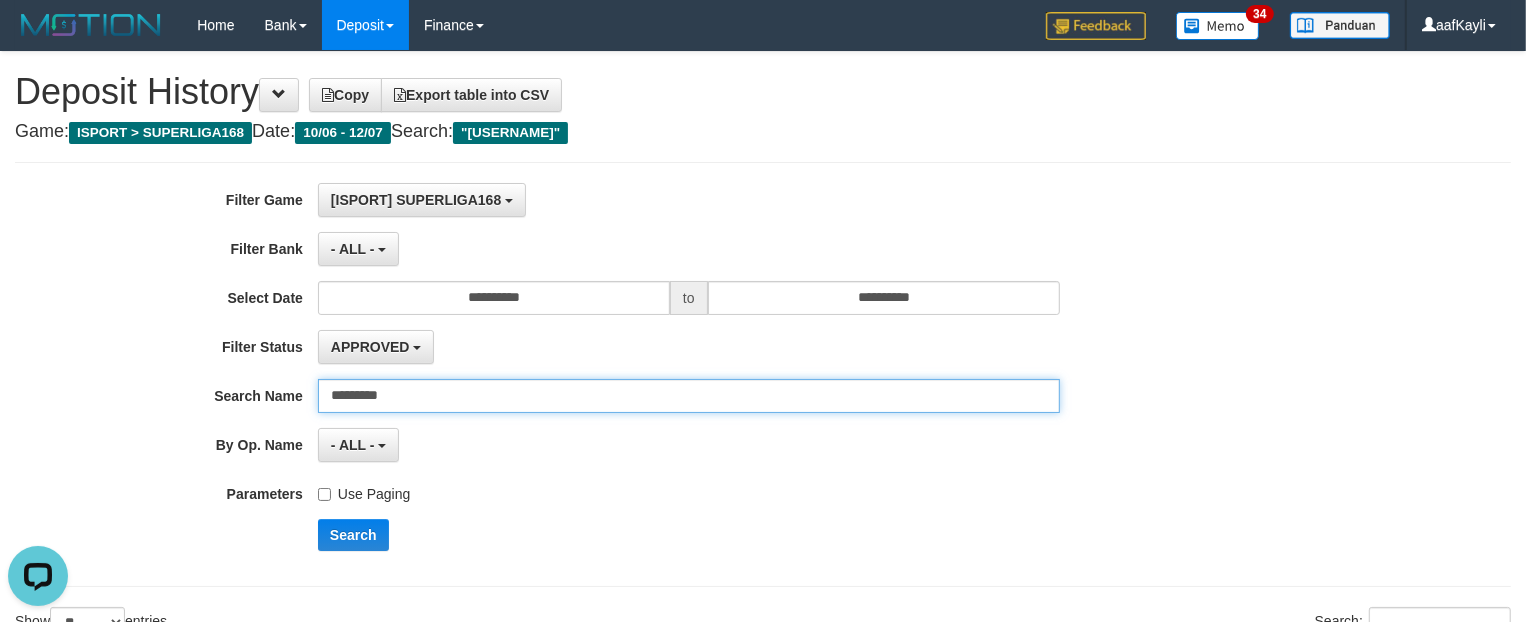 drag, startPoint x: 463, startPoint y: 393, endPoint x: 0, endPoint y: 410, distance: 463.31198 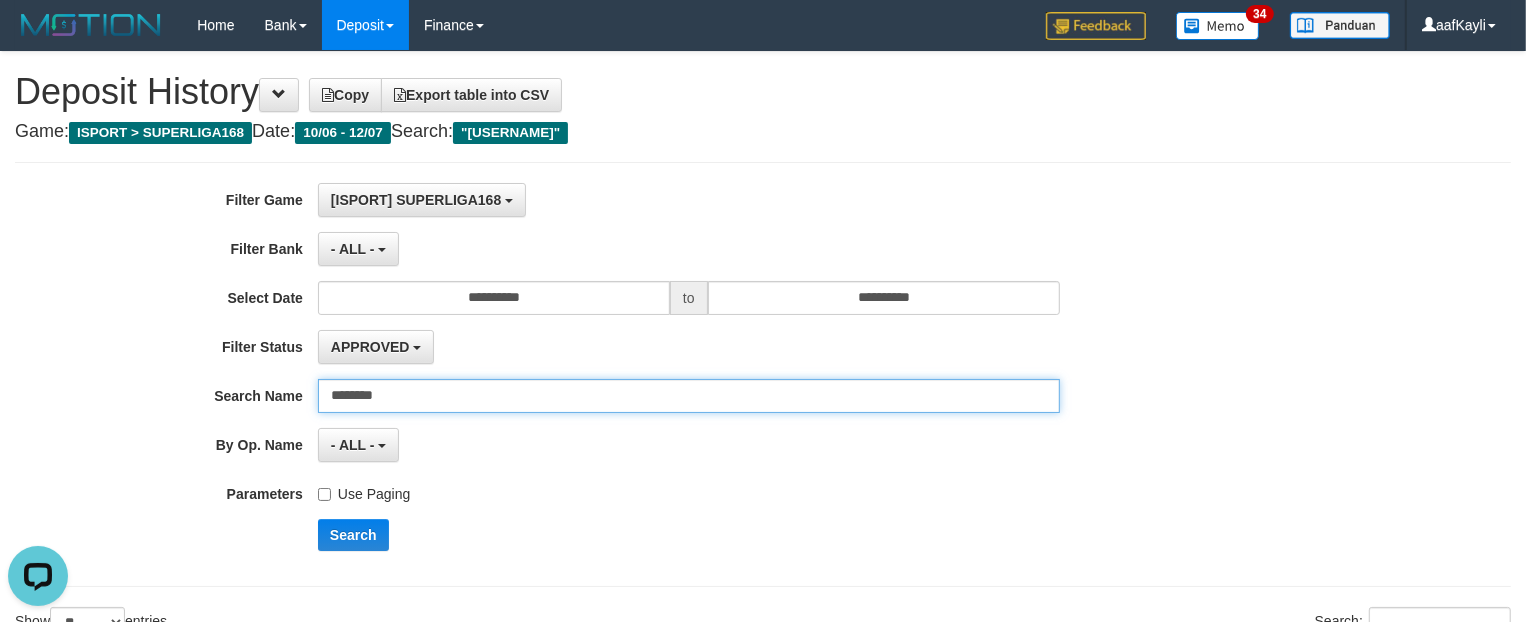 type on "********" 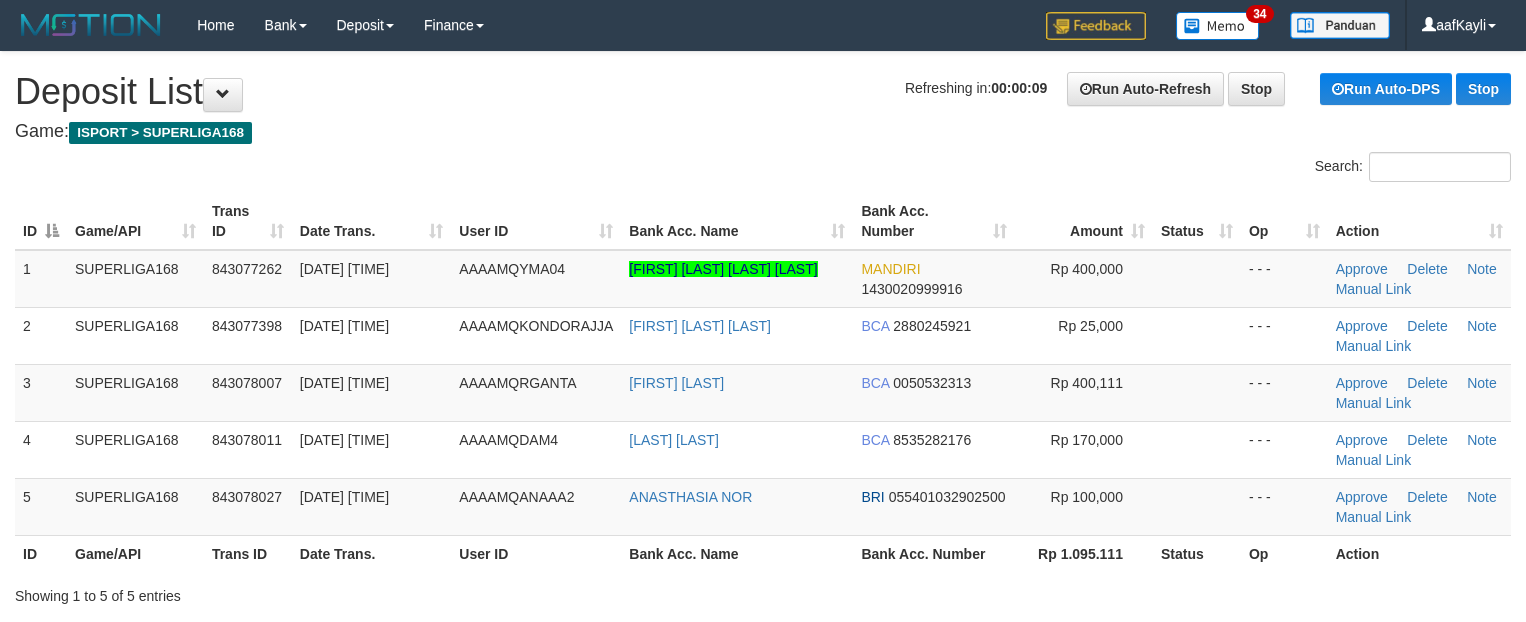 scroll, scrollTop: 0, scrollLeft: 0, axis: both 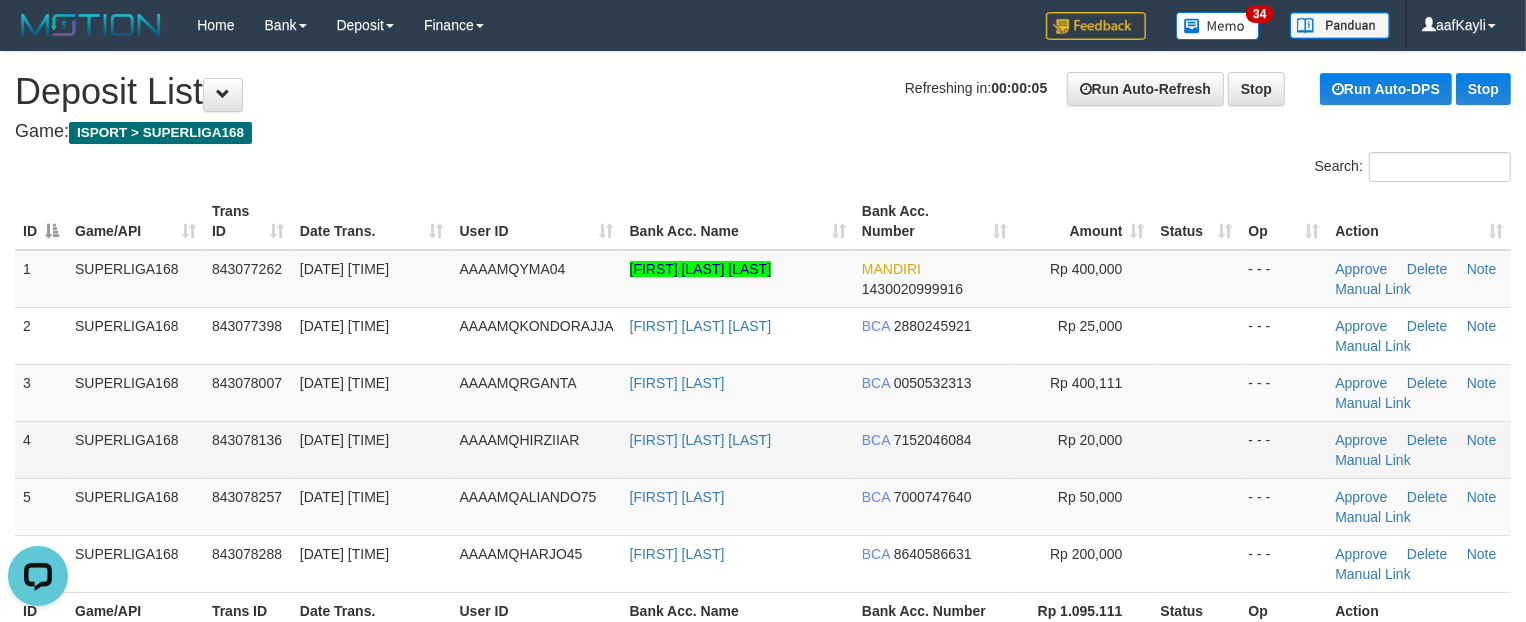 click at bounding box center [1197, 449] 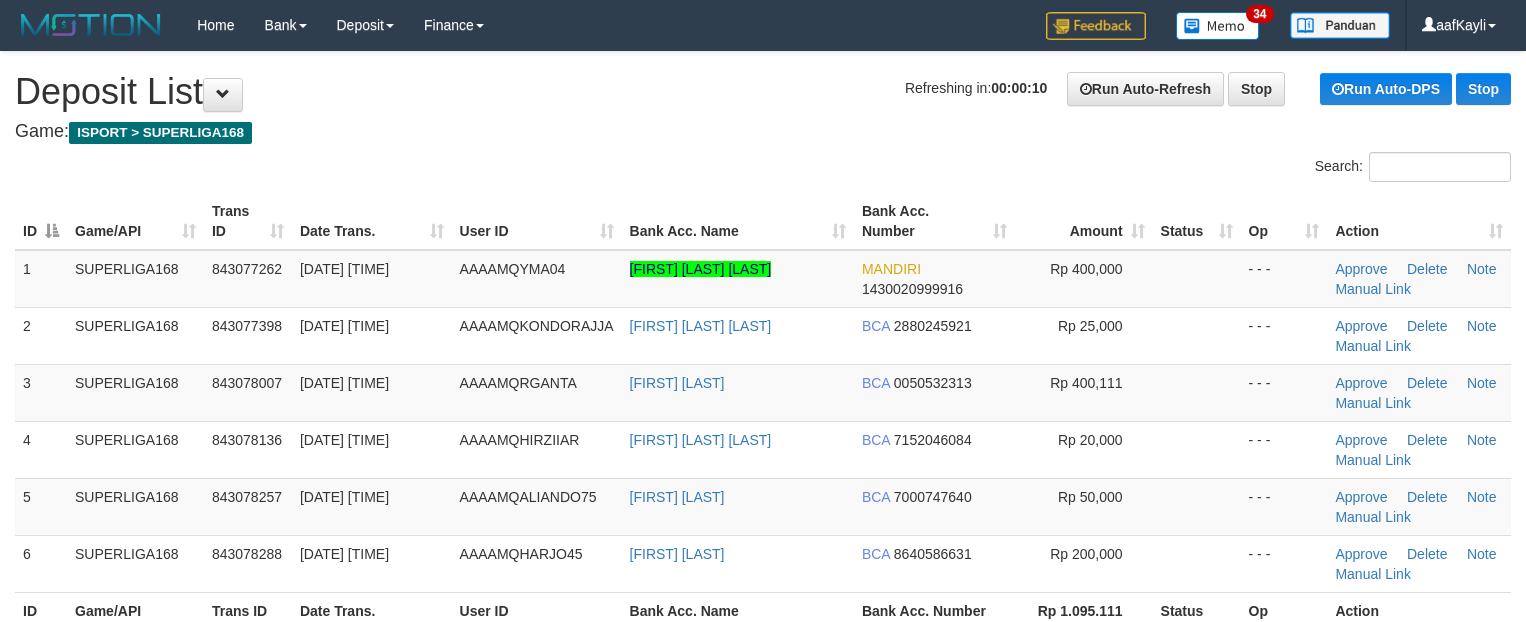 scroll, scrollTop: 0, scrollLeft: 0, axis: both 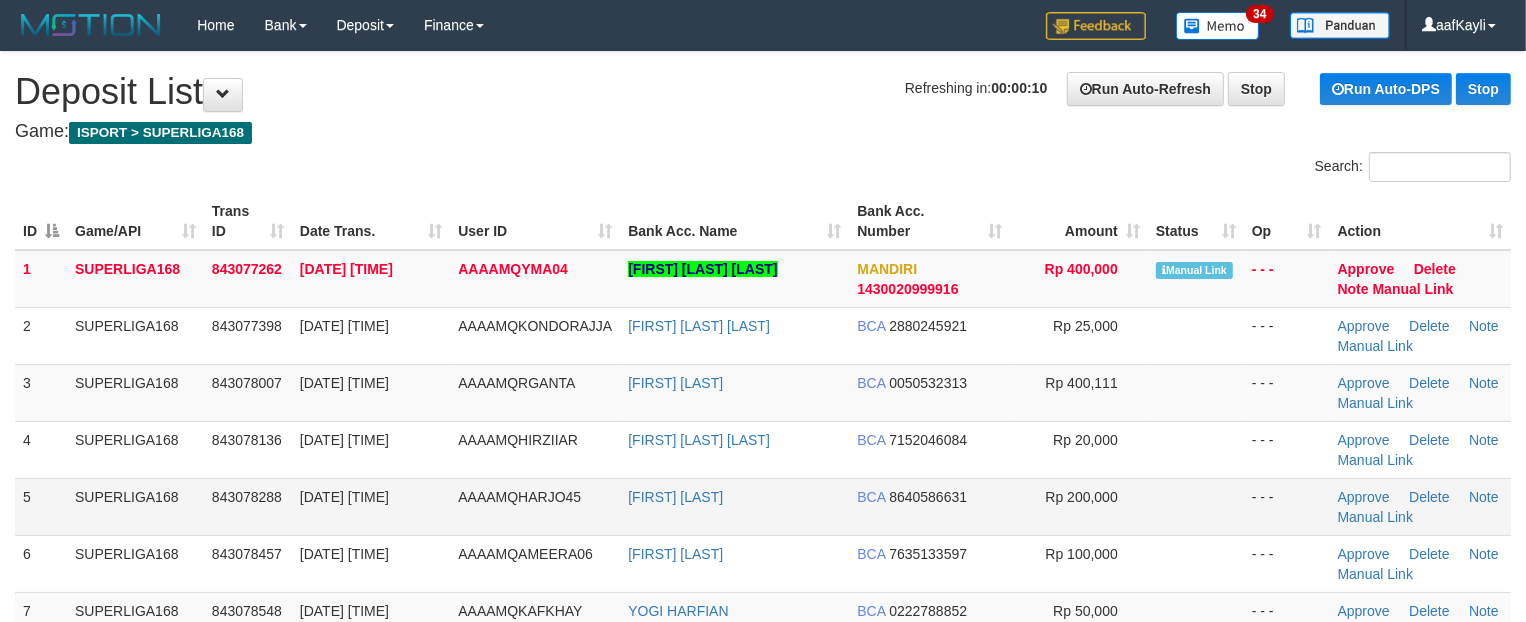 click at bounding box center [1196, 506] 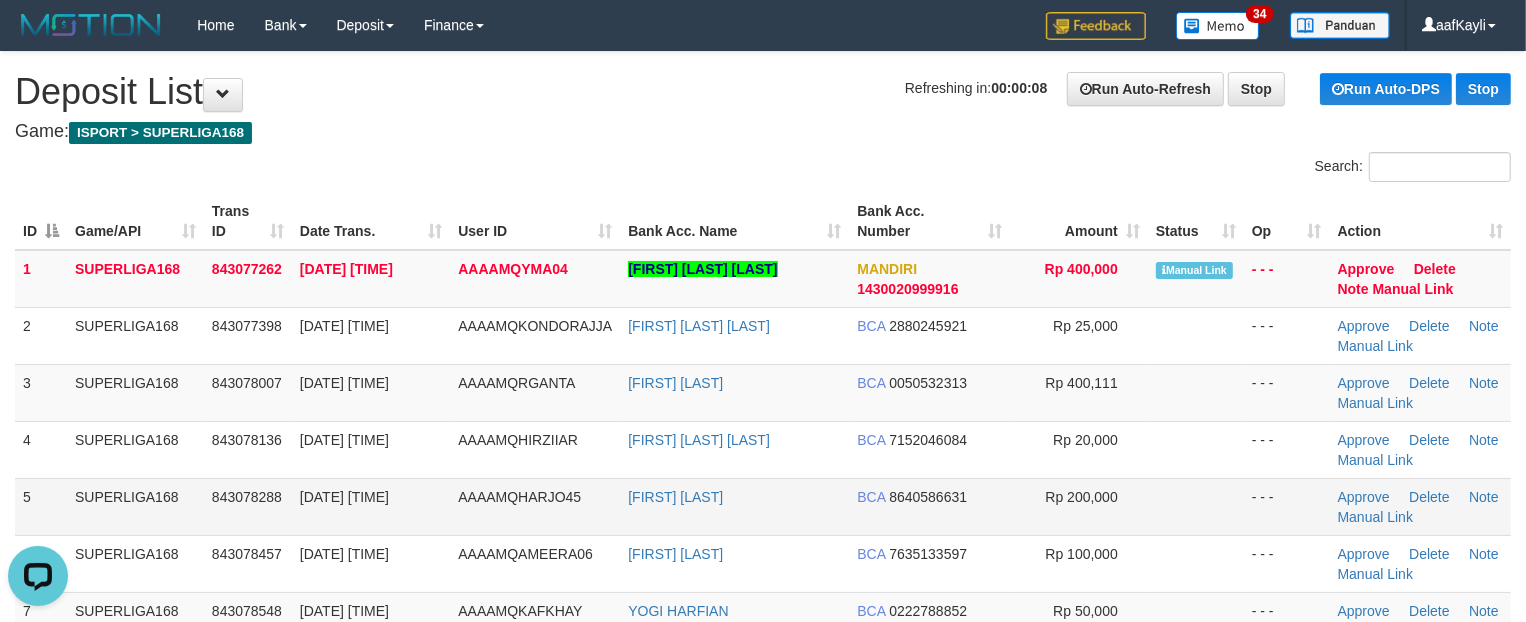 scroll, scrollTop: 0, scrollLeft: 0, axis: both 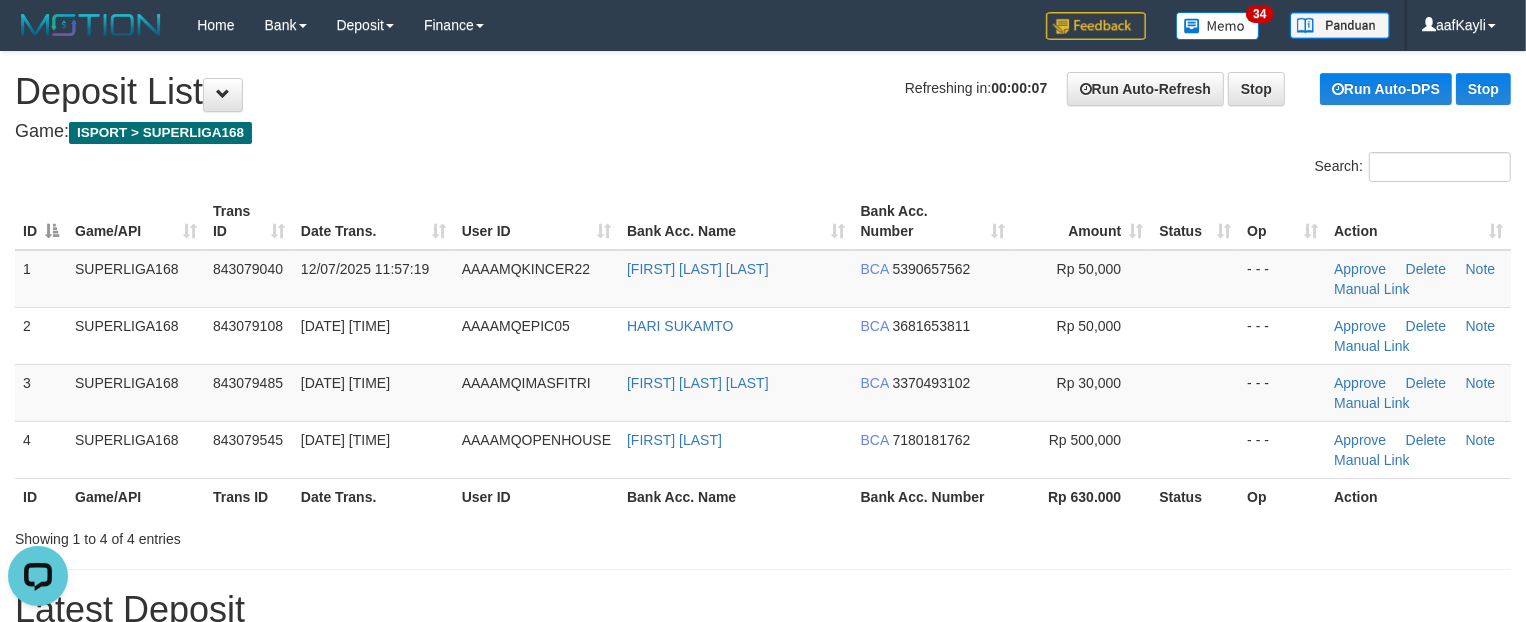 click on "Op" at bounding box center (1282, 496) 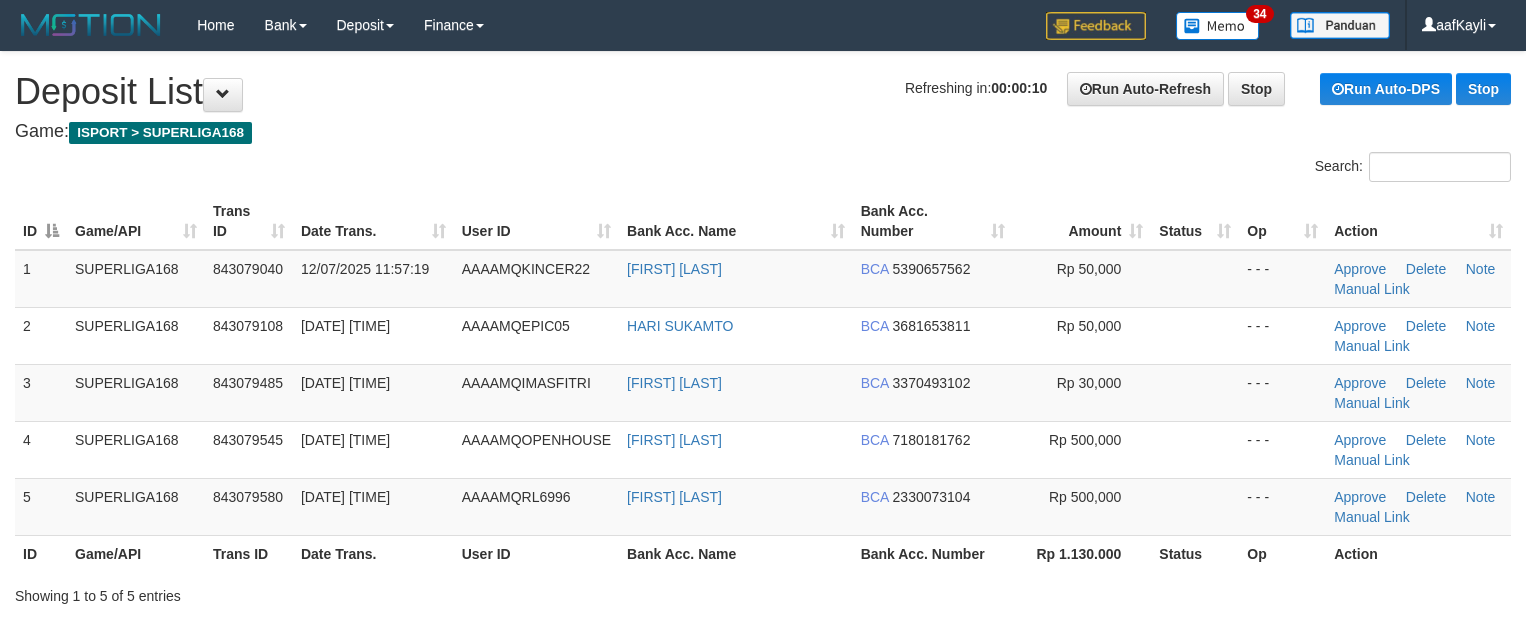scroll, scrollTop: 0, scrollLeft: 0, axis: both 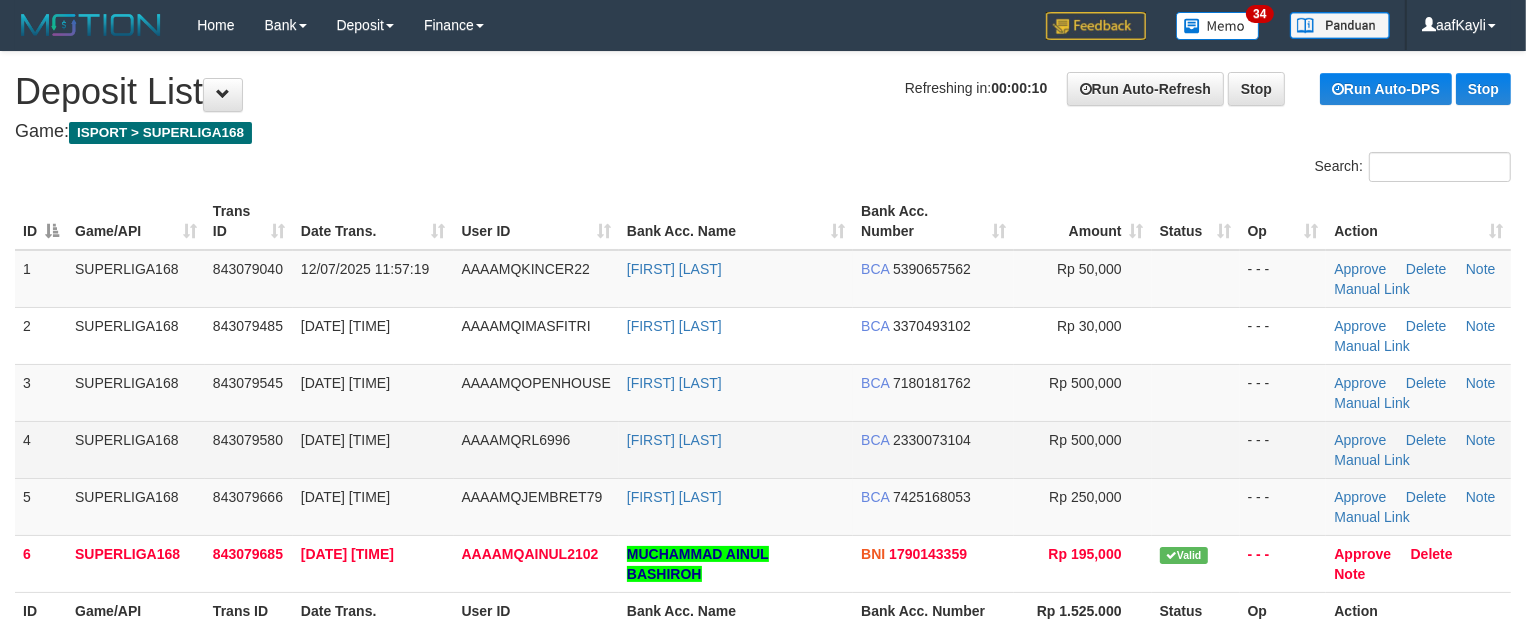 click at bounding box center (1196, 449) 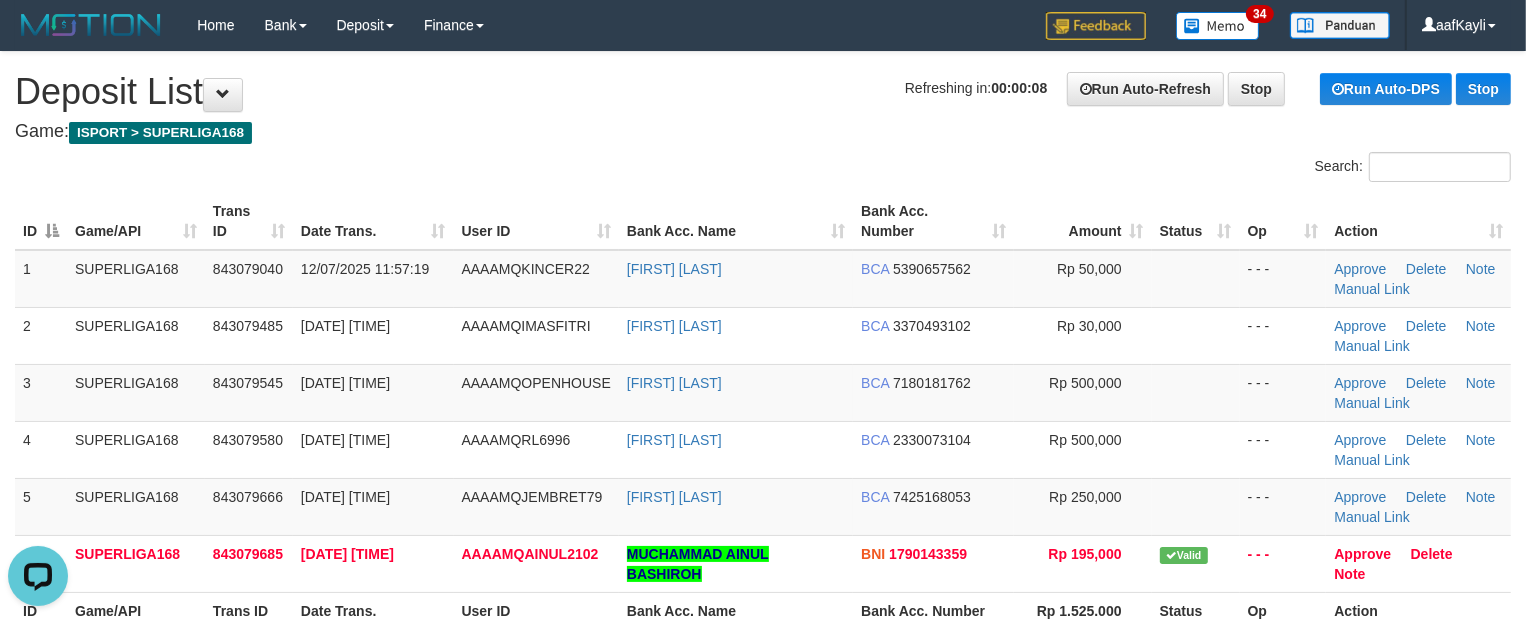 scroll, scrollTop: 0, scrollLeft: 0, axis: both 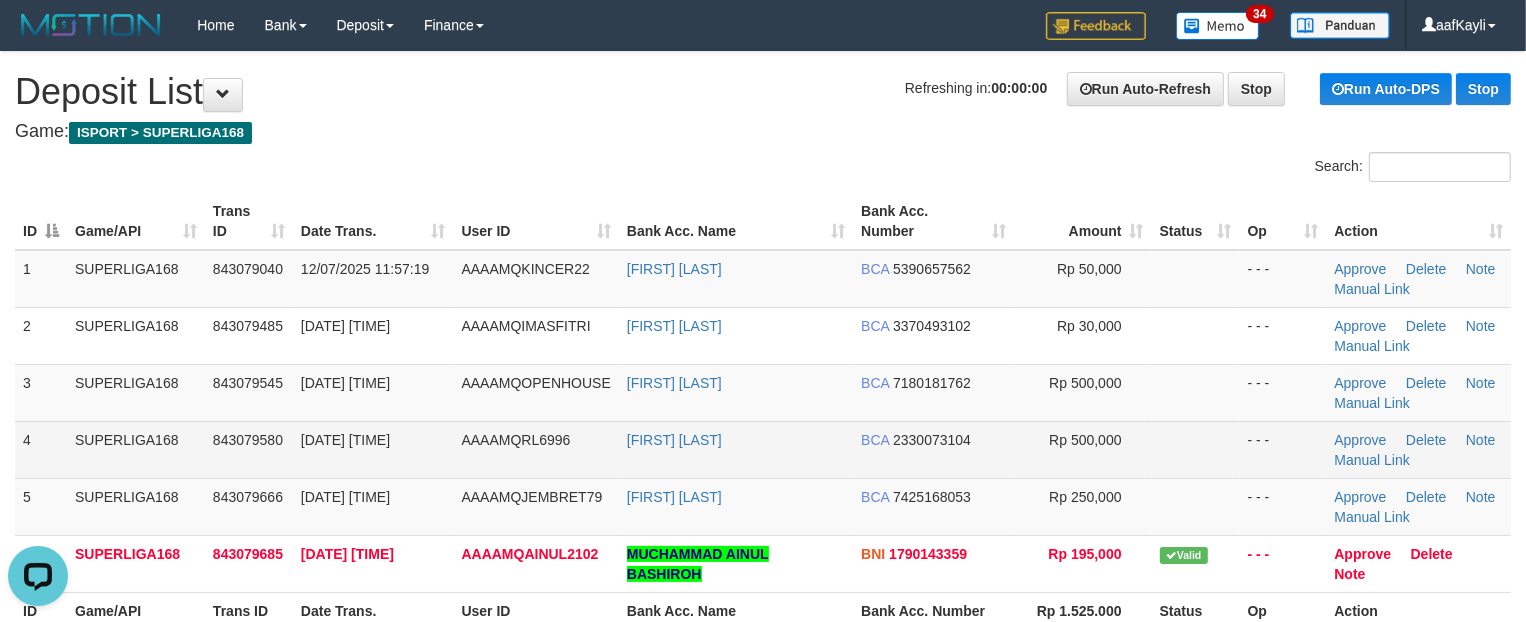click at bounding box center [1196, 449] 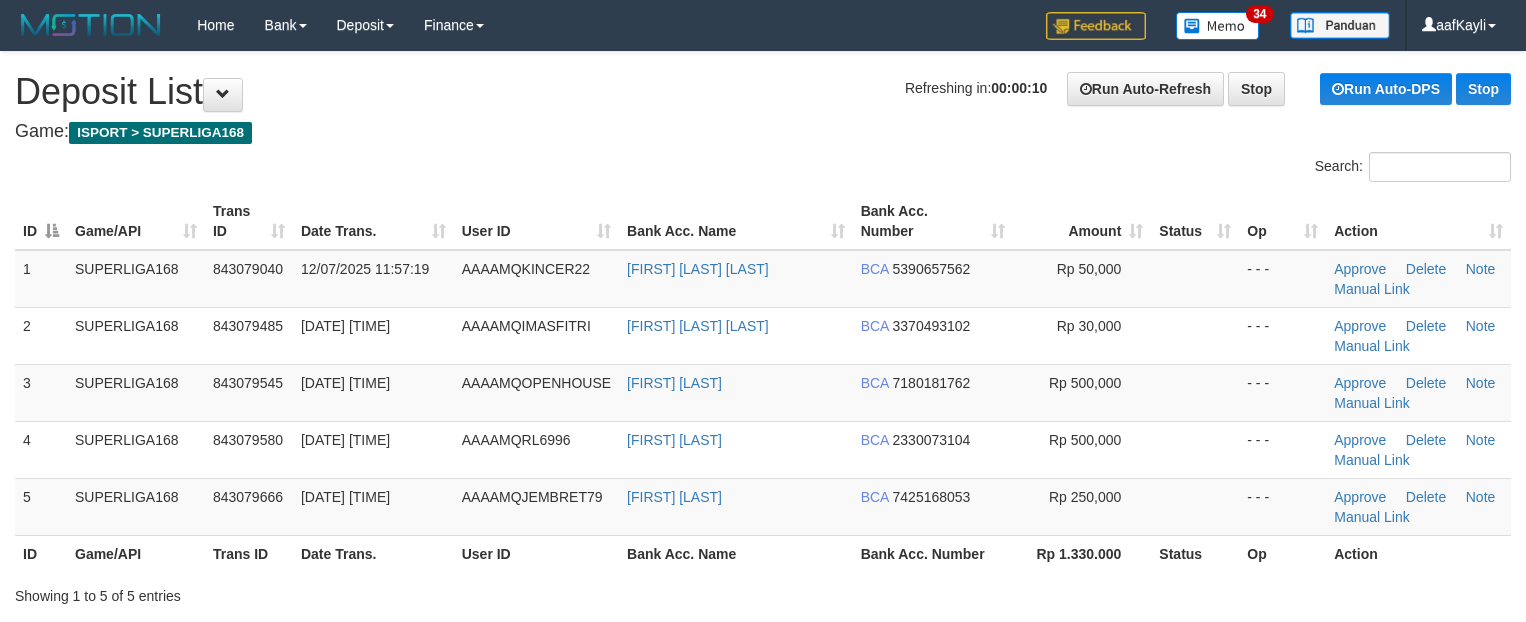 scroll, scrollTop: 0, scrollLeft: 0, axis: both 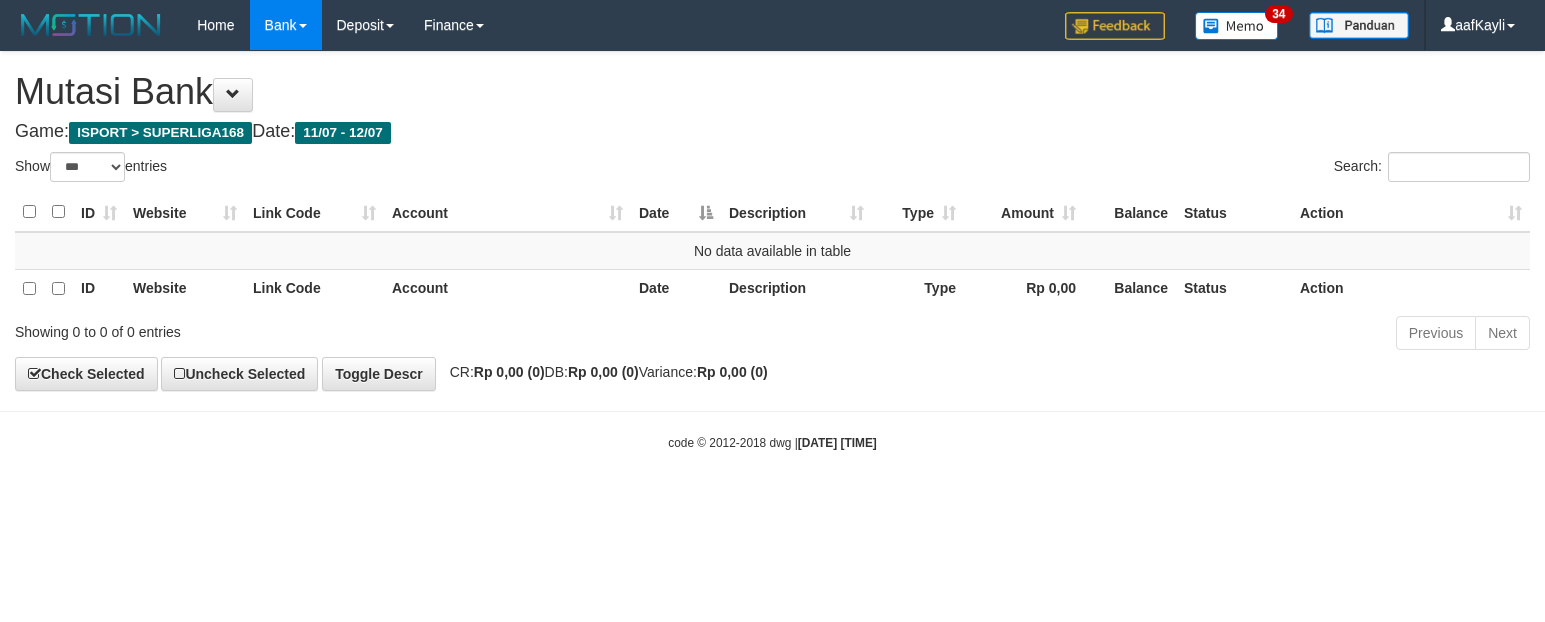 select on "***" 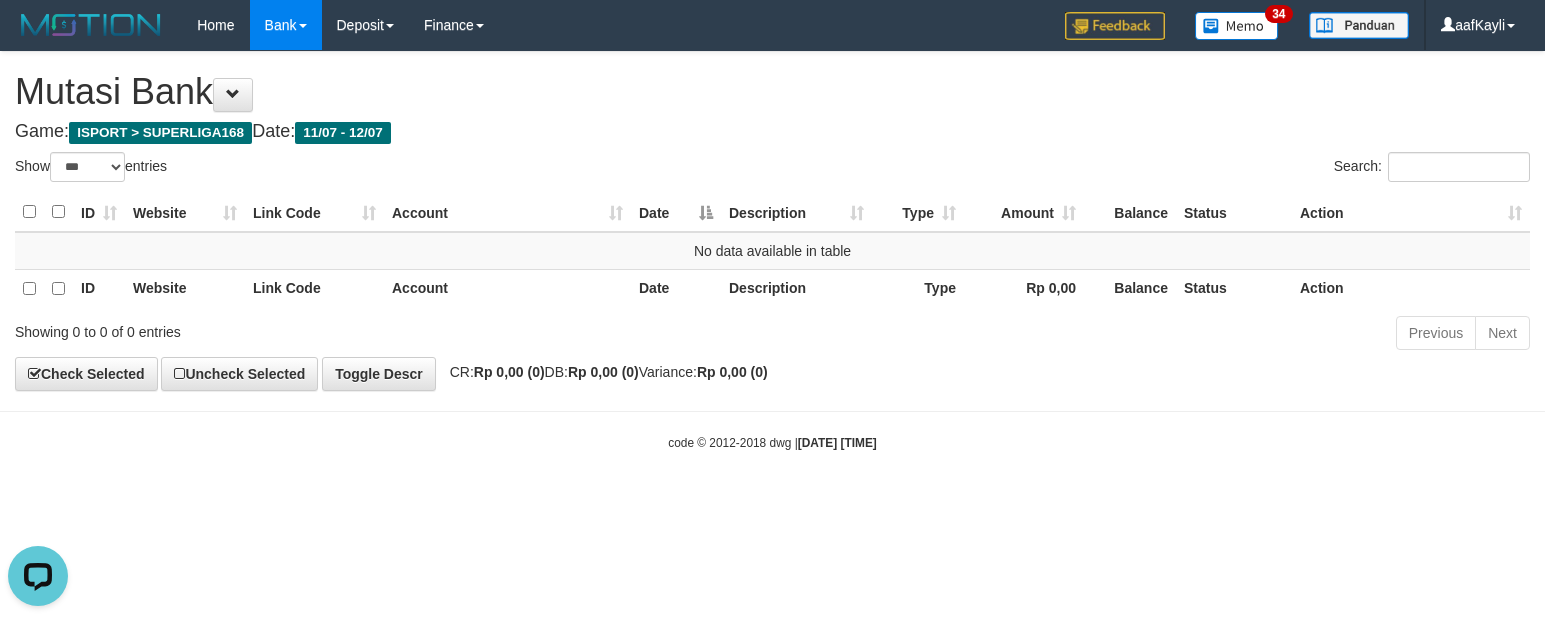 scroll, scrollTop: 0, scrollLeft: 0, axis: both 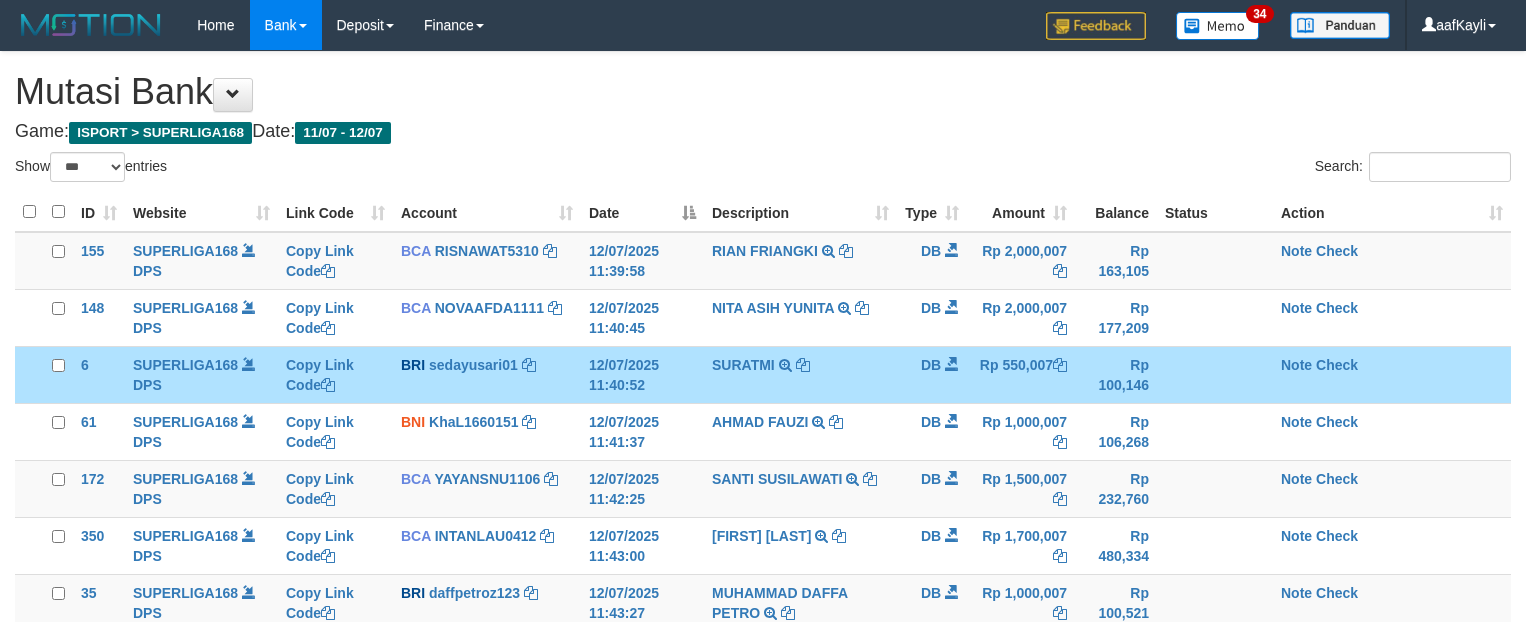 select on "***" 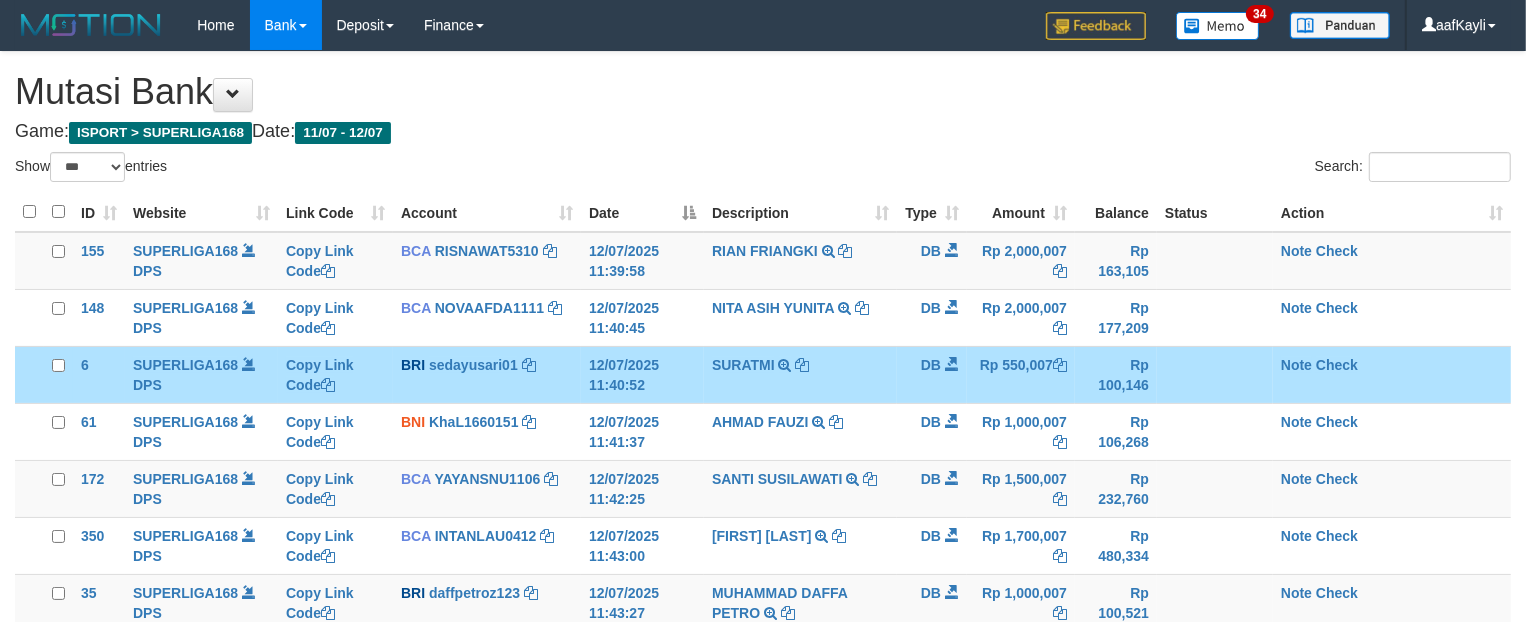 click on "Mutasi Bank" at bounding box center (763, 92) 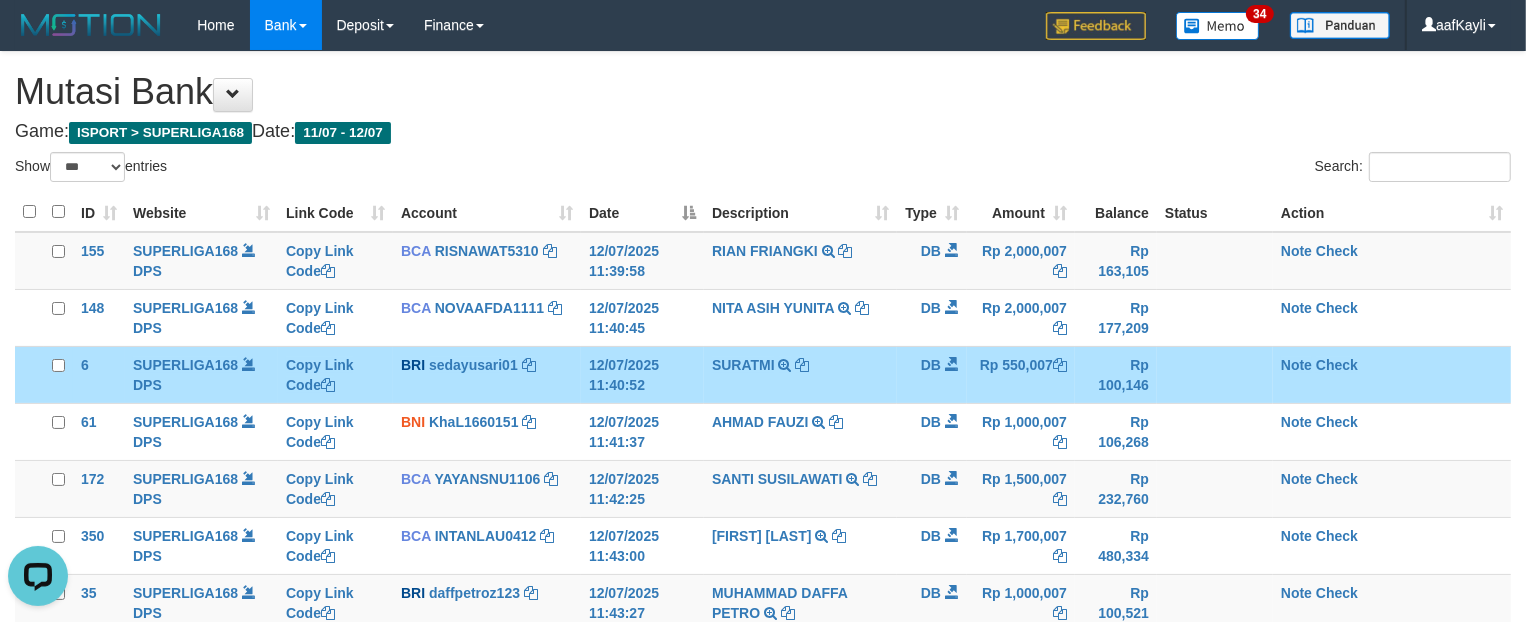 scroll, scrollTop: 0, scrollLeft: 0, axis: both 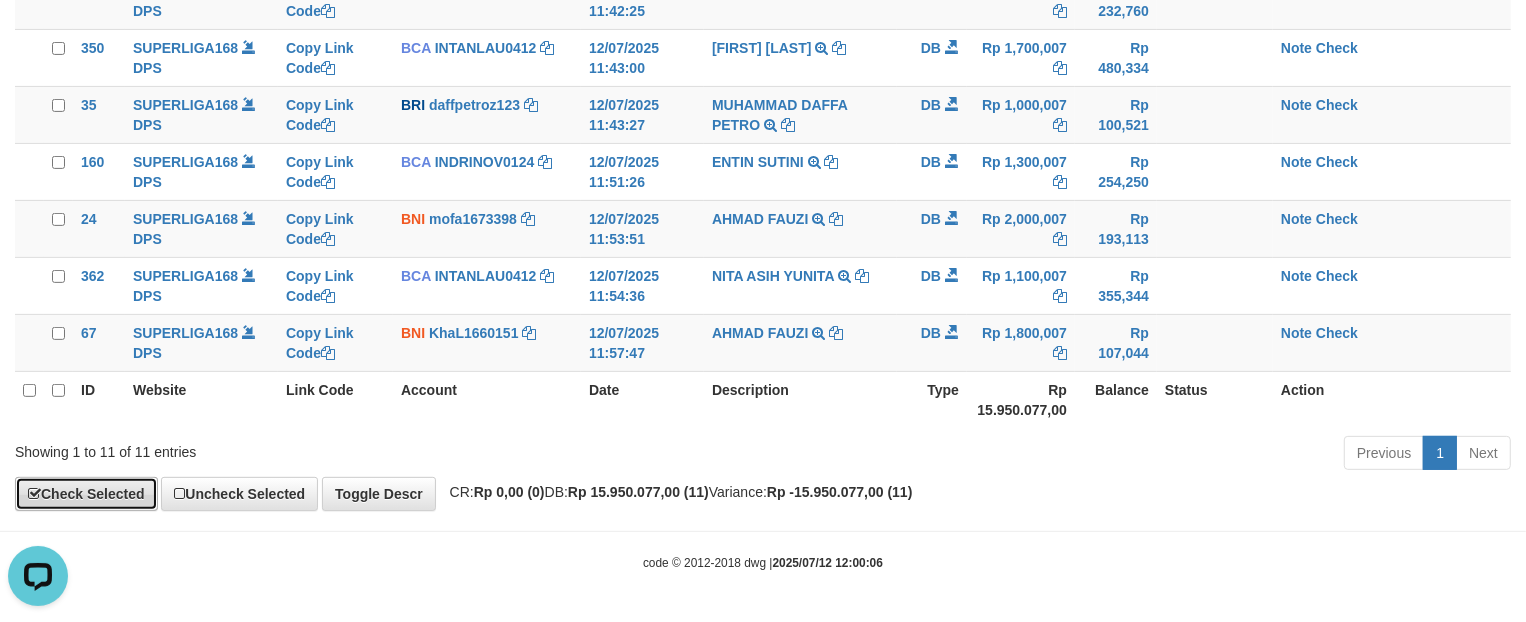 click on "Check Selected" at bounding box center (86, 494) 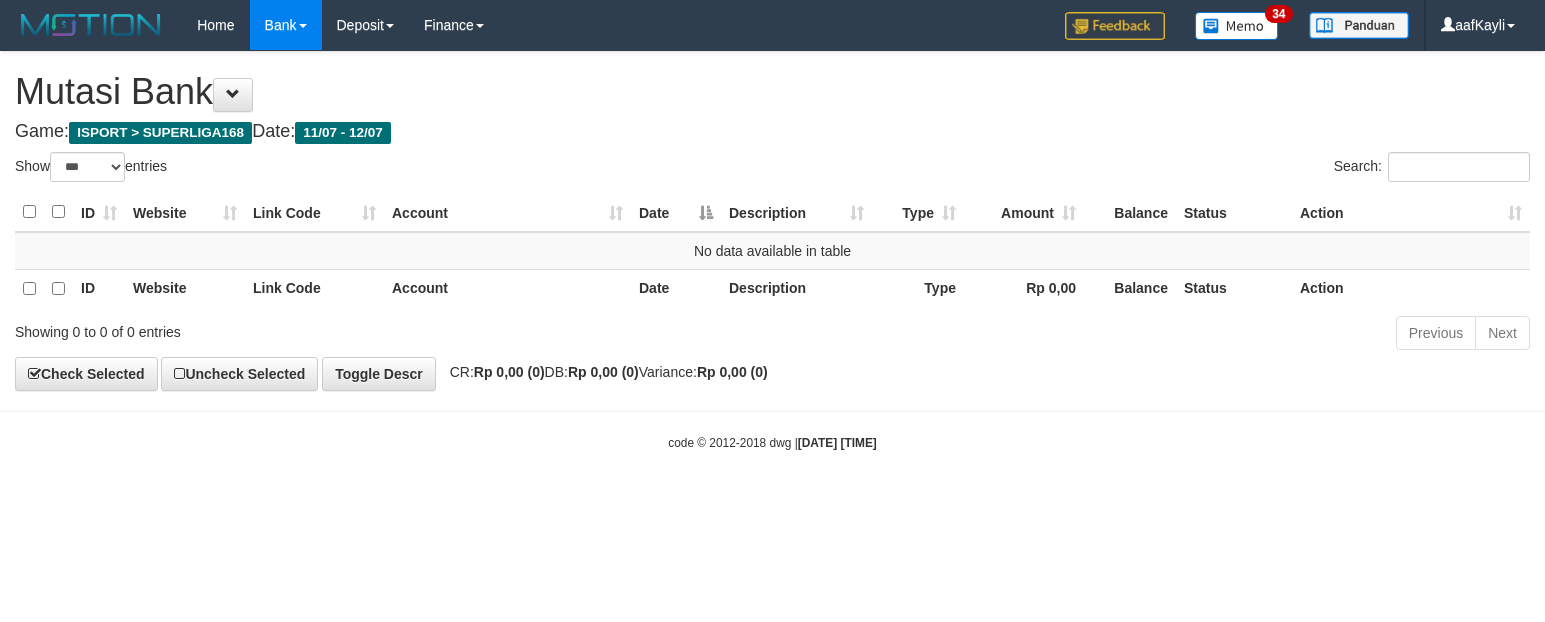 select on "***" 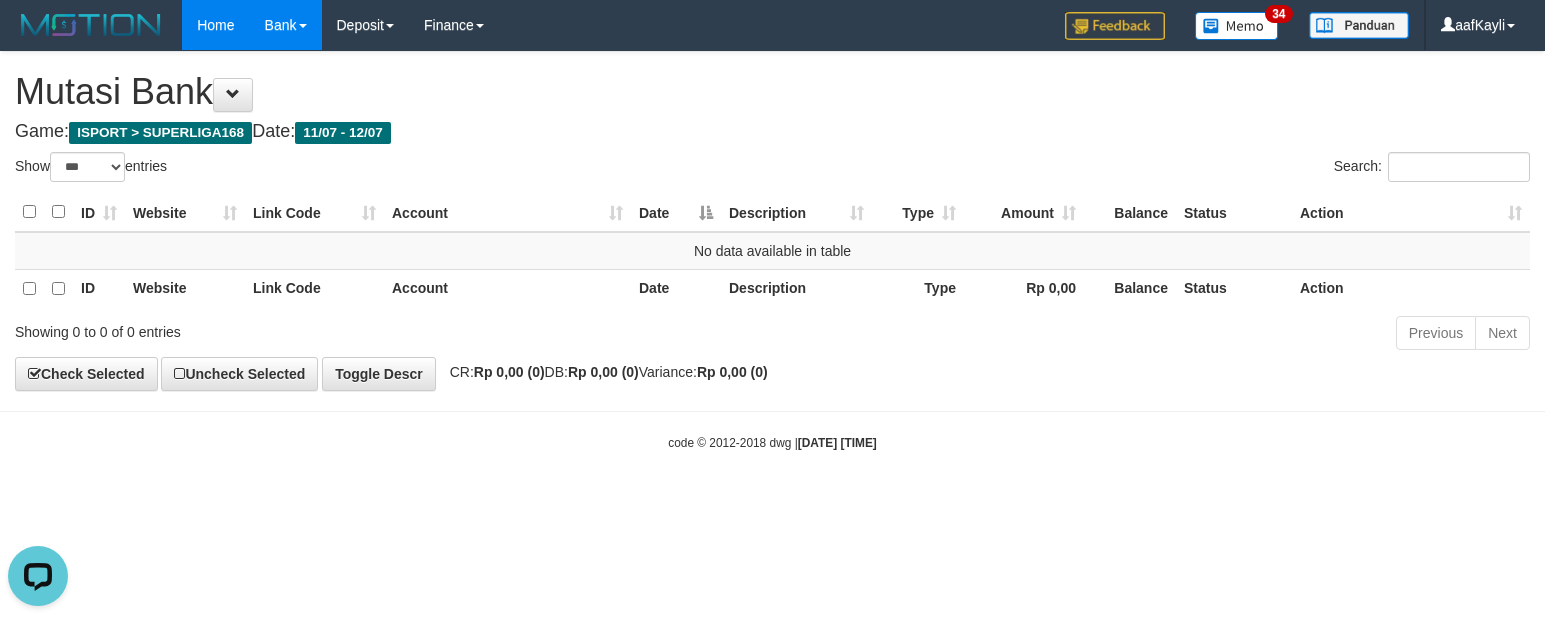 scroll, scrollTop: 0, scrollLeft: 0, axis: both 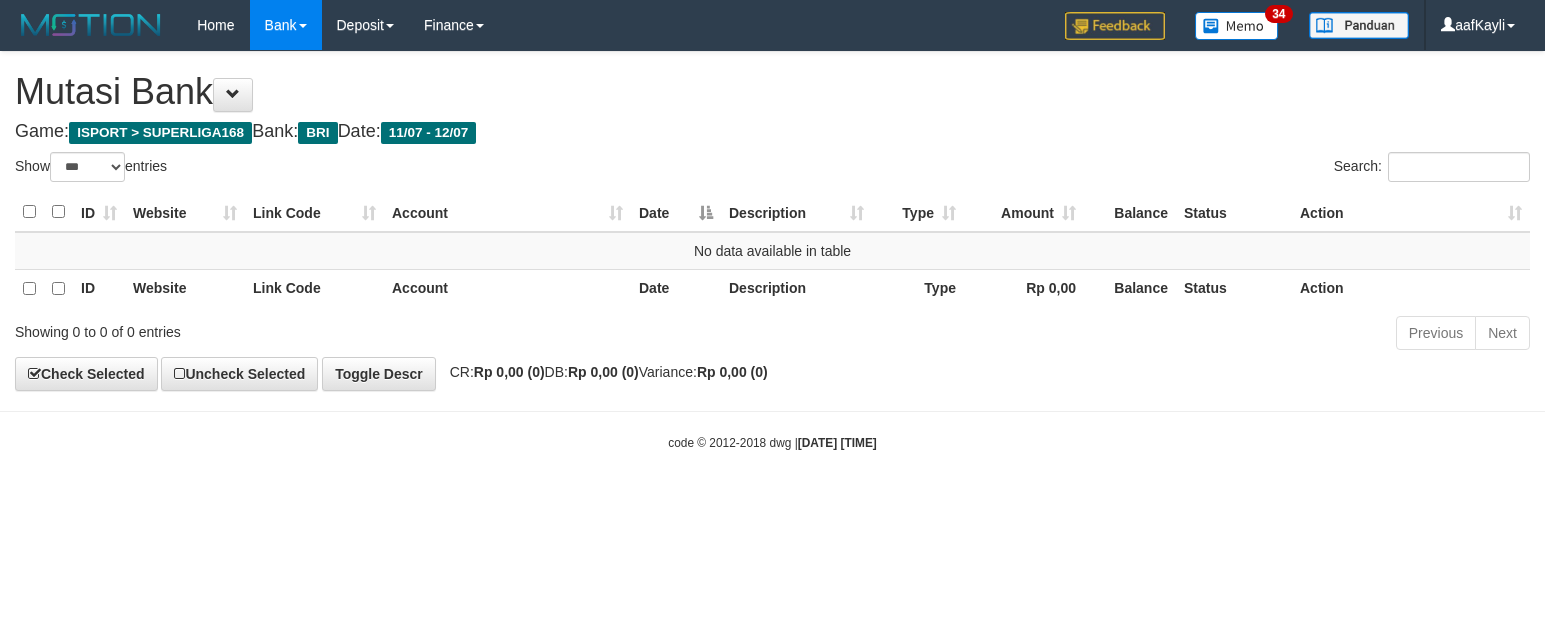 select on "***" 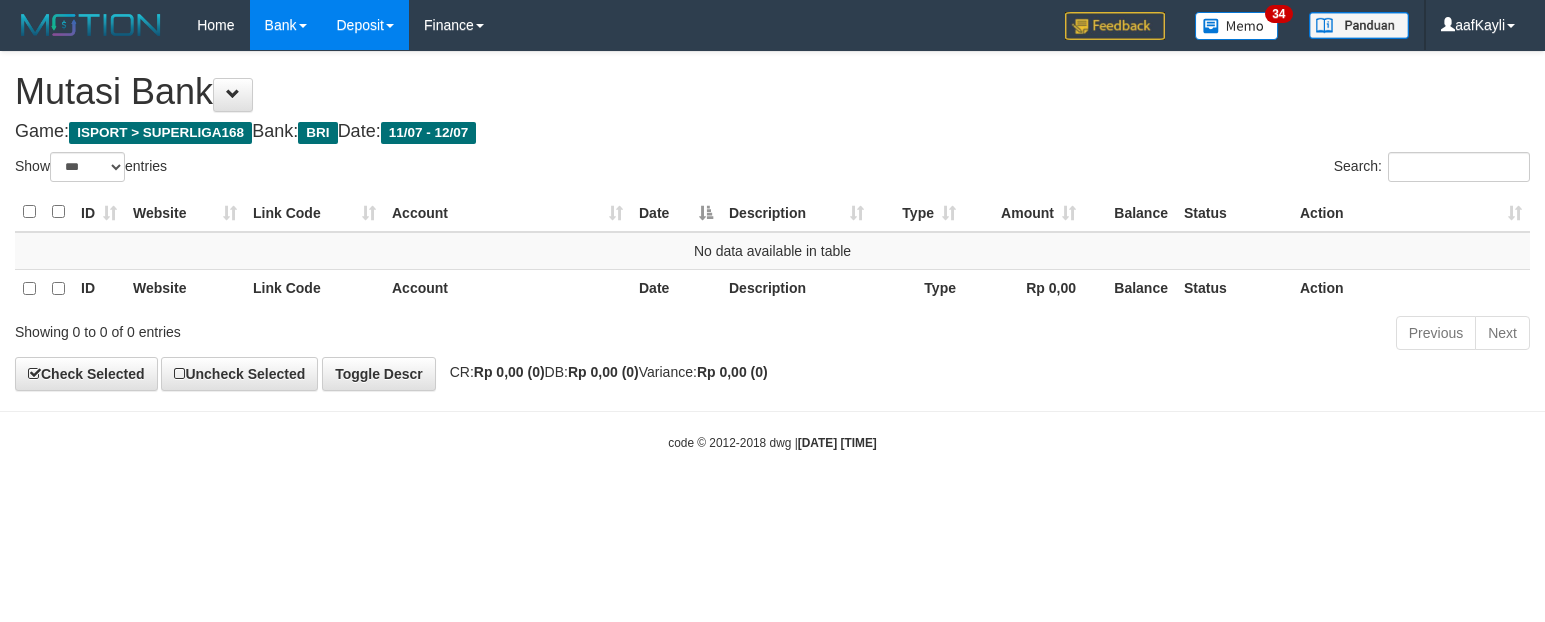 scroll, scrollTop: 0, scrollLeft: 0, axis: both 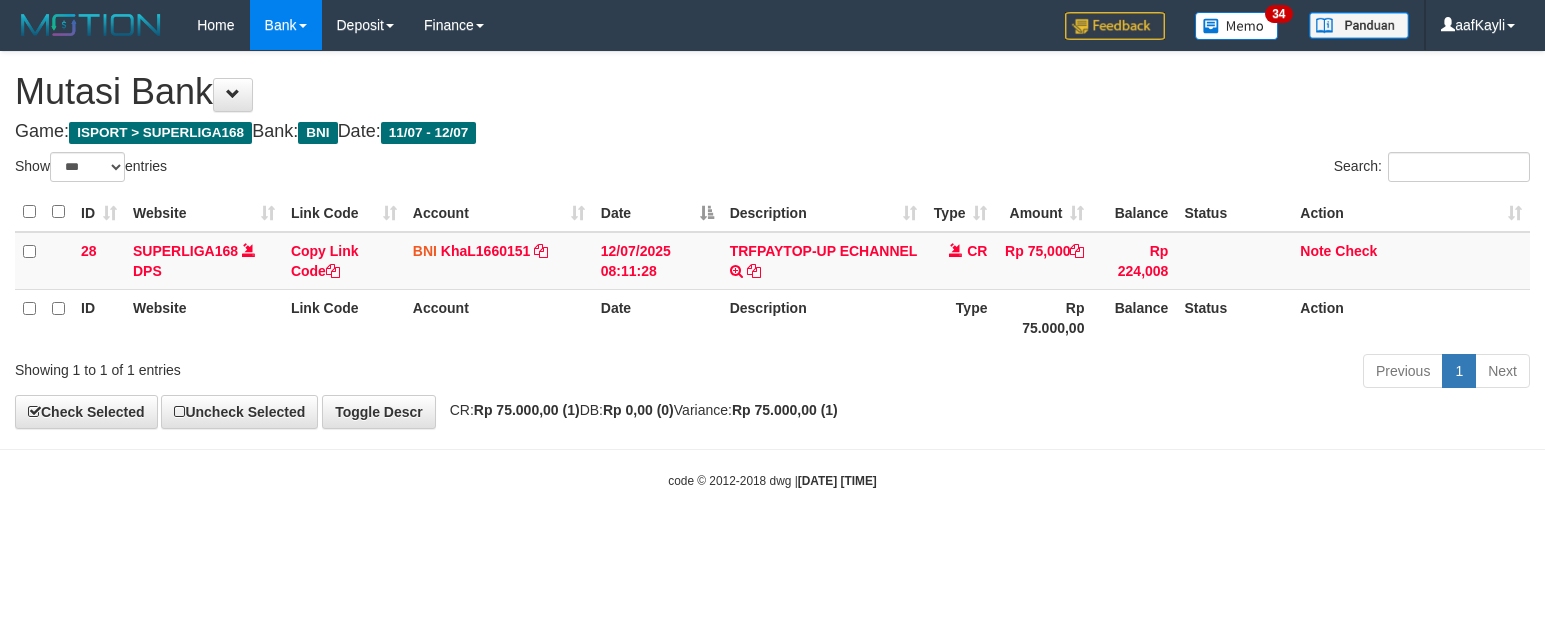 select on "***" 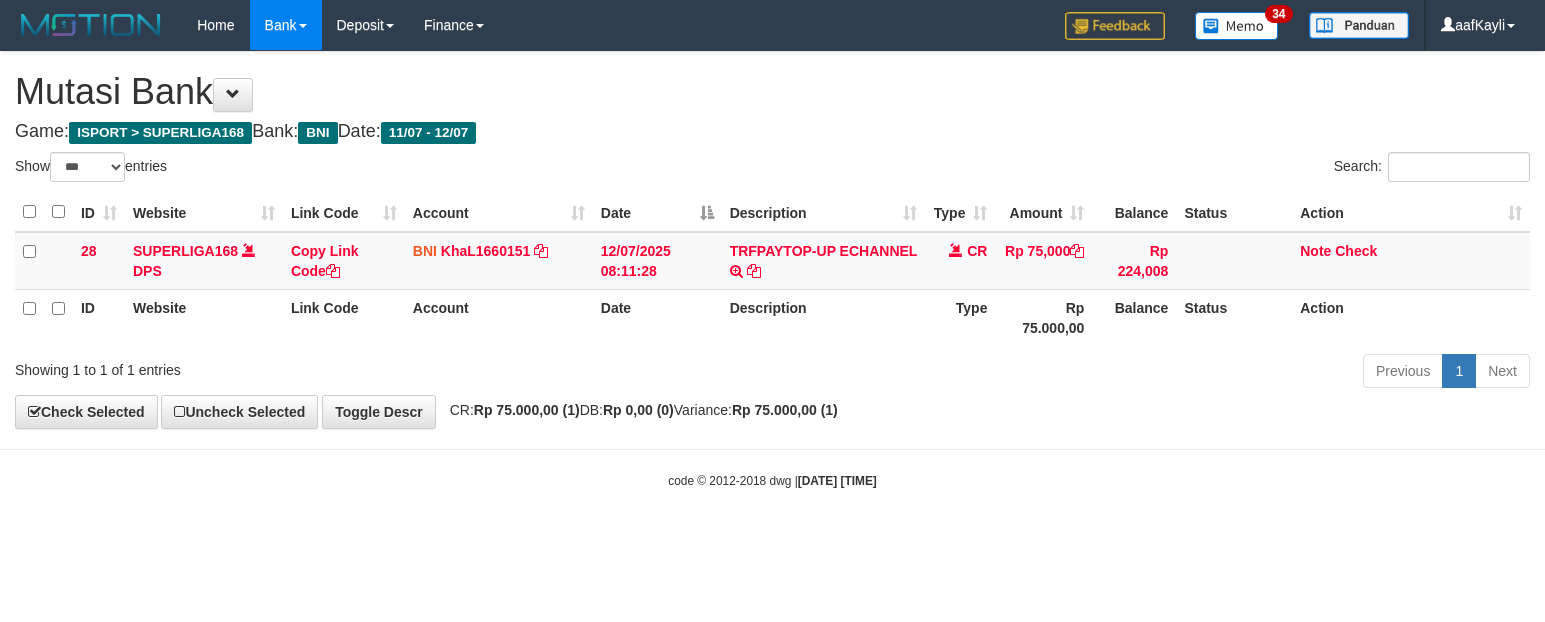scroll, scrollTop: 0, scrollLeft: 0, axis: both 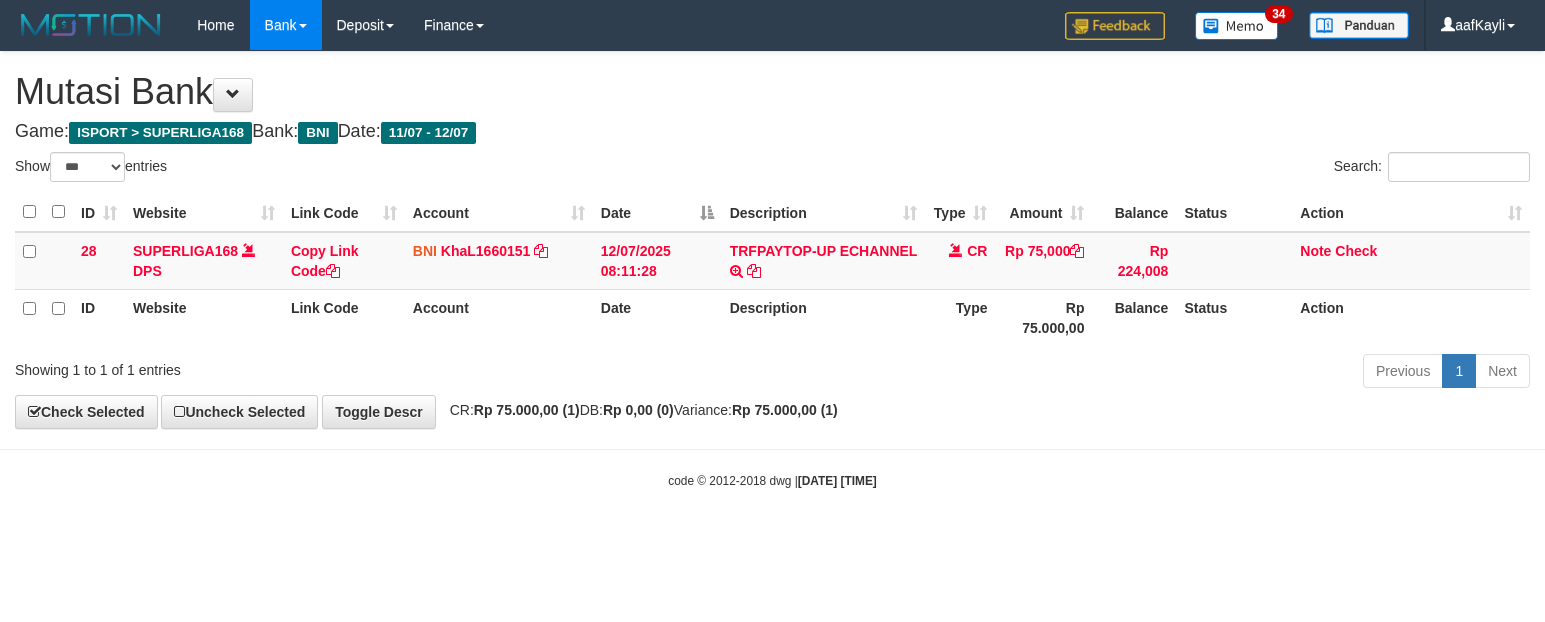 select on "***" 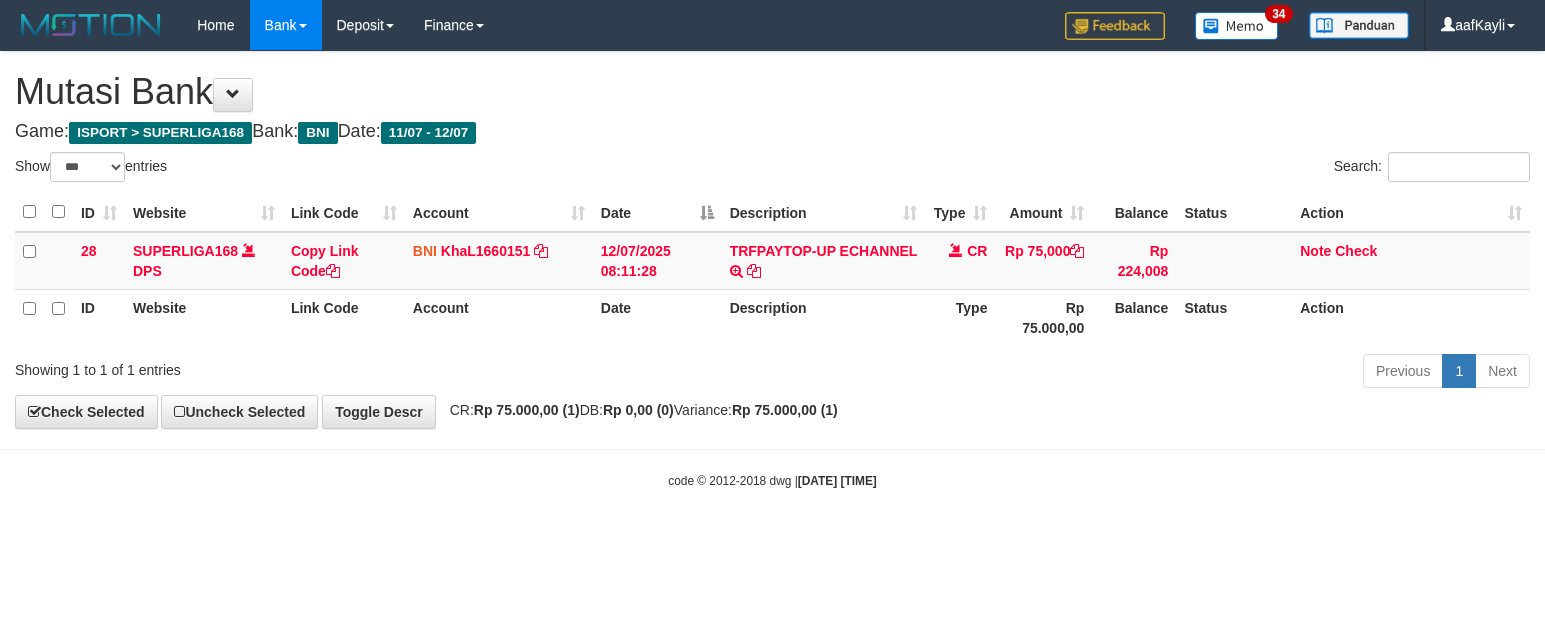 scroll, scrollTop: 0, scrollLeft: 0, axis: both 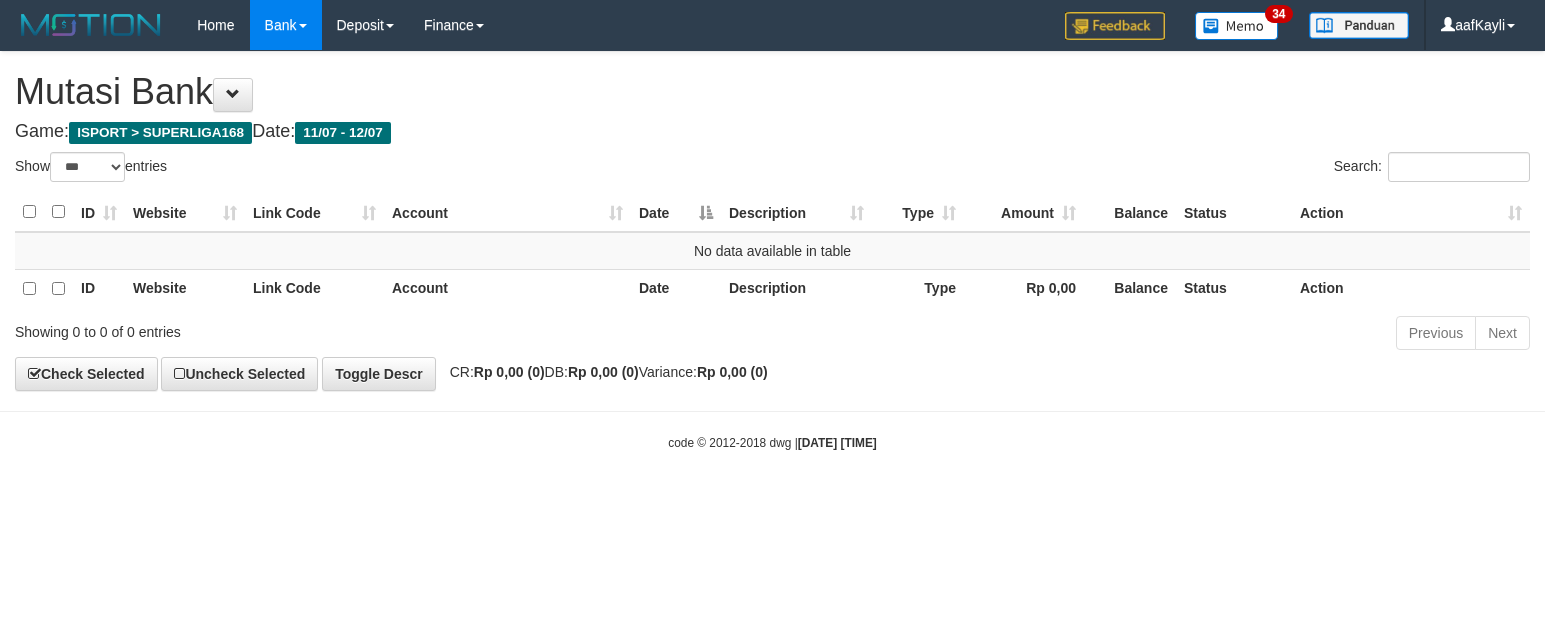 select on "***" 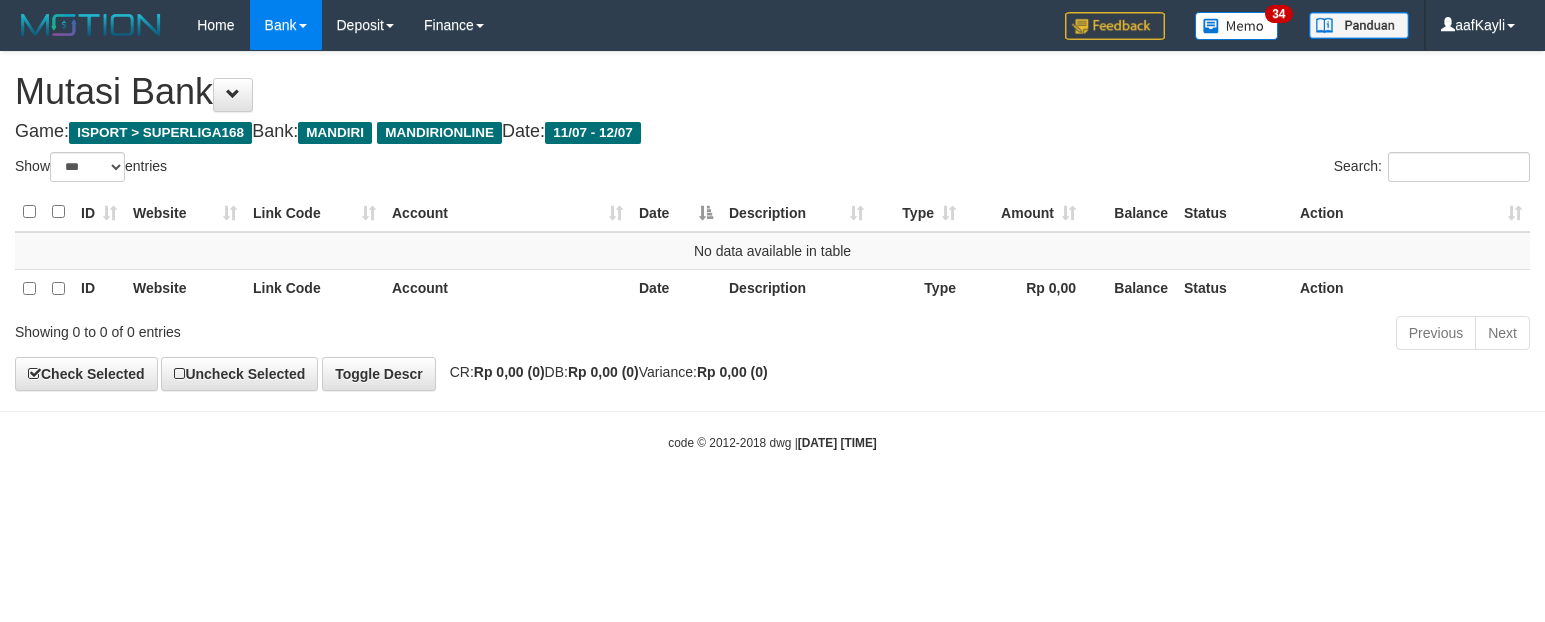 select on "***" 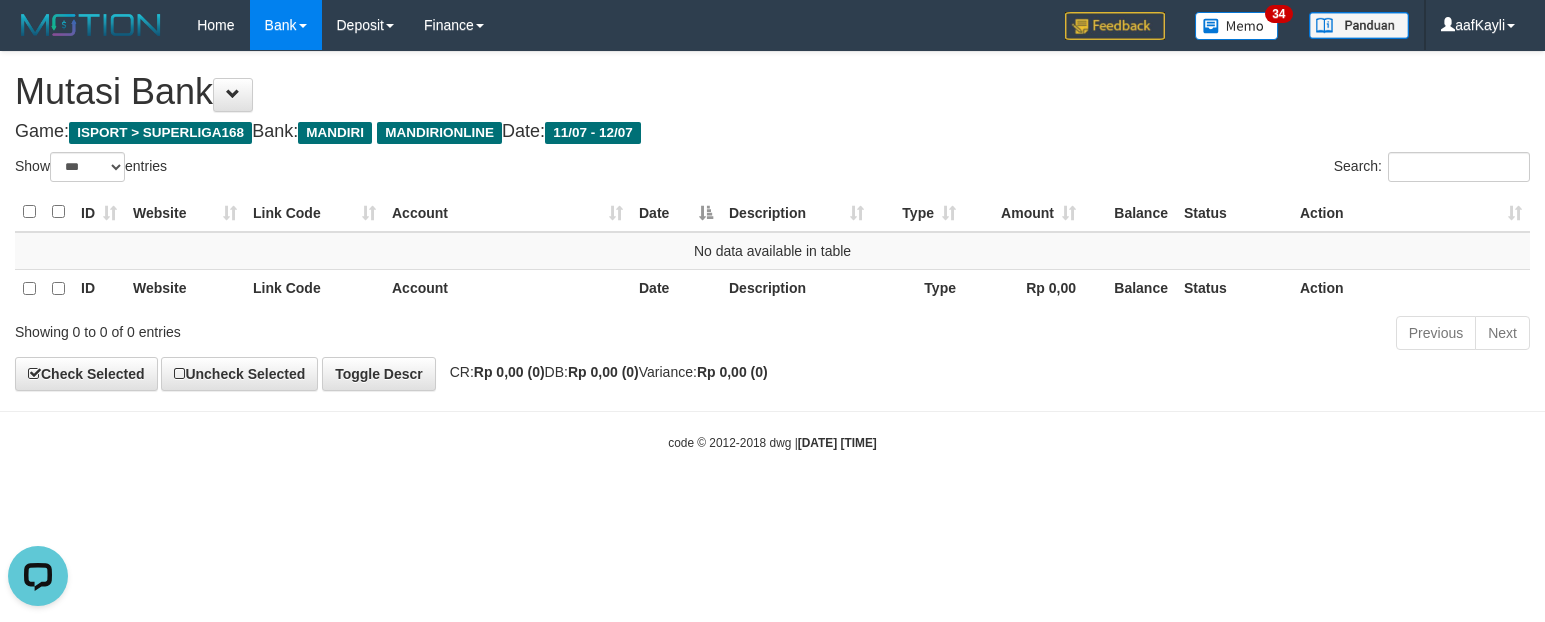 scroll, scrollTop: 0, scrollLeft: 0, axis: both 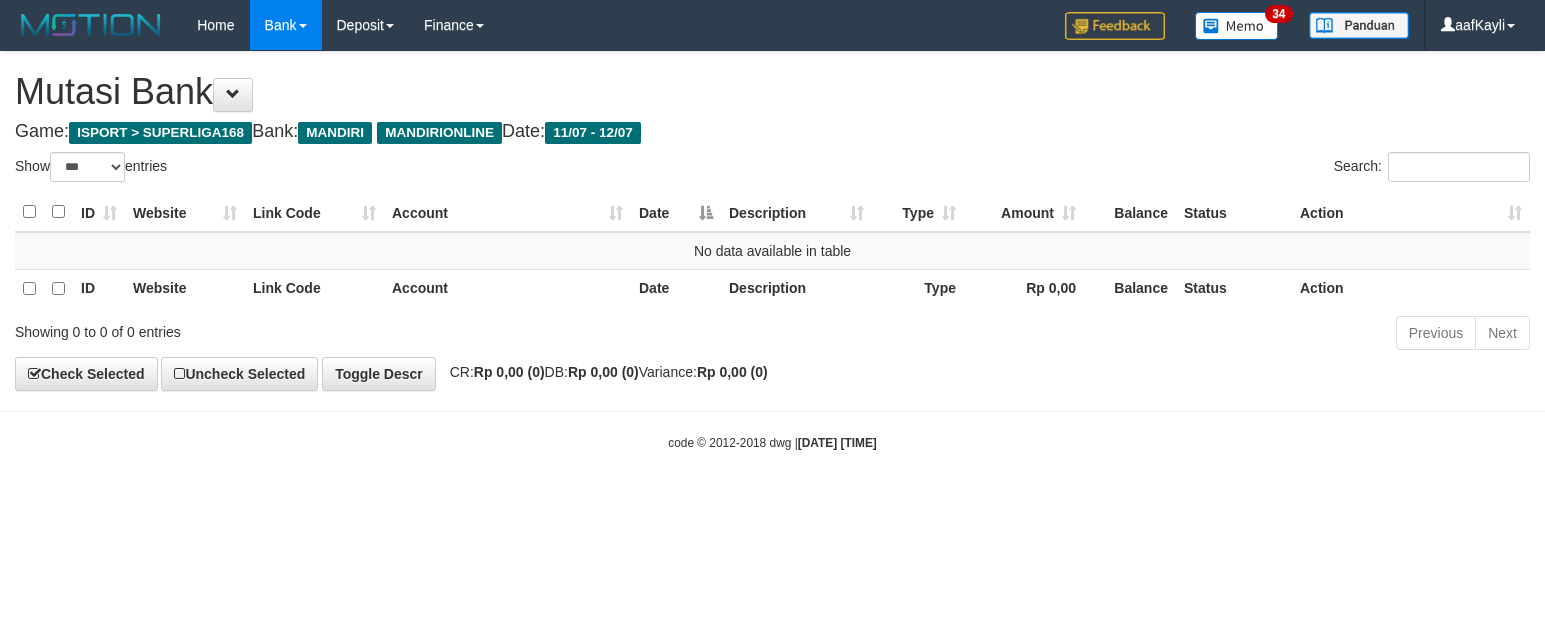 select on "***" 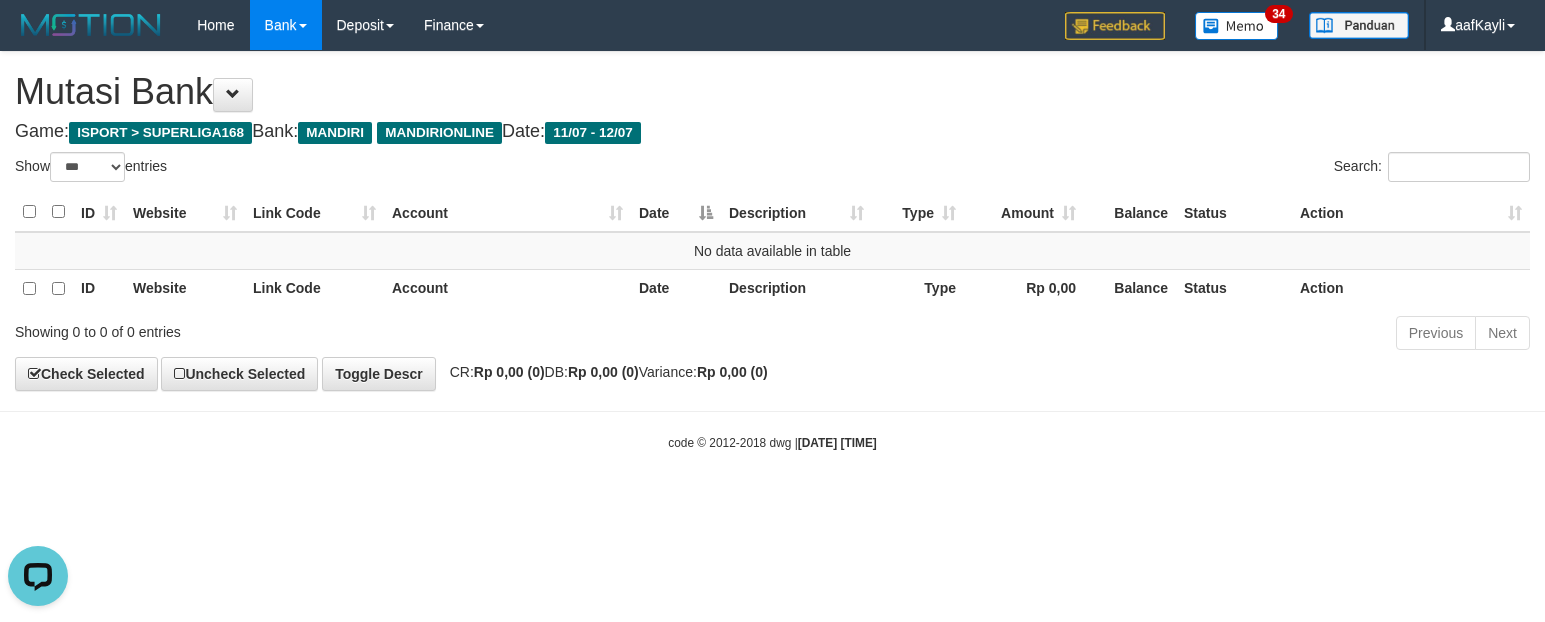 scroll, scrollTop: 0, scrollLeft: 0, axis: both 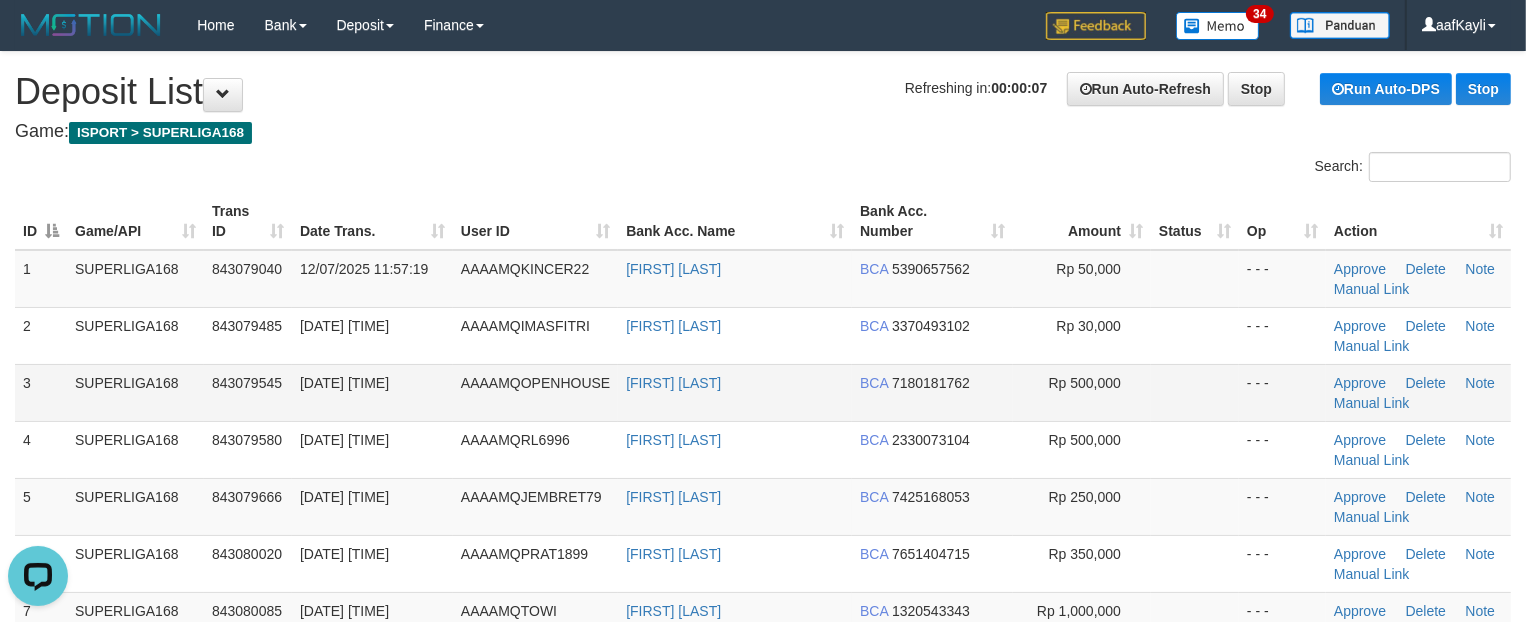 click at bounding box center (1195, 392) 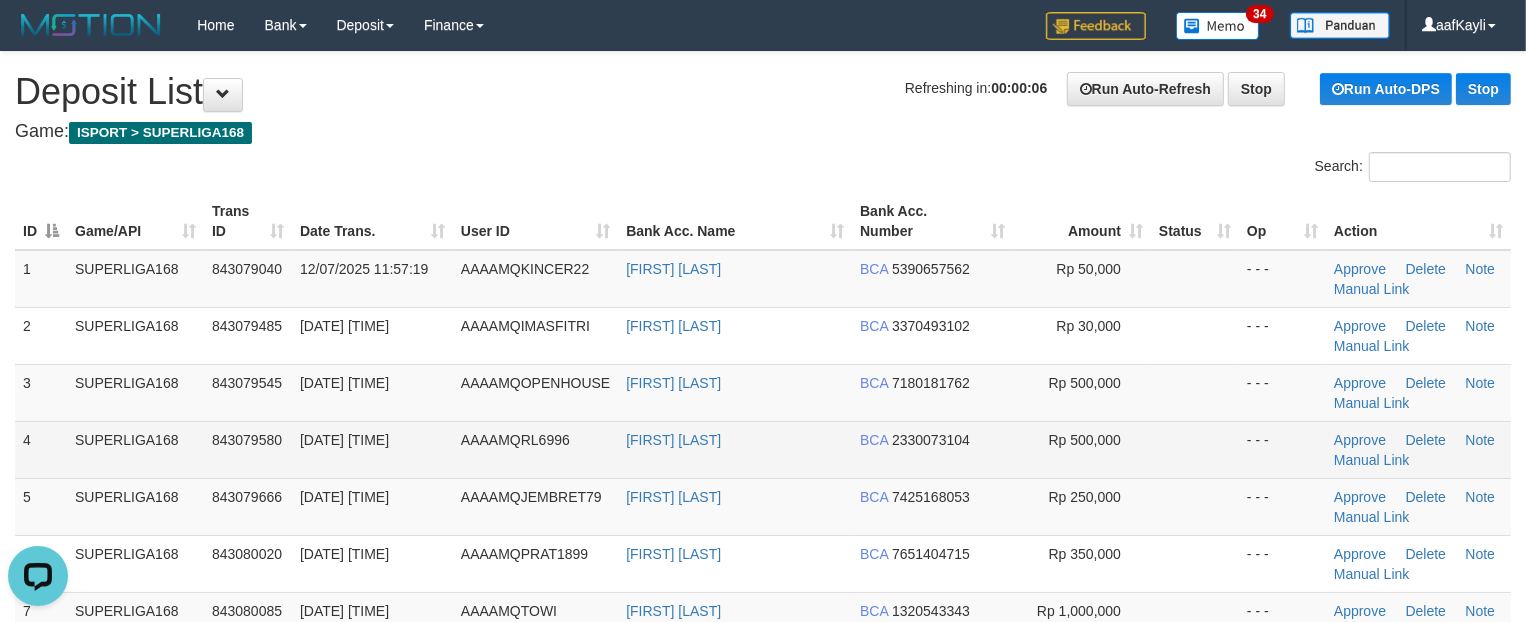 click on "Rp 500,000" at bounding box center (1082, 449) 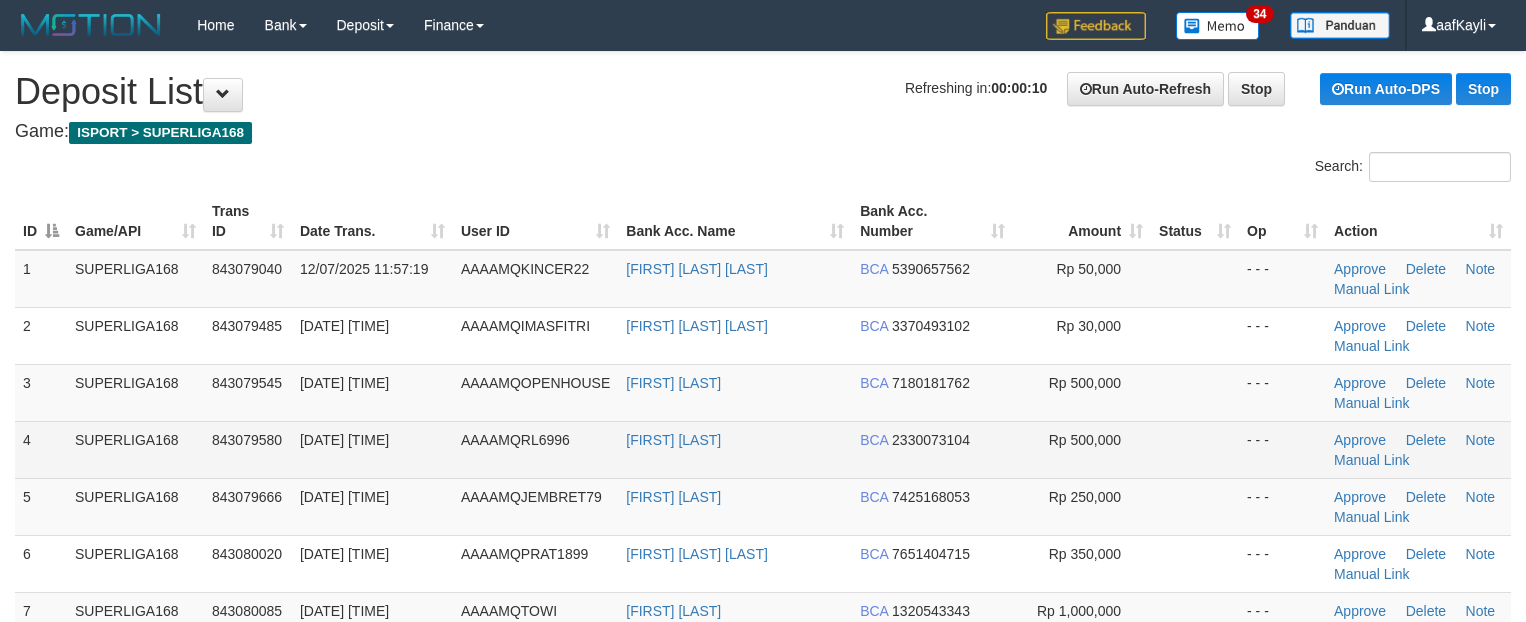 scroll, scrollTop: 0, scrollLeft: 0, axis: both 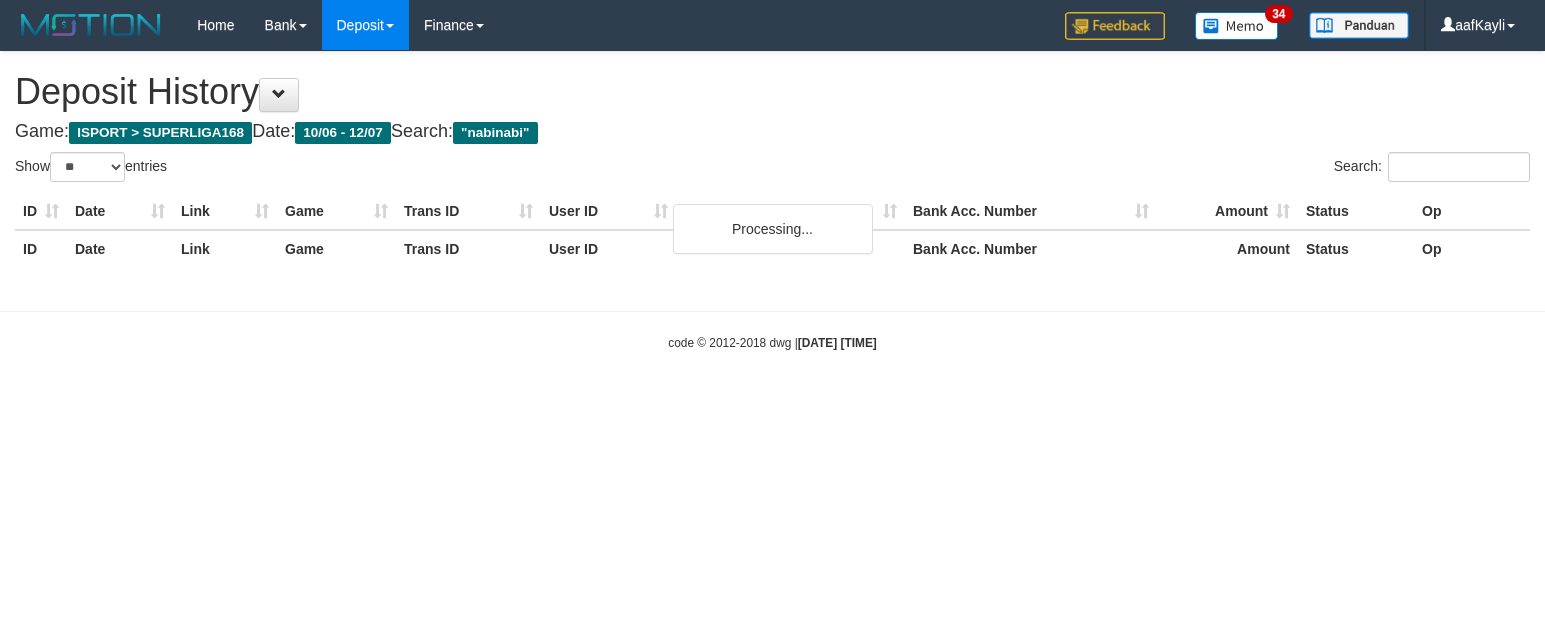 select on "**" 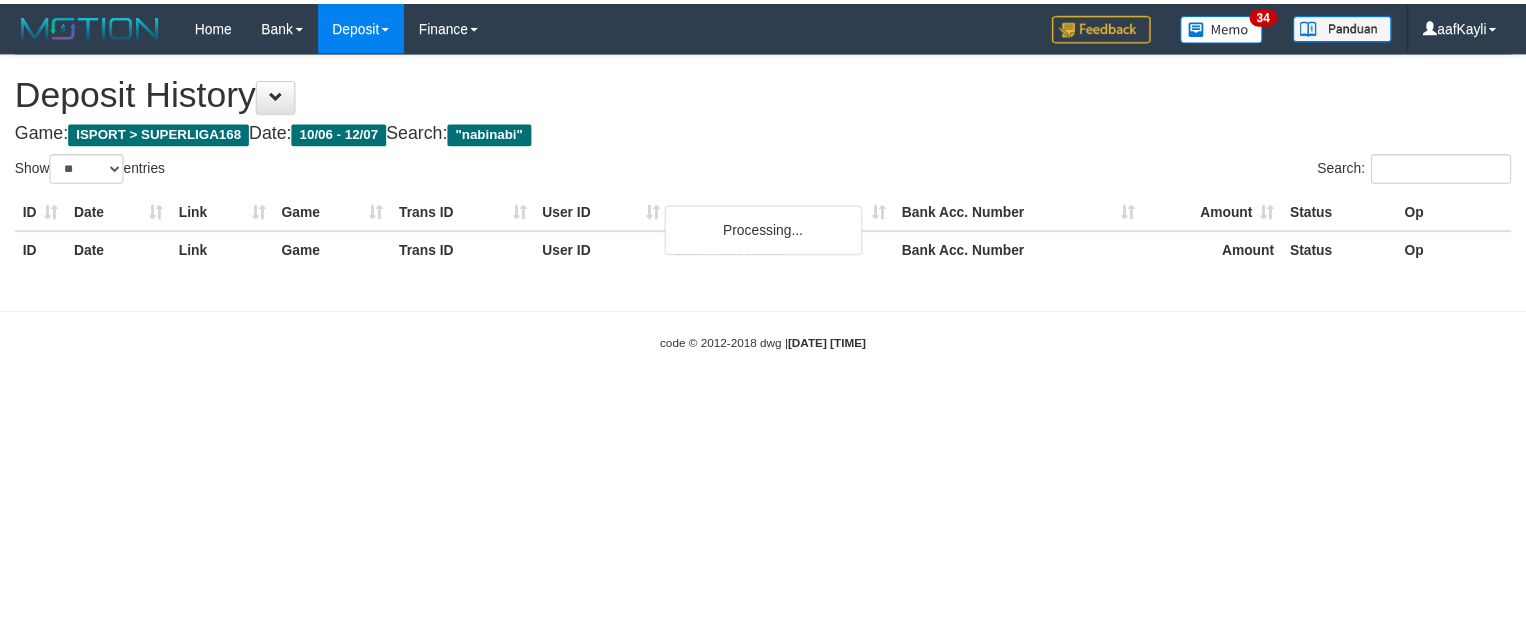 scroll, scrollTop: 0, scrollLeft: 0, axis: both 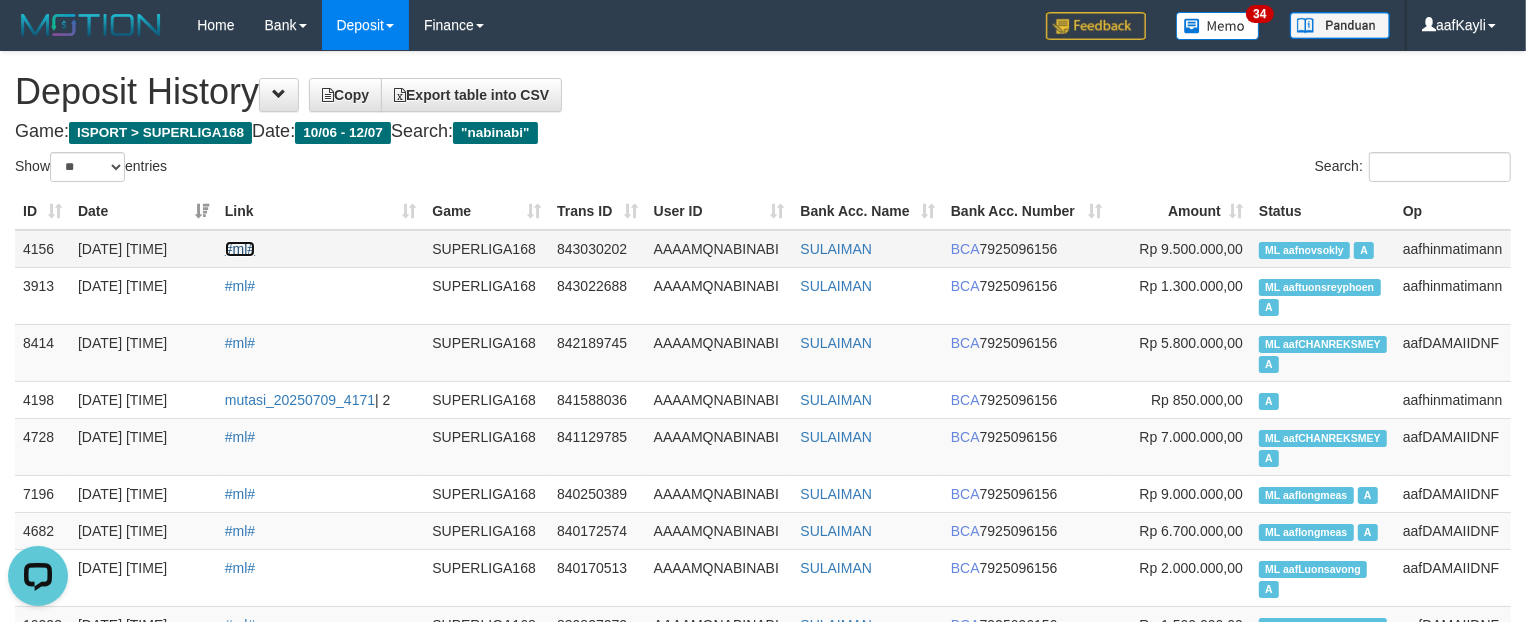 click on "#ml#" at bounding box center [240, 249] 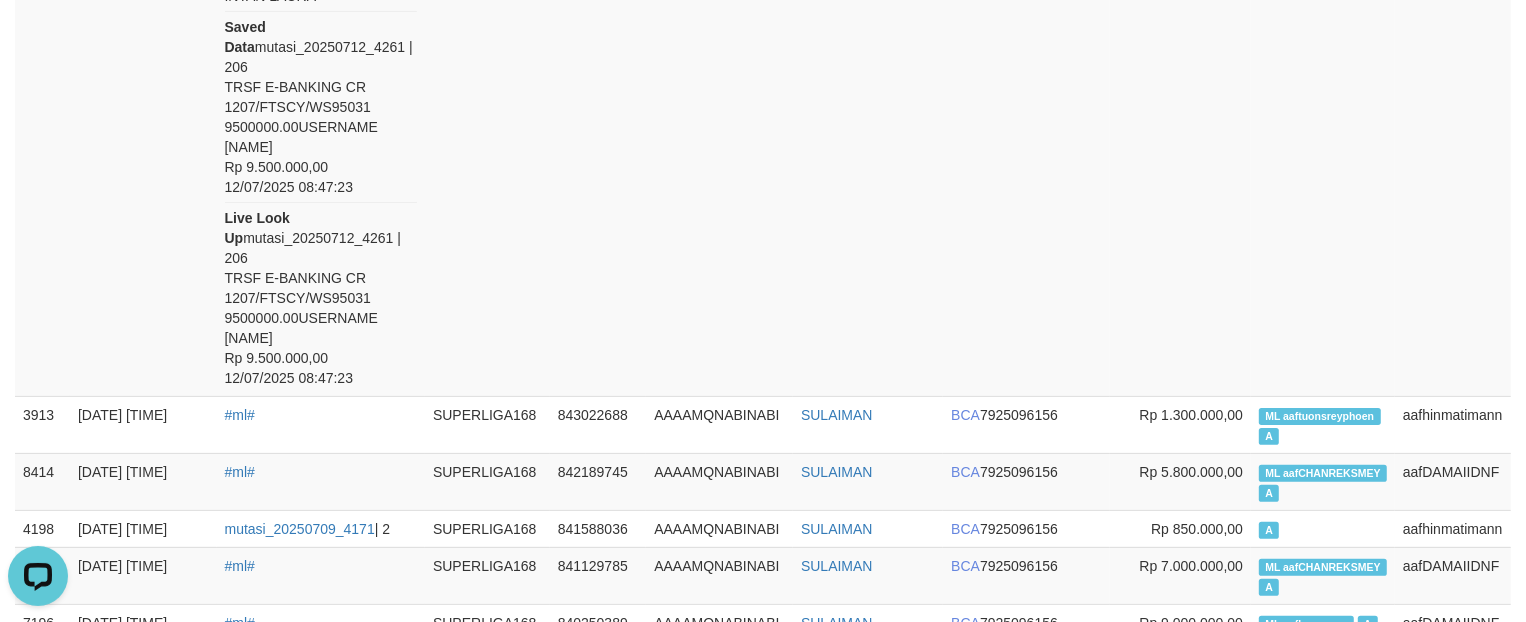 scroll, scrollTop: 190, scrollLeft: 0, axis: vertical 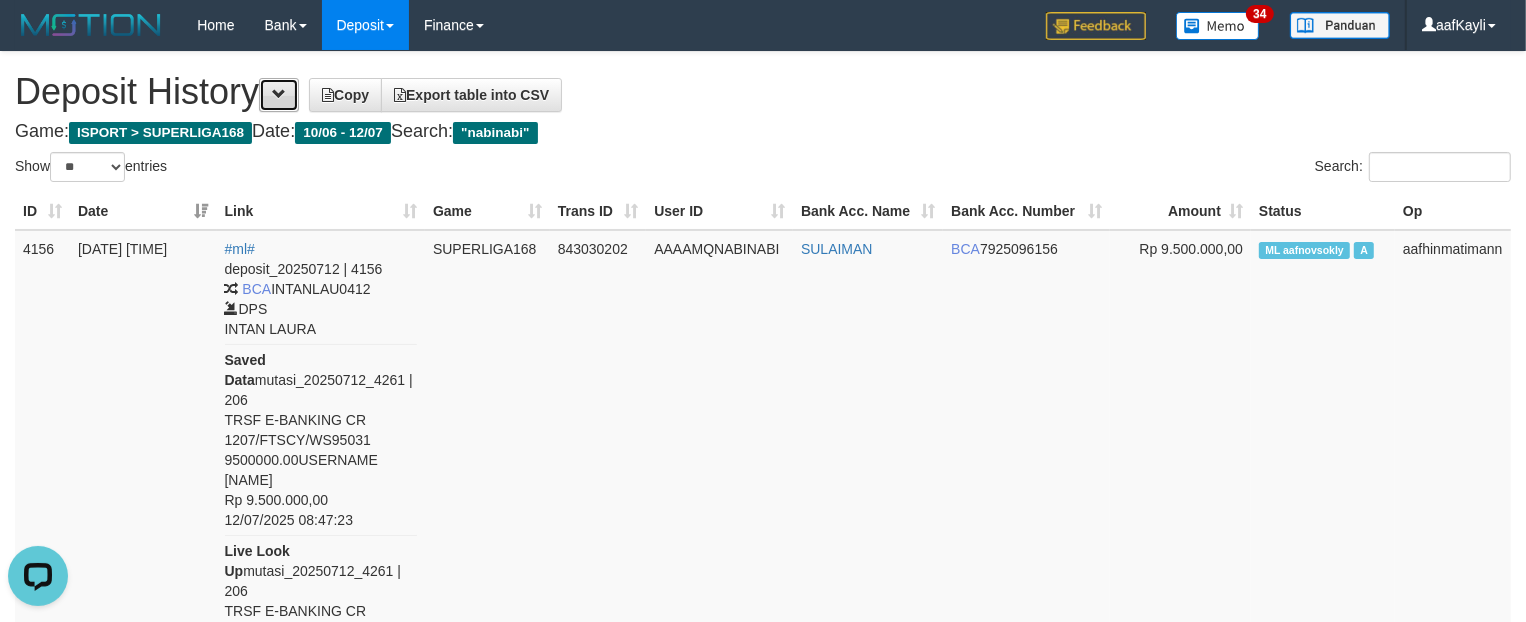 click at bounding box center [279, 95] 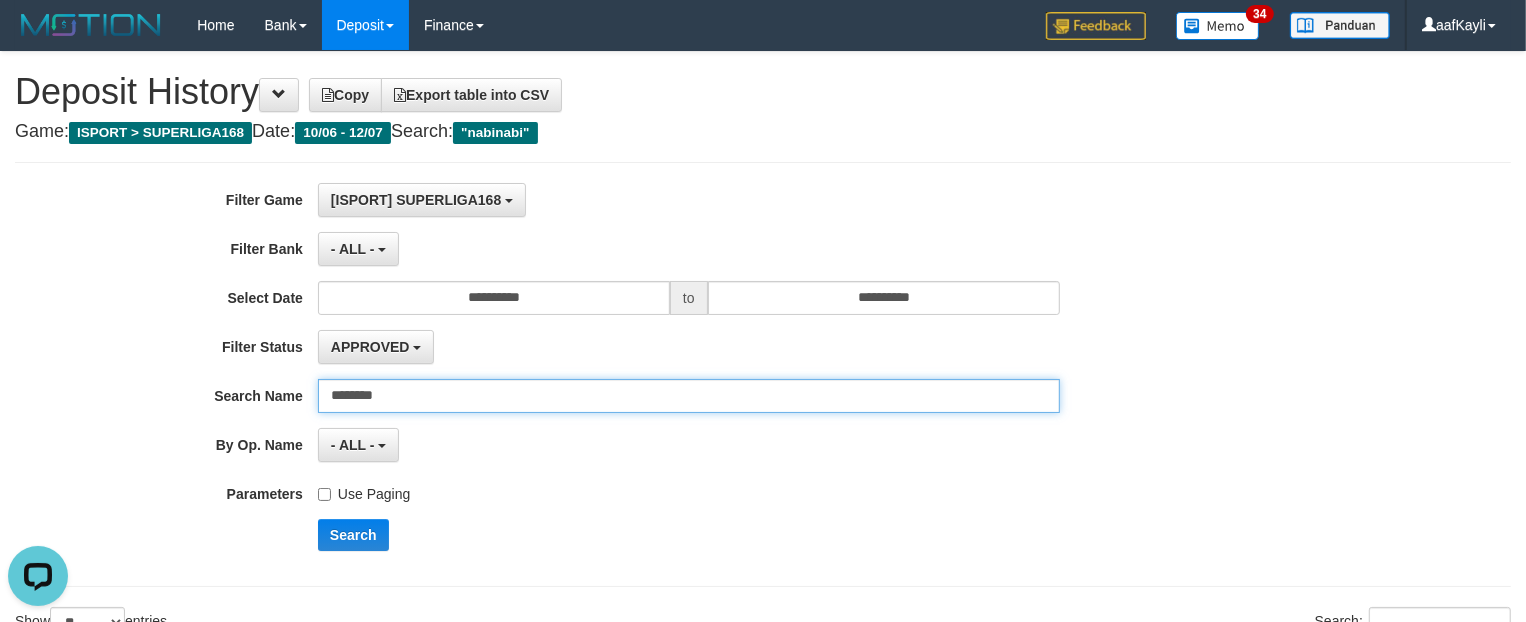 drag, startPoint x: 435, startPoint y: 407, endPoint x: 215, endPoint y: 416, distance: 220.18402 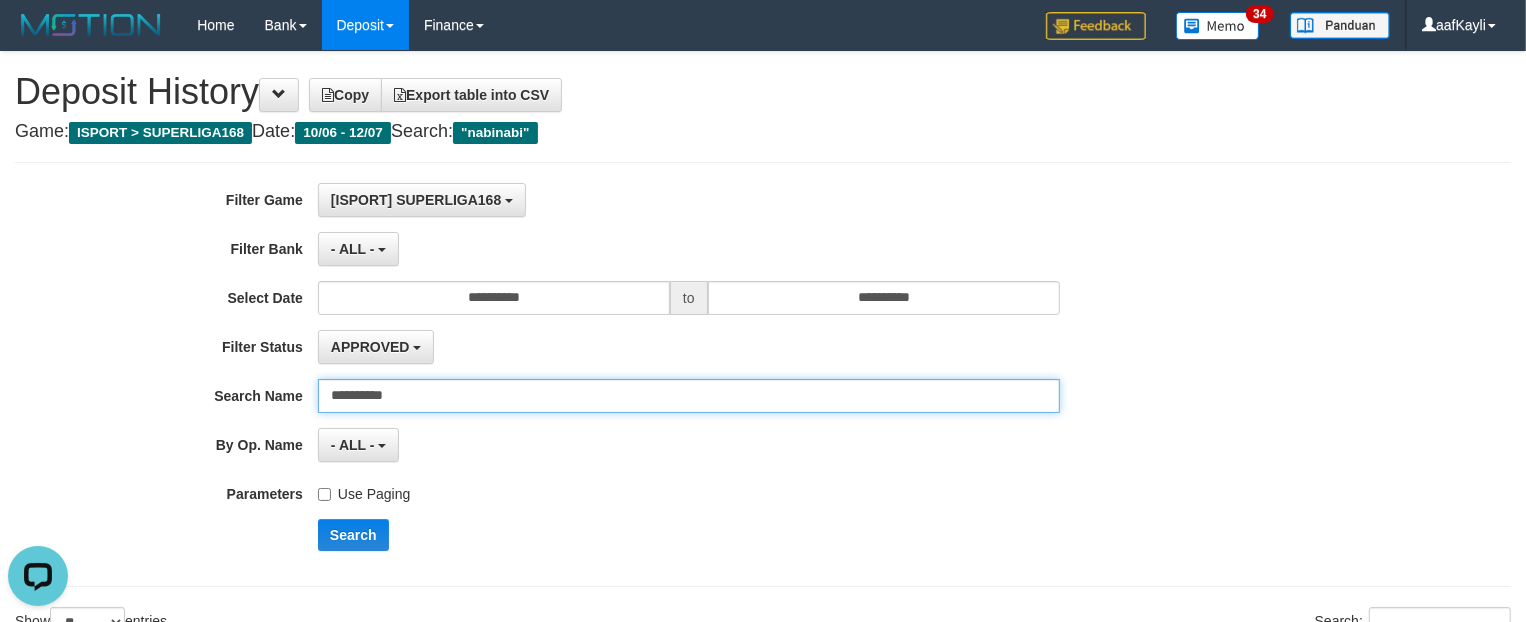 type on "**********" 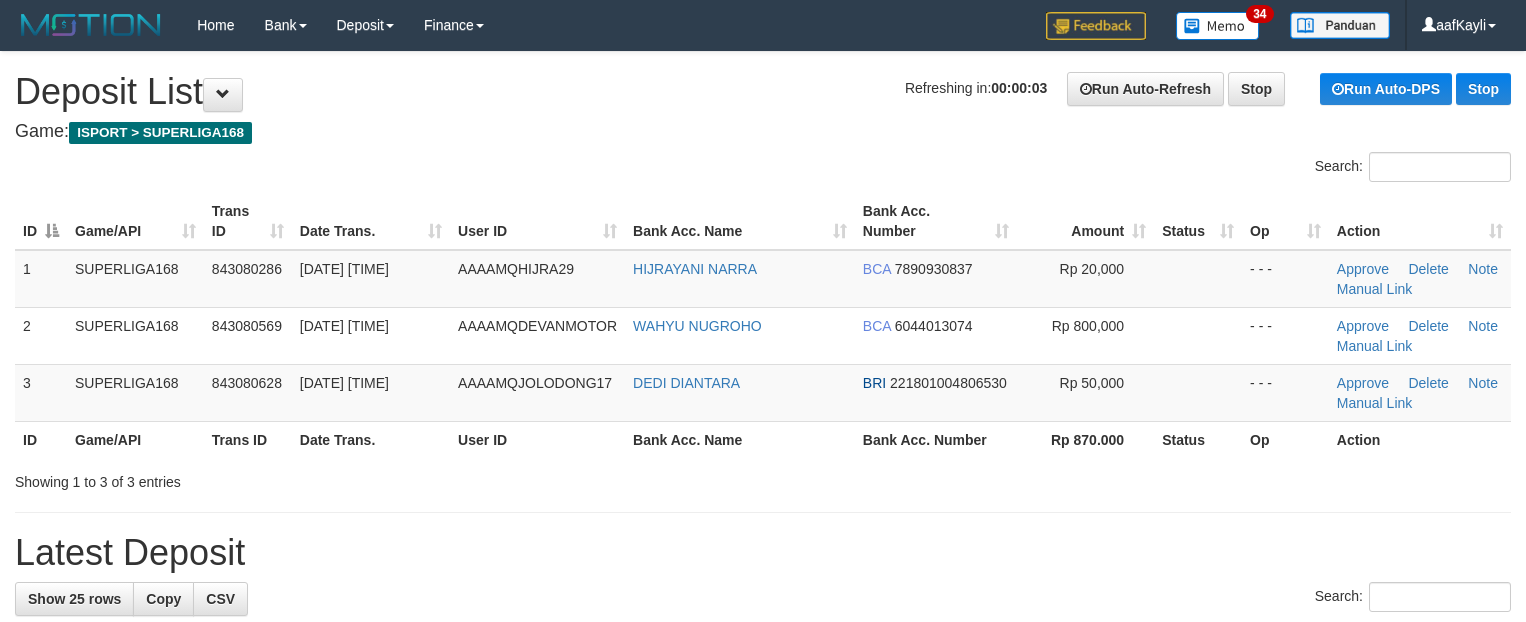 scroll, scrollTop: 0, scrollLeft: 0, axis: both 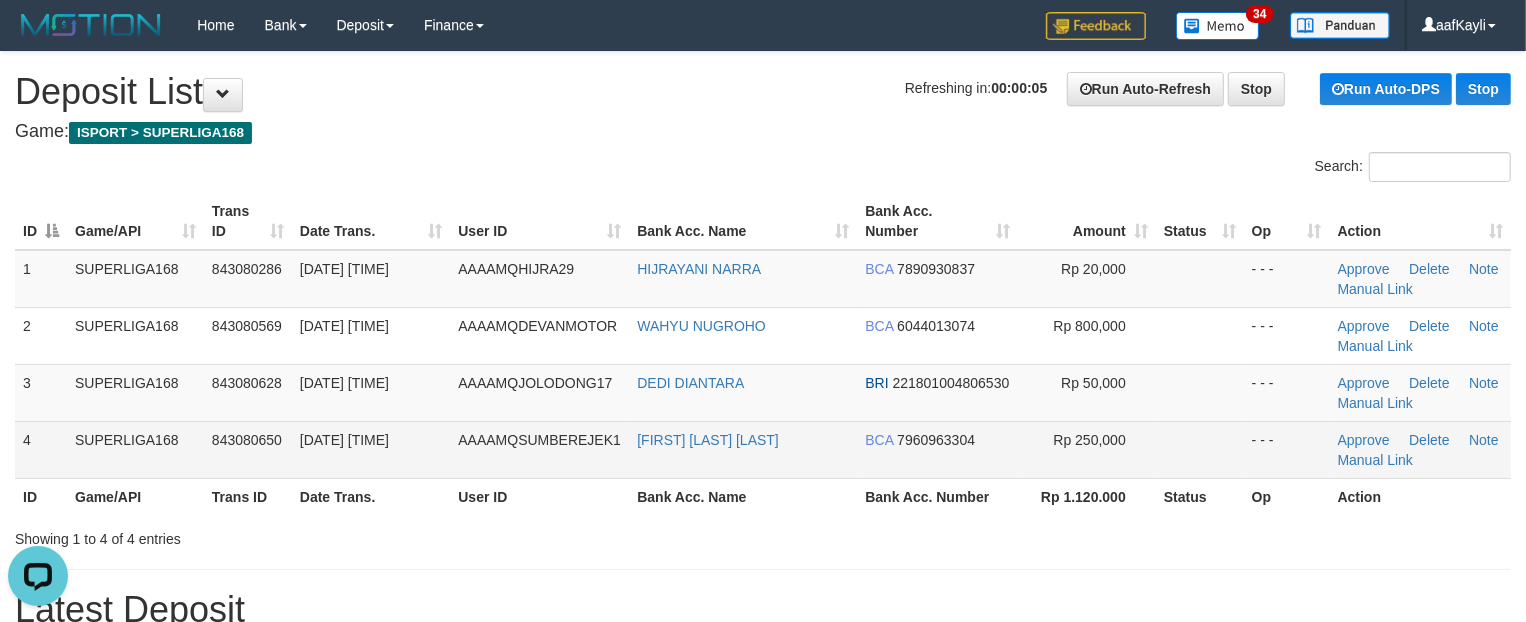 click on "- - -" at bounding box center (1287, 449) 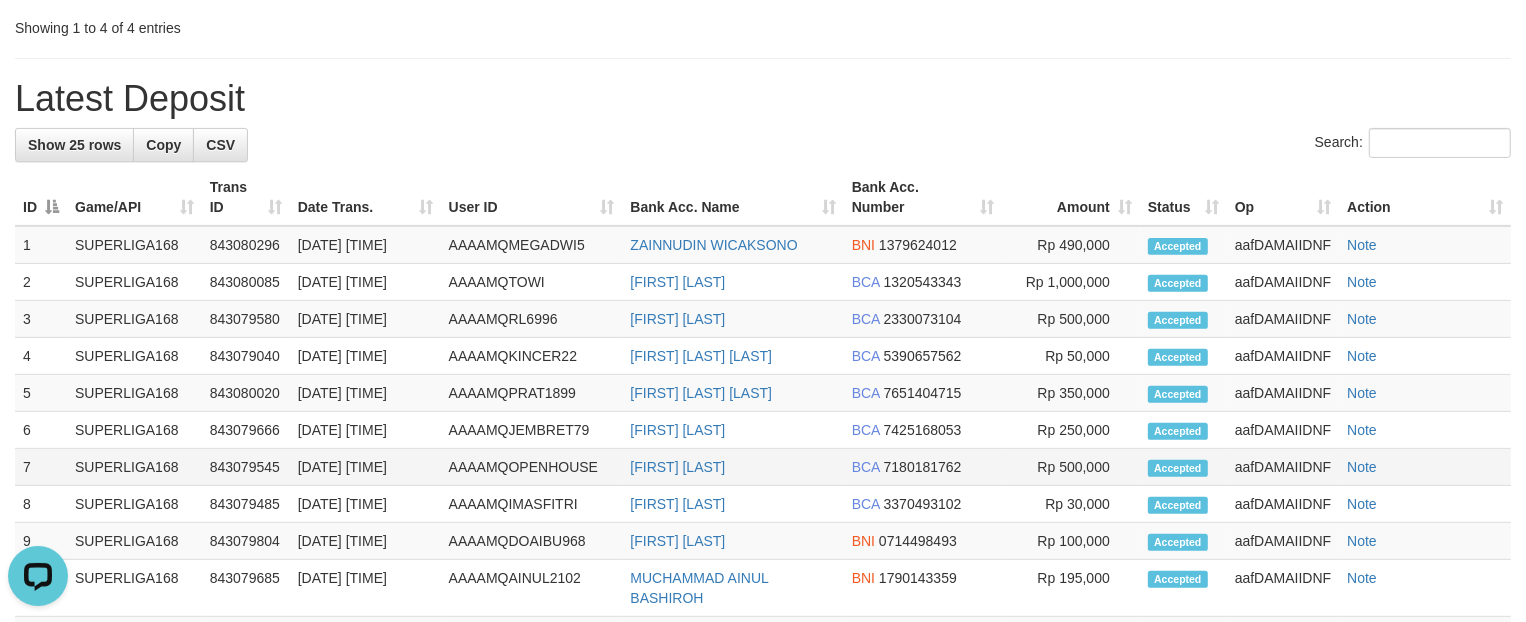 scroll, scrollTop: 458, scrollLeft: 0, axis: vertical 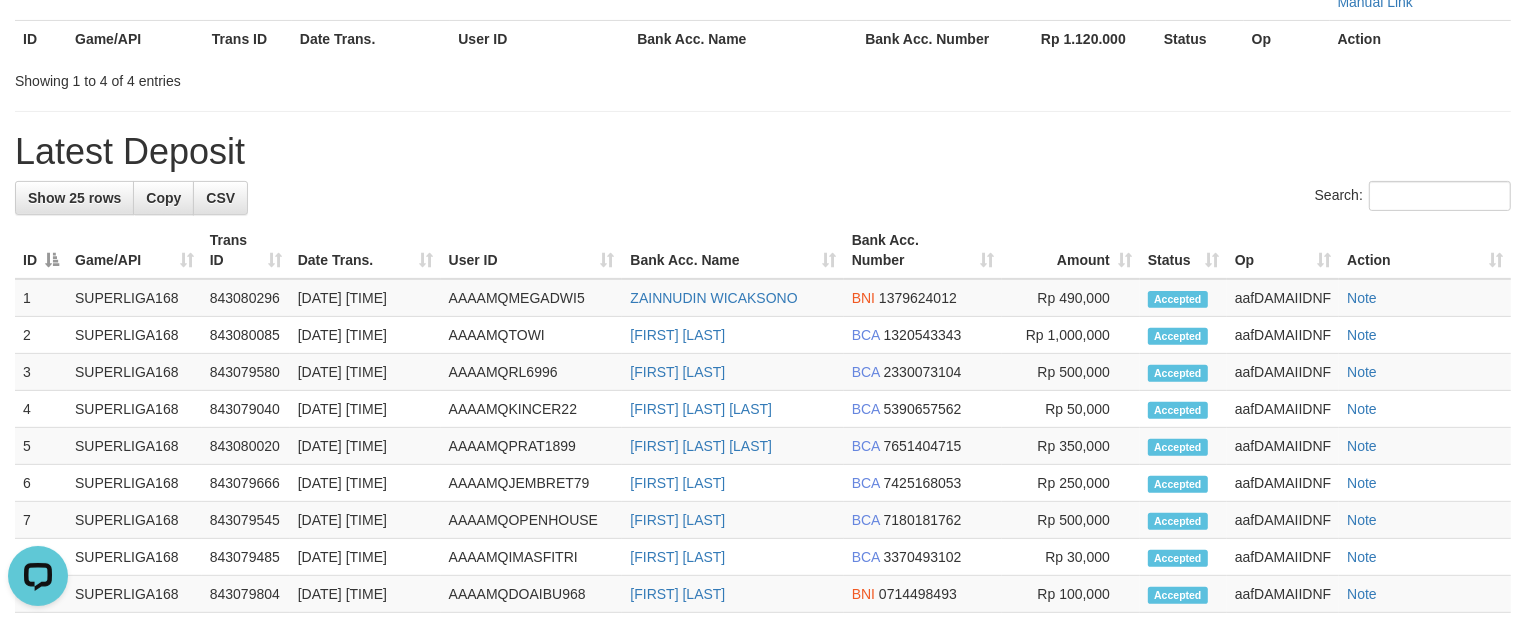click on "Latest Deposit" at bounding box center (763, 152) 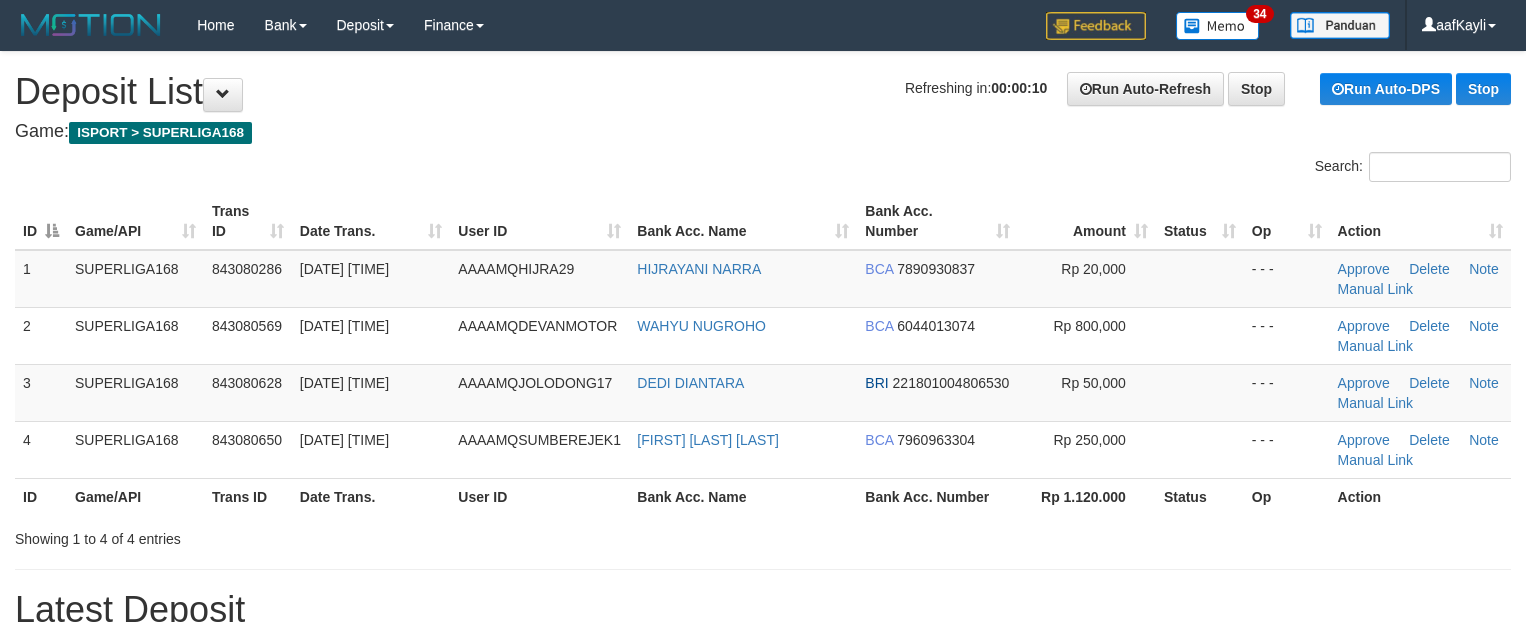 scroll, scrollTop: 0, scrollLeft: 0, axis: both 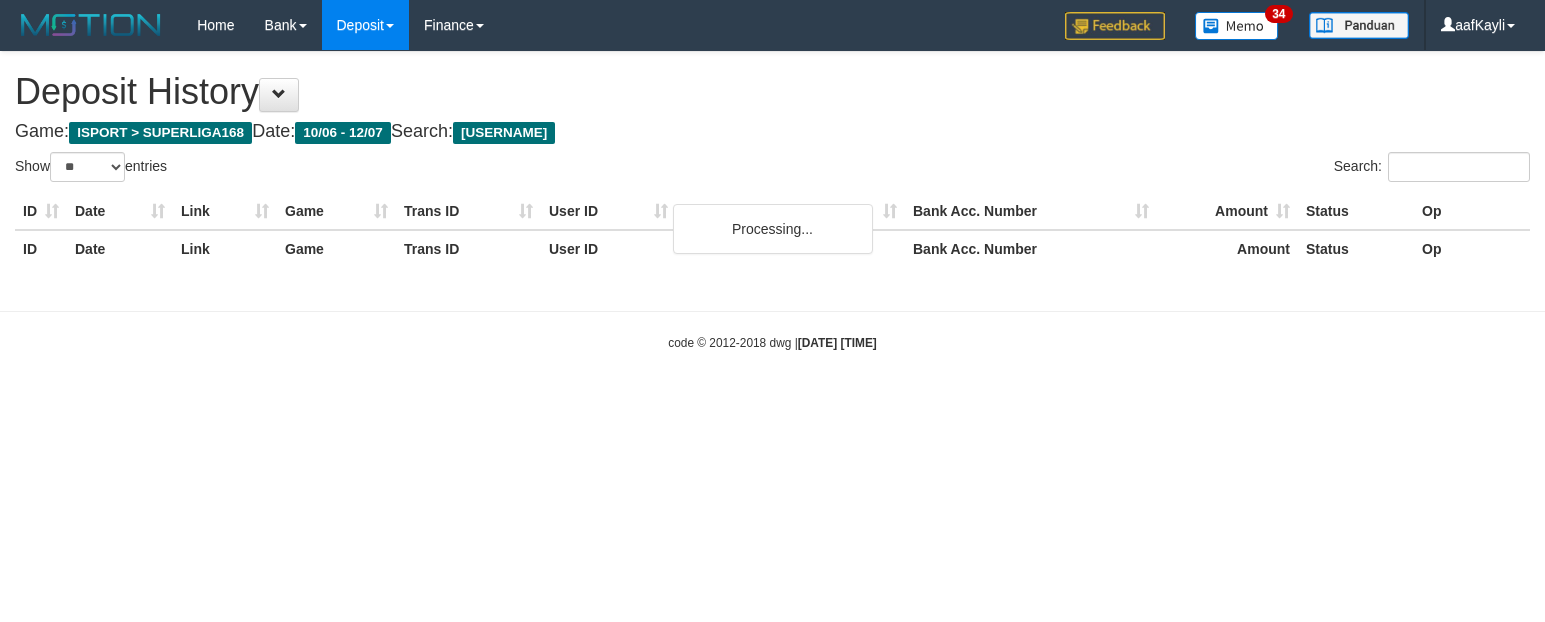 select on "**" 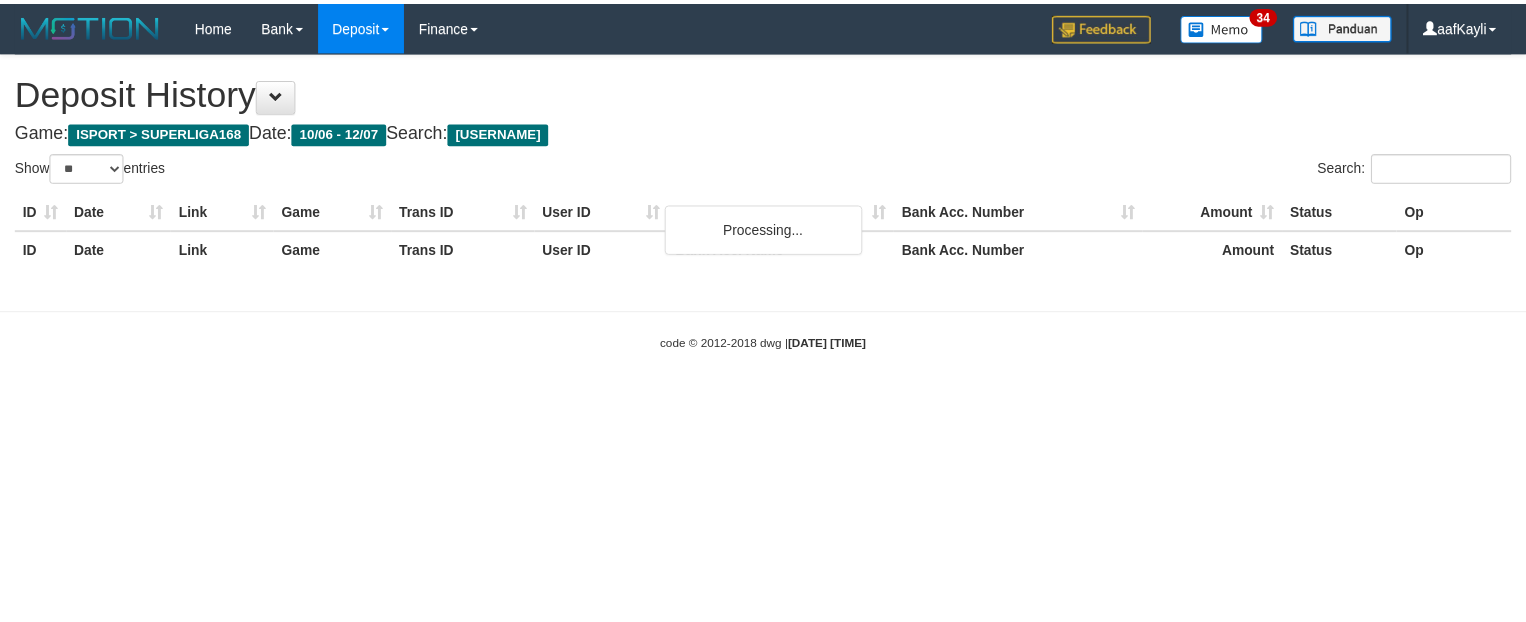 scroll, scrollTop: 0, scrollLeft: 0, axis: both 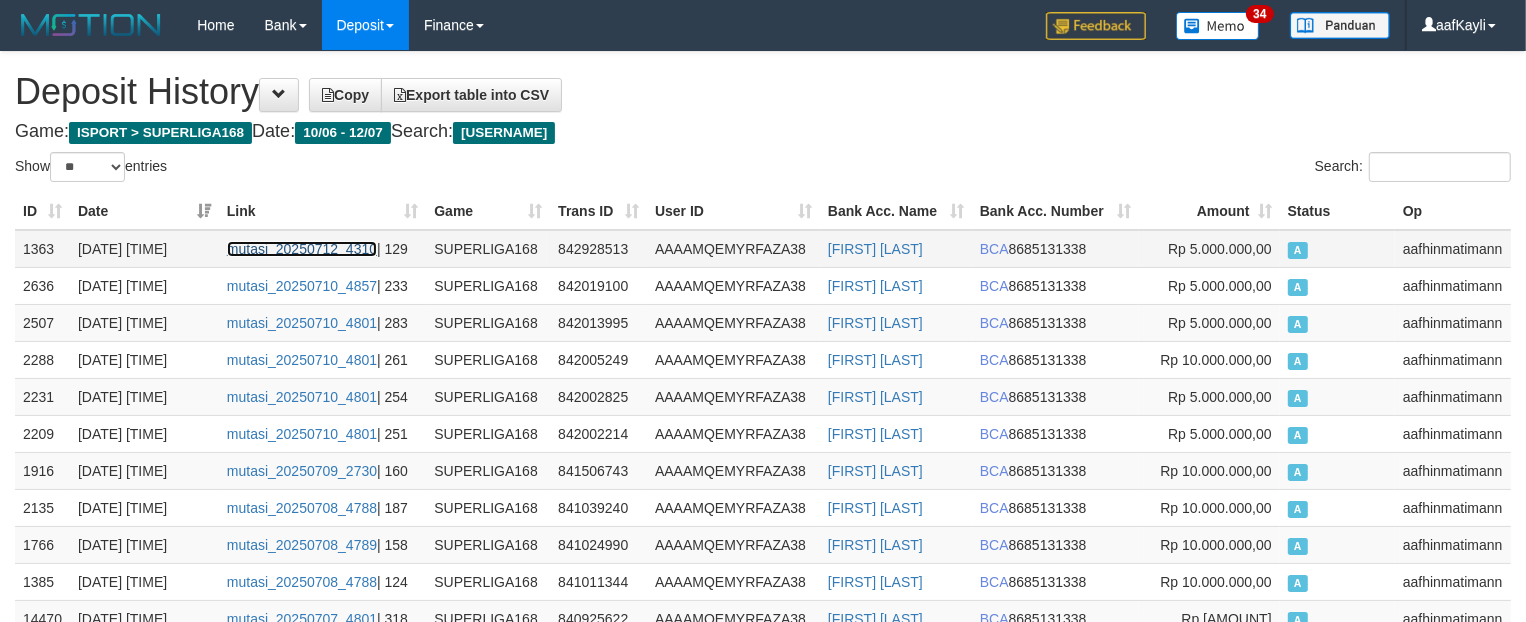 click on "mutasi_20250712_4310" at bounding box center (302, 249) 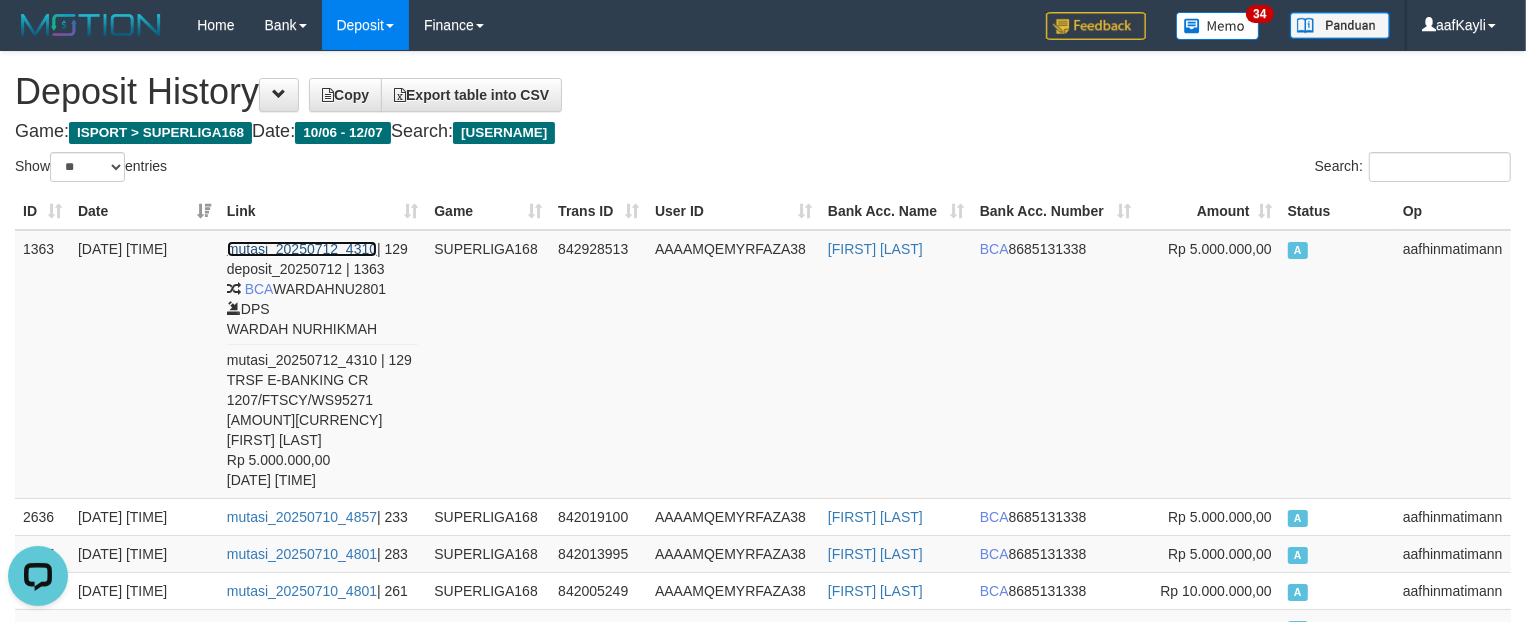 scroll, scrollTop: 0, scrollLeft: 0, axis: both 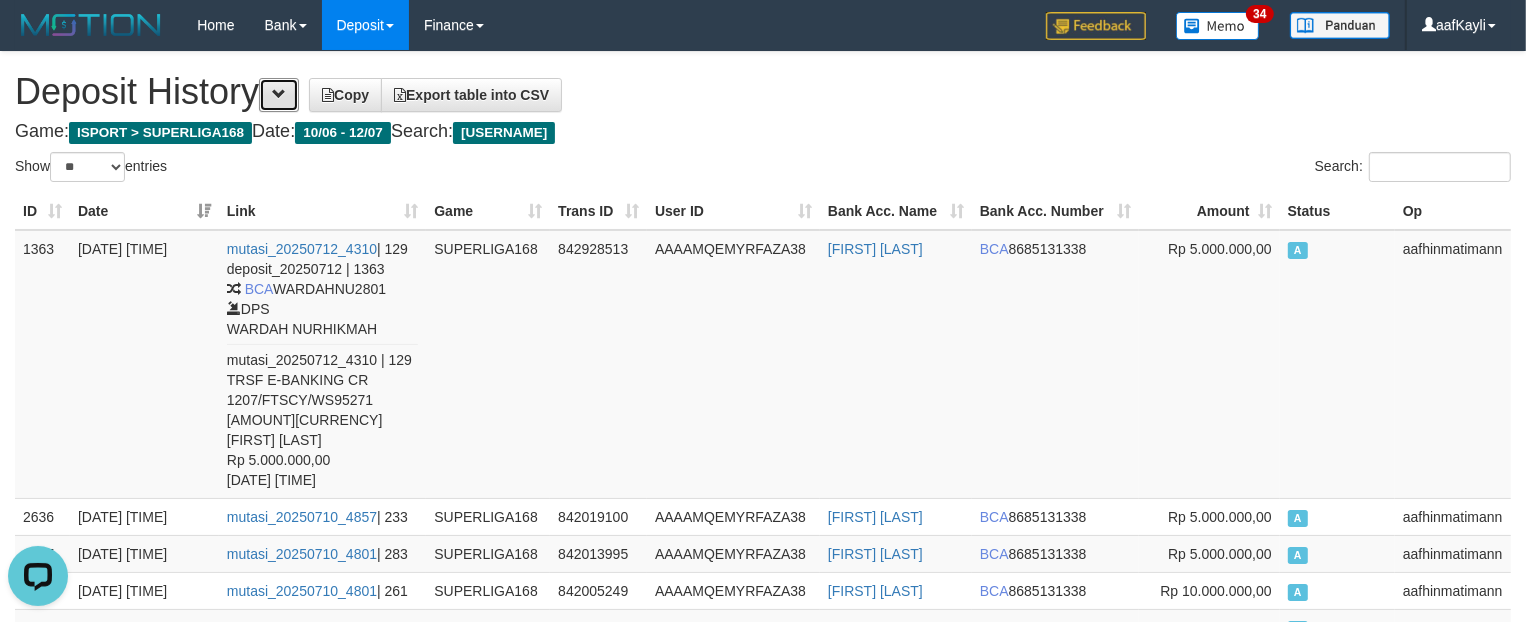 drag, startPoint x: 296, startPoint y: 97, endPoint x: 337, endPoint y: 307, distance: 213.96495 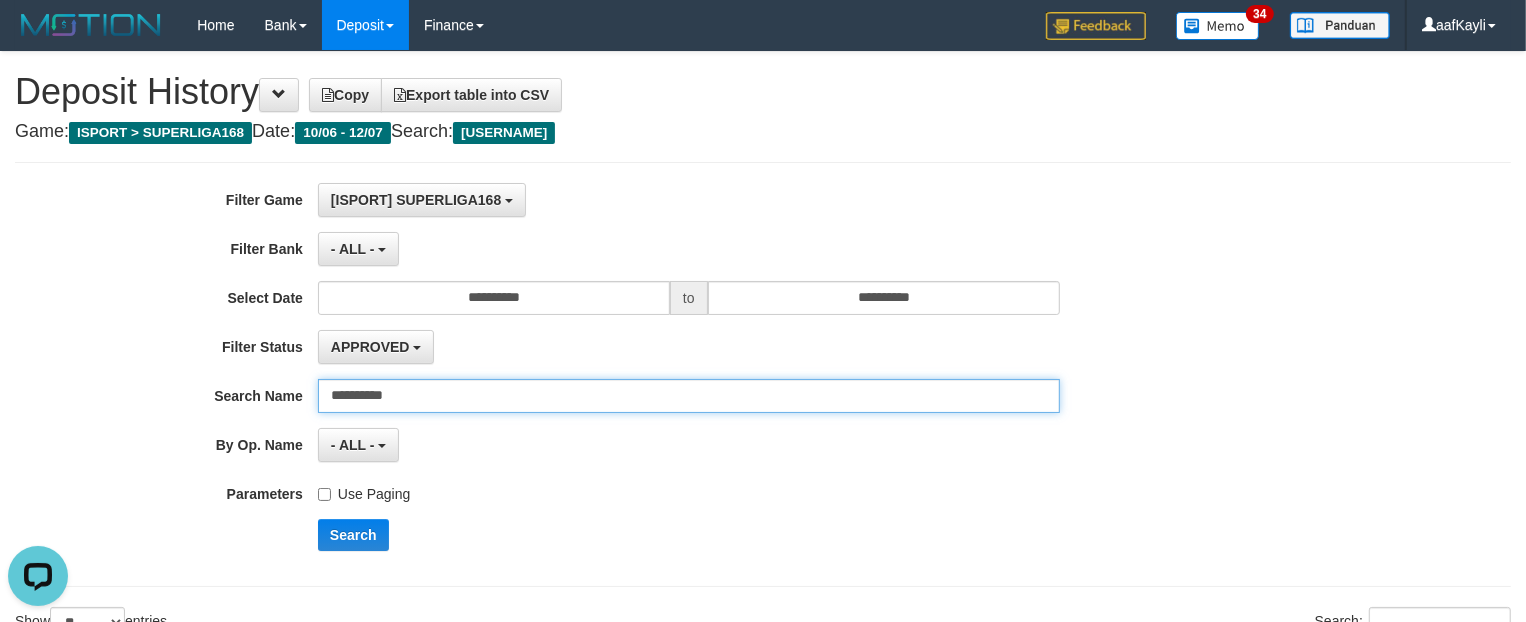 drag, startPoint x: 441, startPoint y: 400, endPoint x: 0, endPoint y: 427, distance: 441.82574 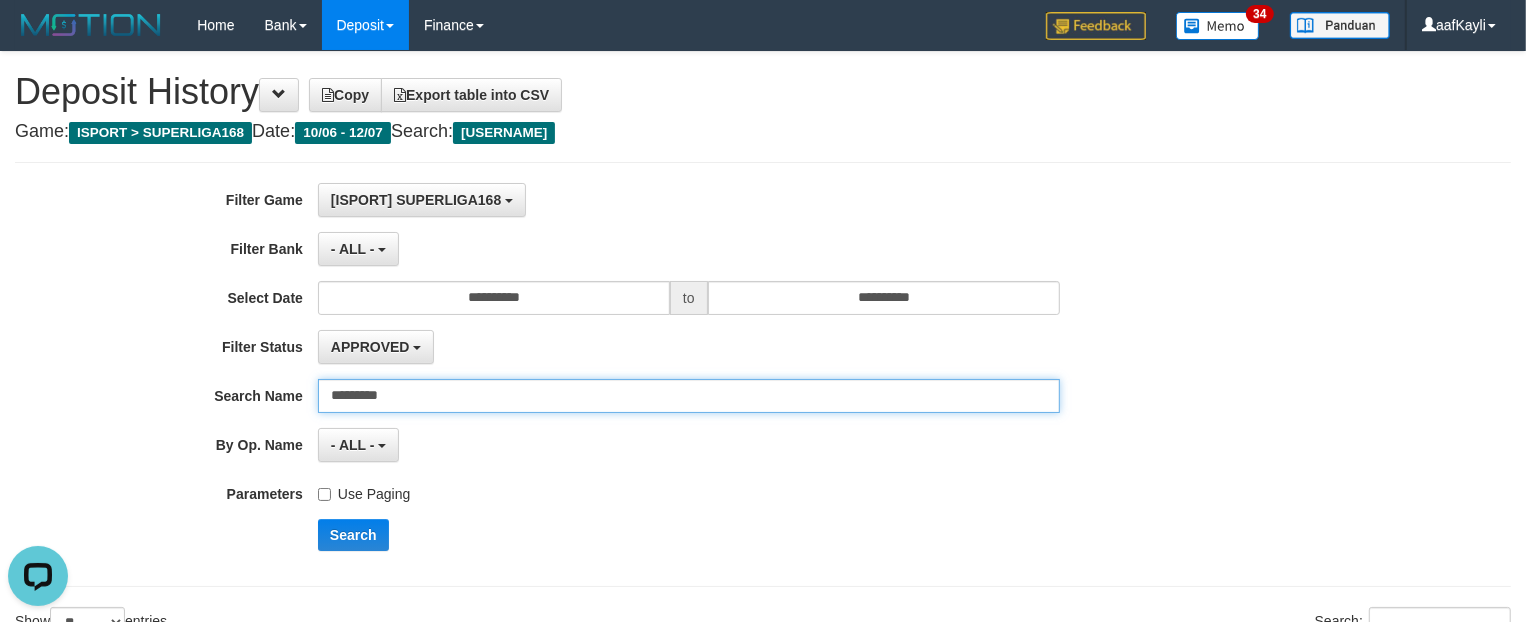 type on "********" 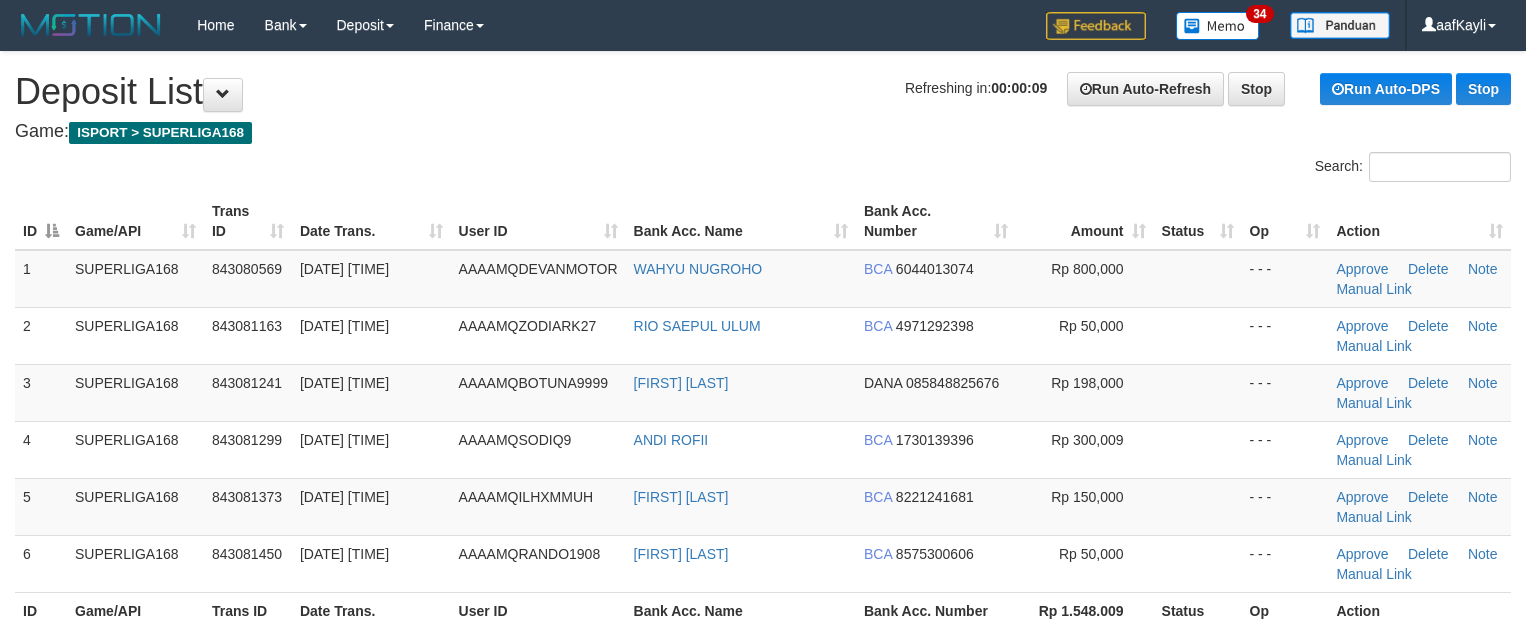 scroll, scrollTop: 0, scrollLeft: 0, axis: both 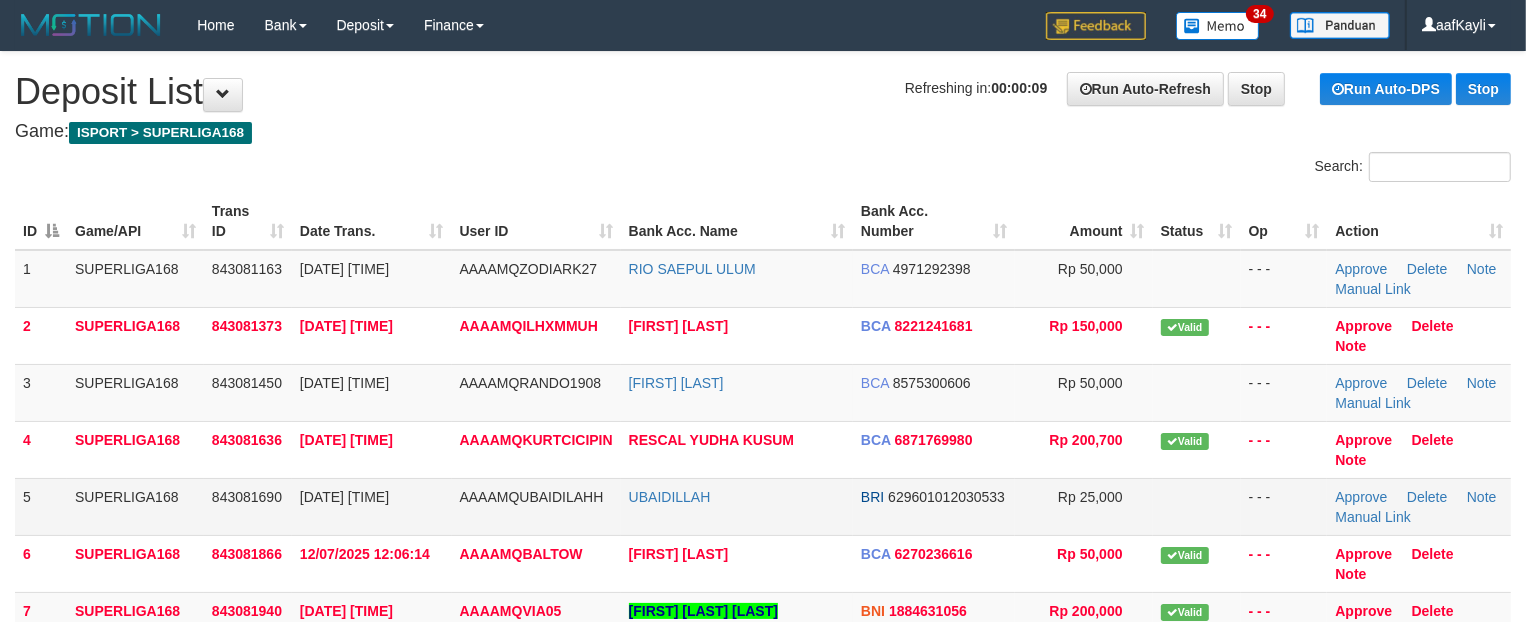 click at bounding box center (1197, 506) 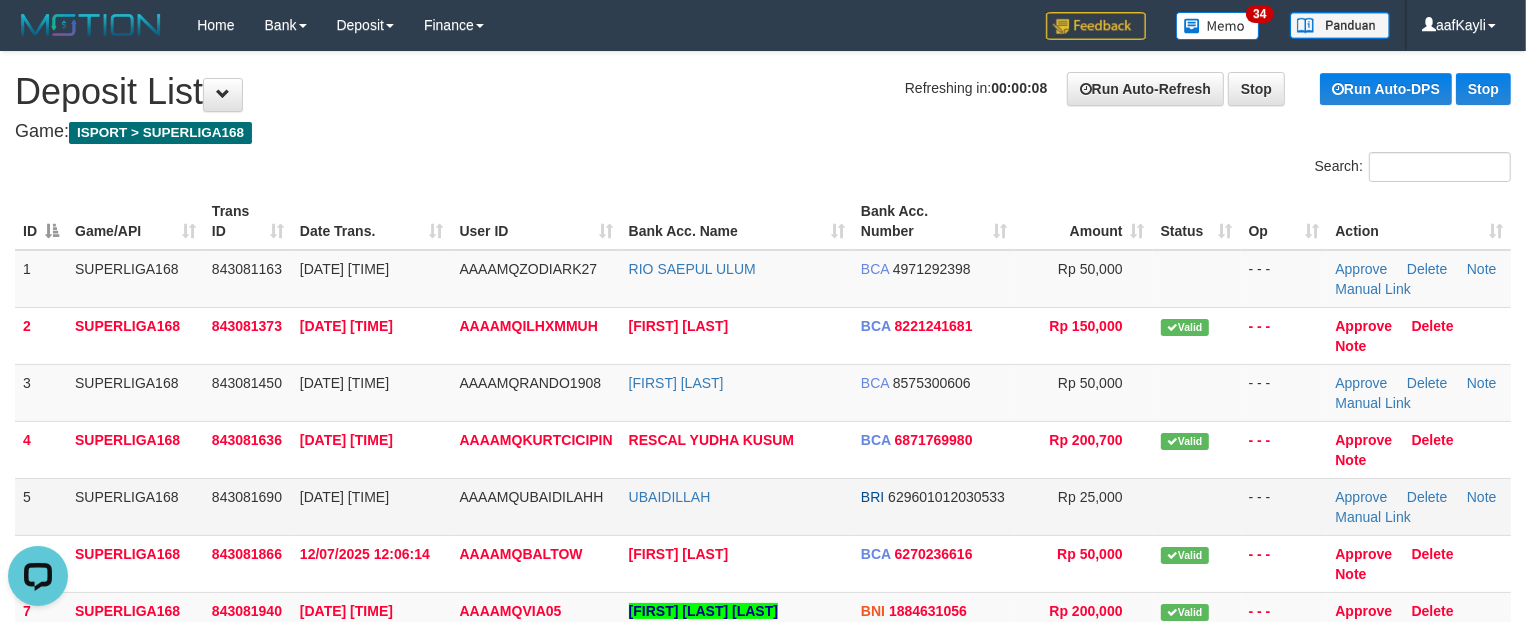 scroll, scrollTop: 0, scrollLeft: 0, axis: both 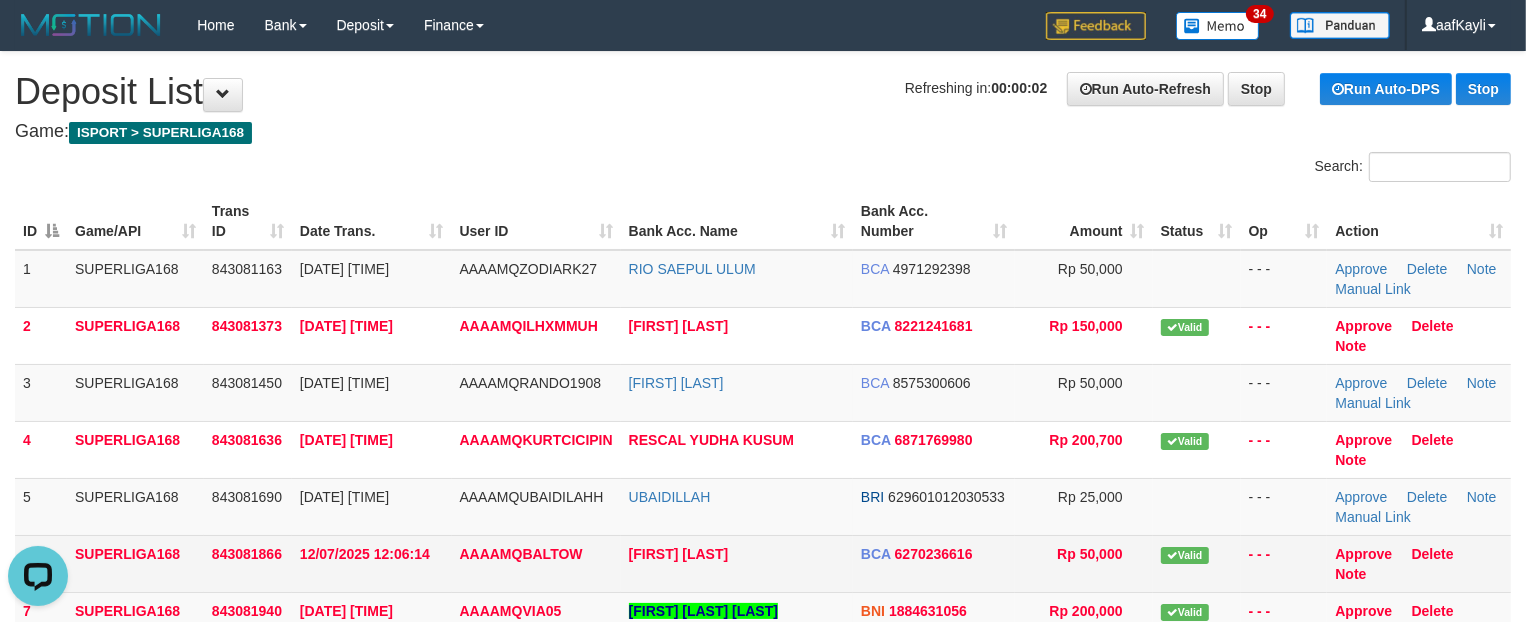 click on "Valid" at bounding box center [1197, 563] 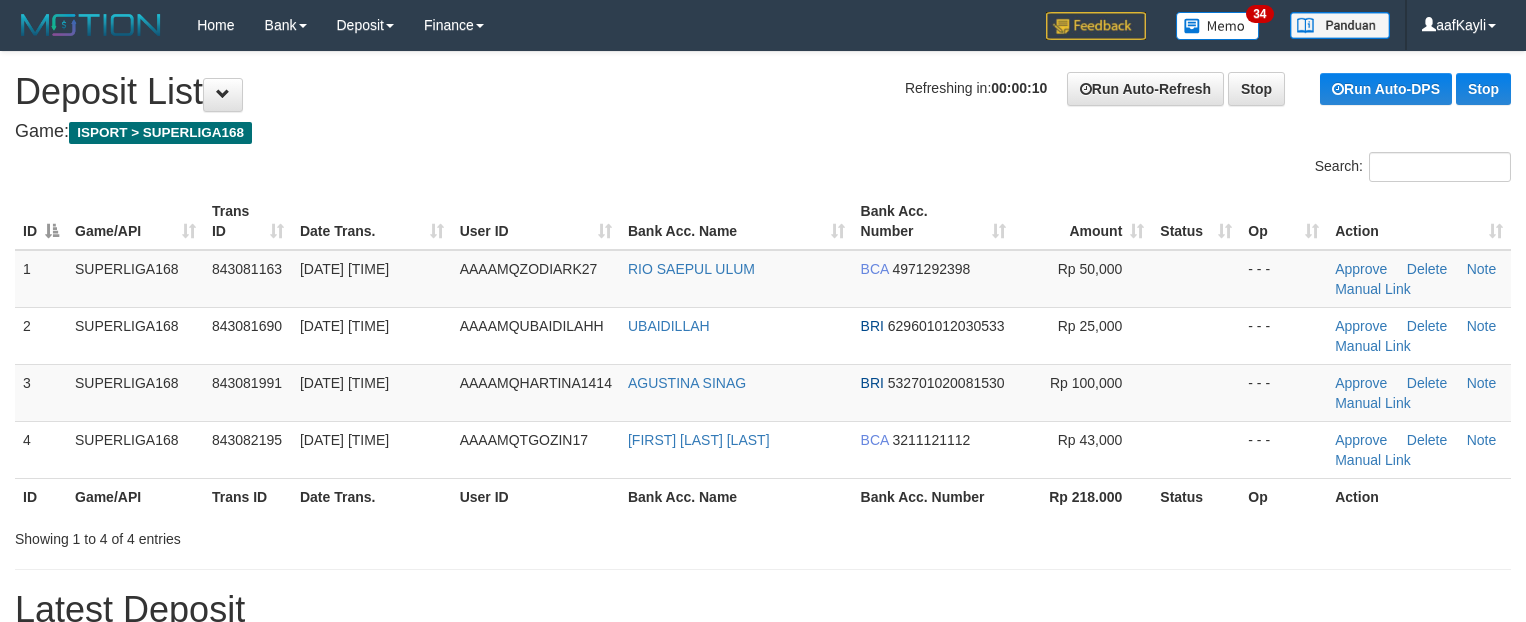scroll, scrollTop: 0, scrollLeft: 0, axis: both 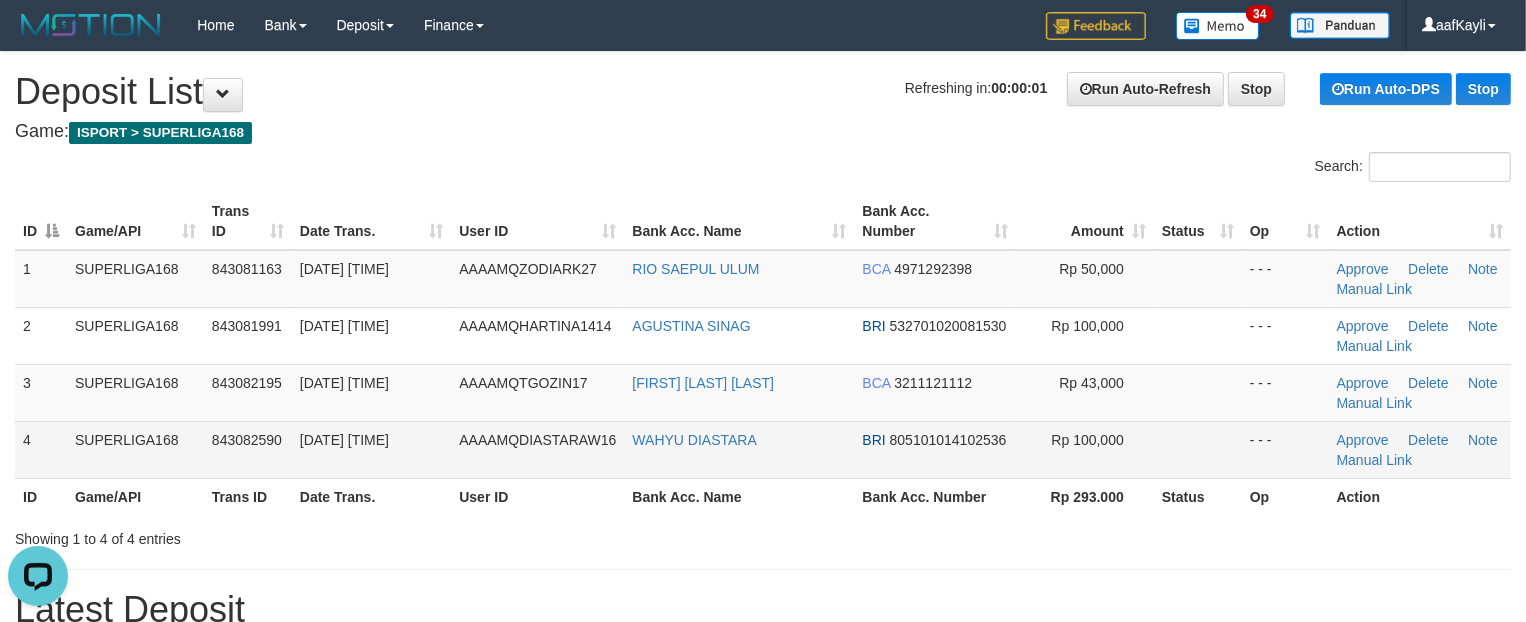 click at bounding box center (1198, 449) 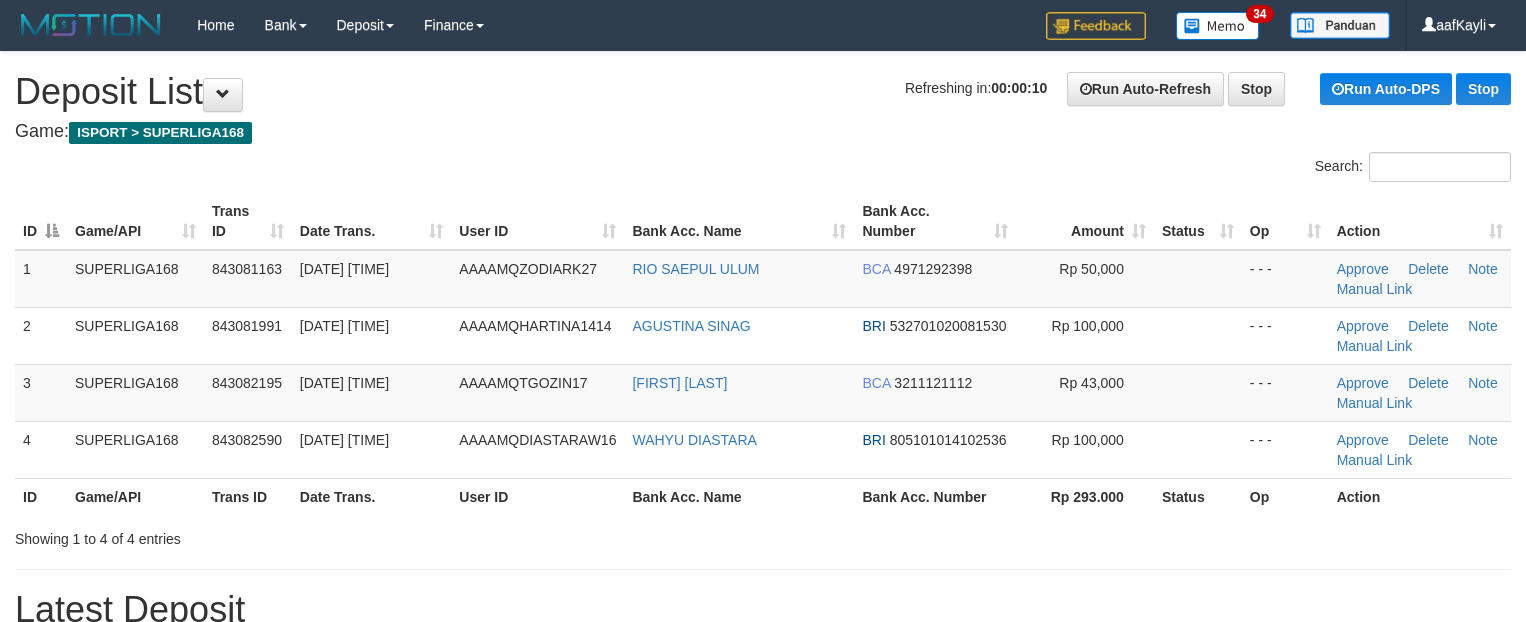 scroll, scrollTop: 0, scrollLeft: 0, axis: both 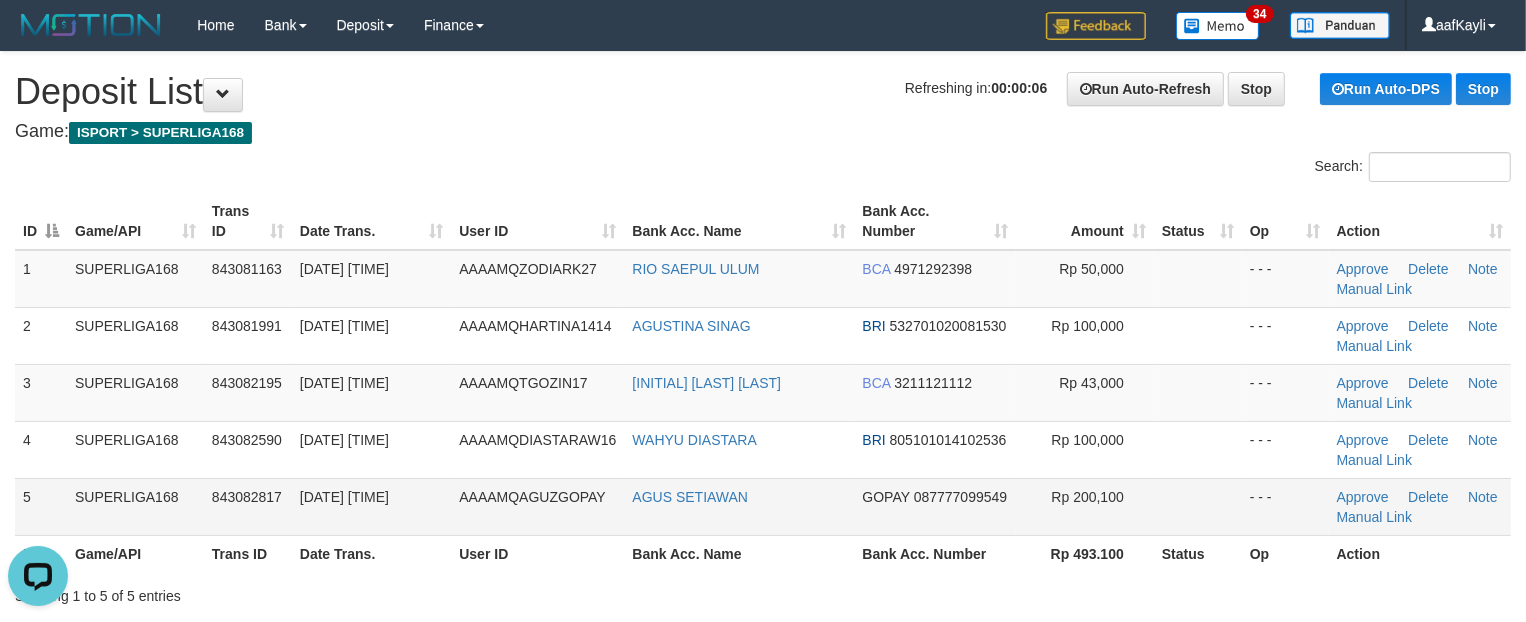 click on "- - -" at bounding box center (1285, 506) 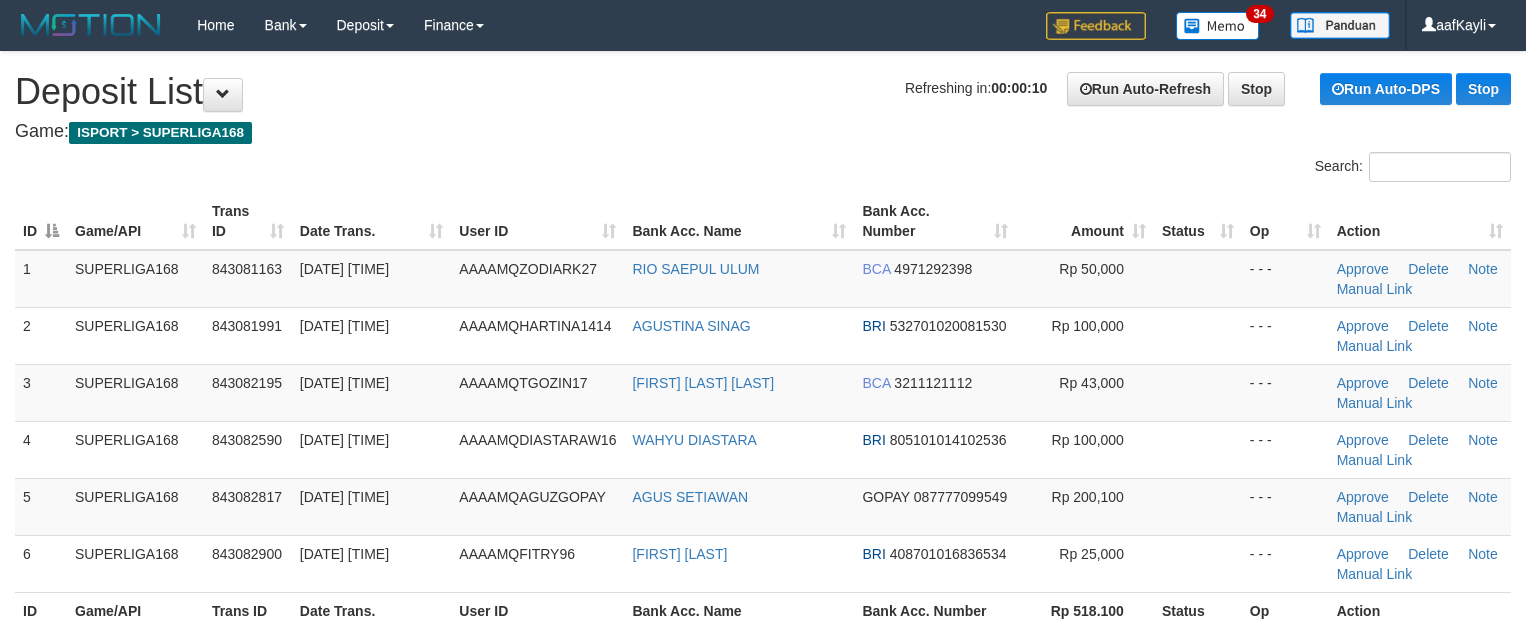 scroll, scrollTop: 0, scrollLeft: 0, axis: both 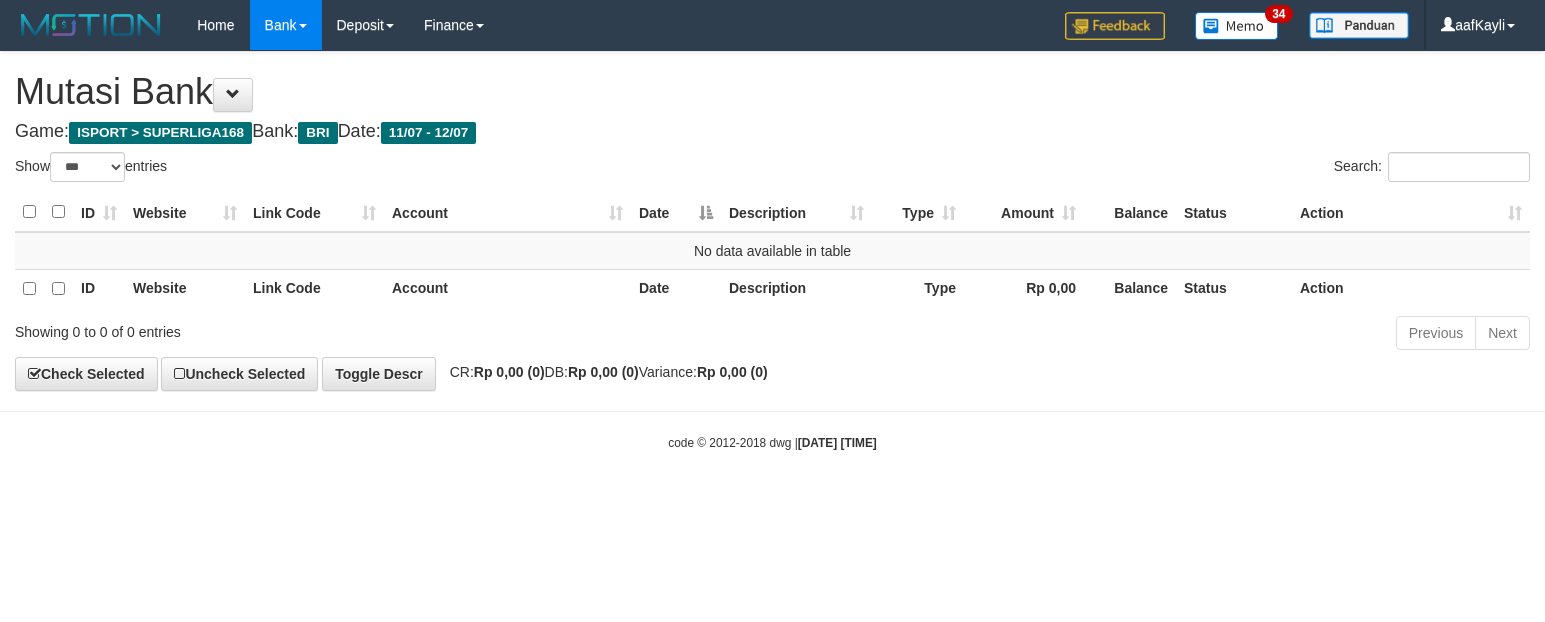 select on "***" 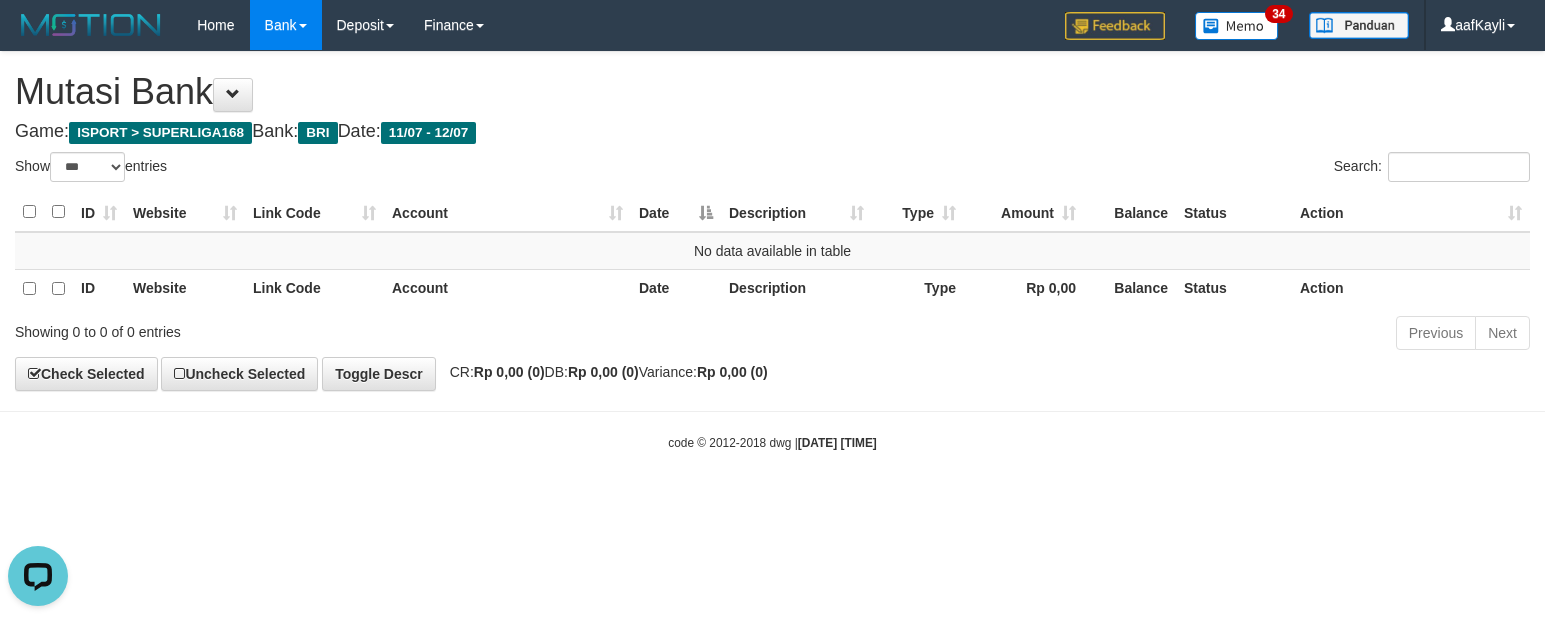 scroll, scrollTop: 0, scrollLeft: 0, axis: both 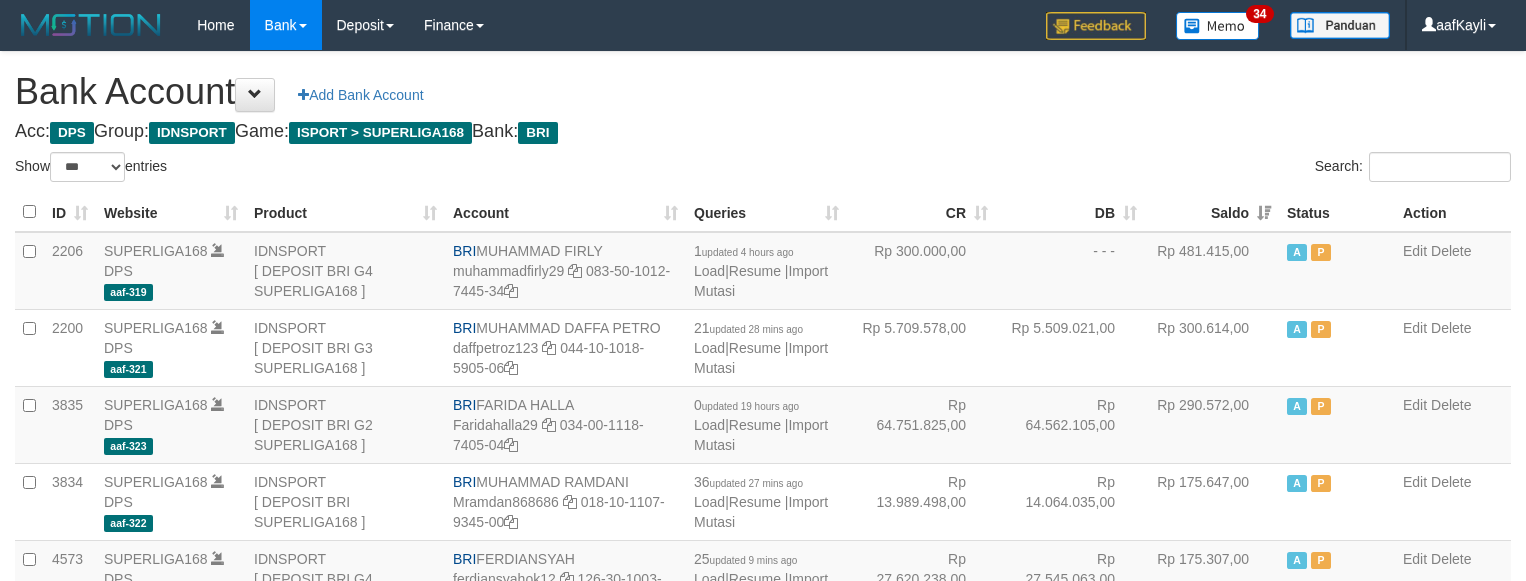 select on "***" 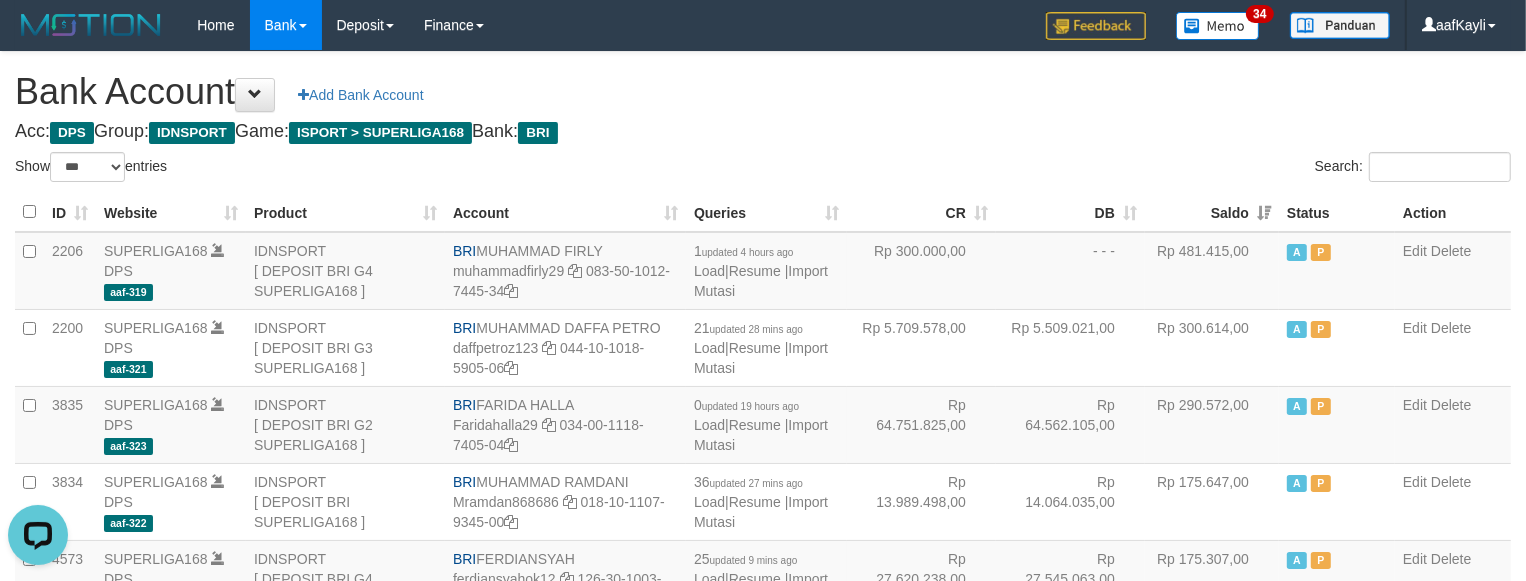 scroll, scrollTop: 0, scrollLeft: 0, axis: both 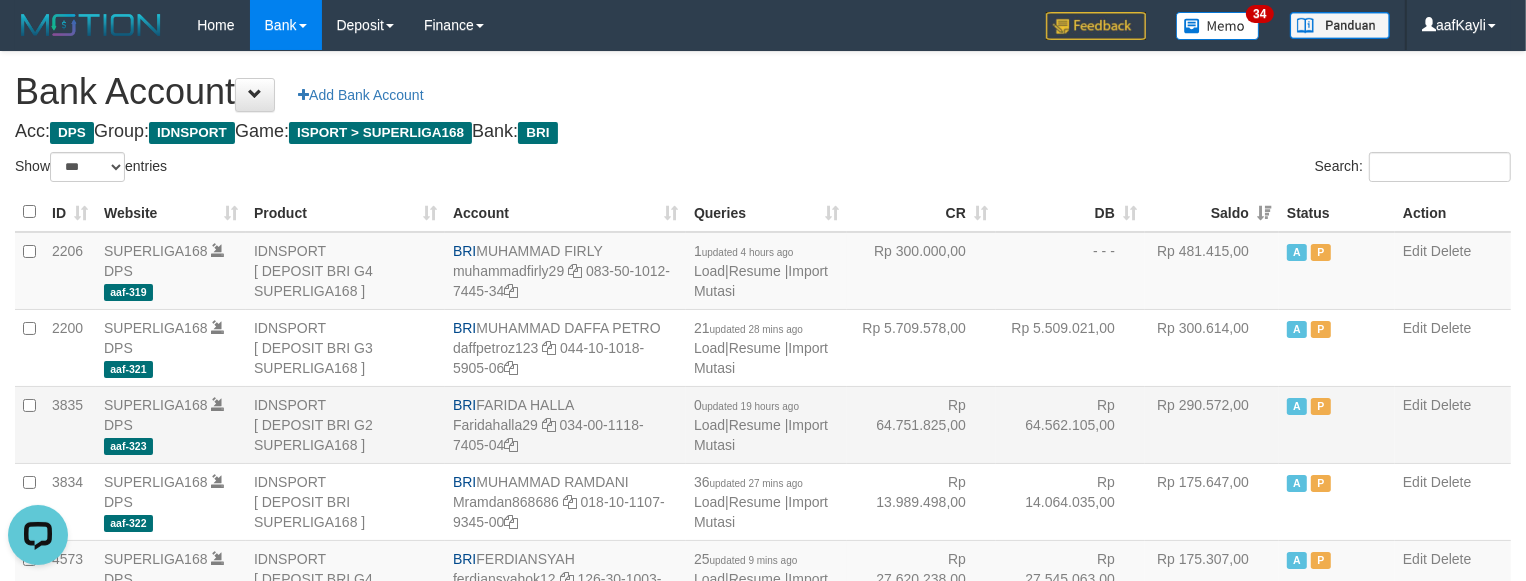 click on "Rp 64.562.105,00" at bounding box center (1070, 424) 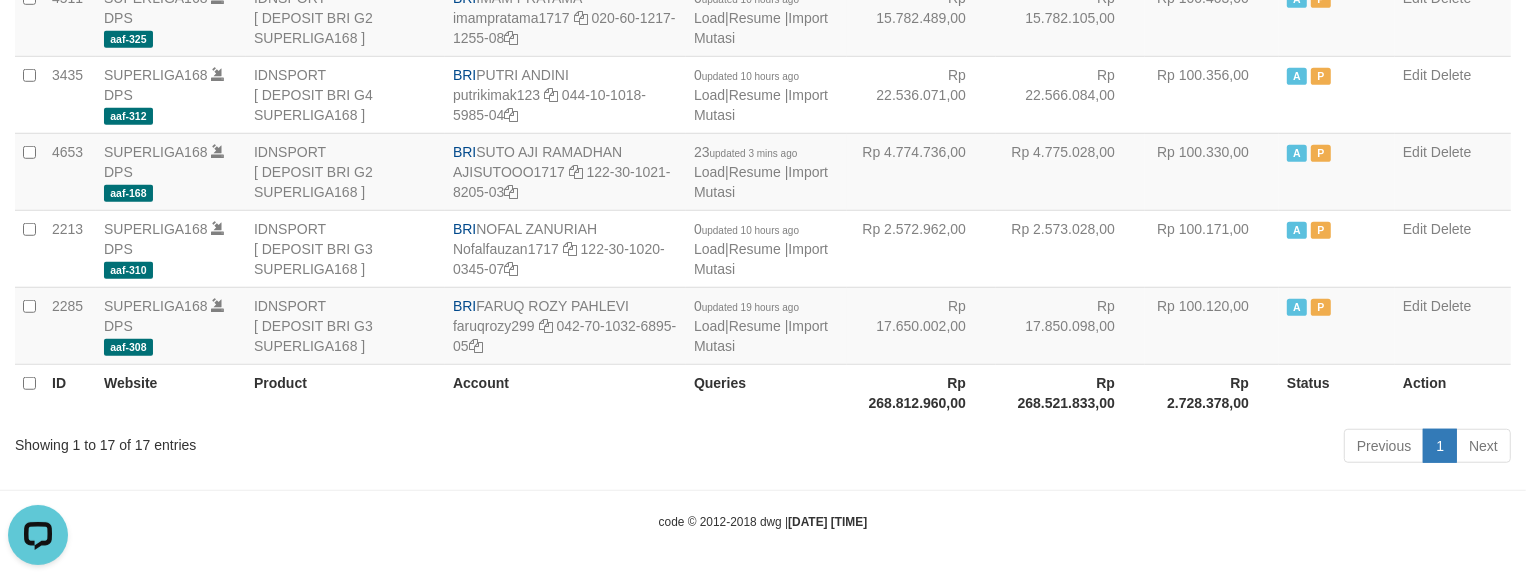 scroll, scrollTop: 268, scrollLeft: 0, axis: vertical 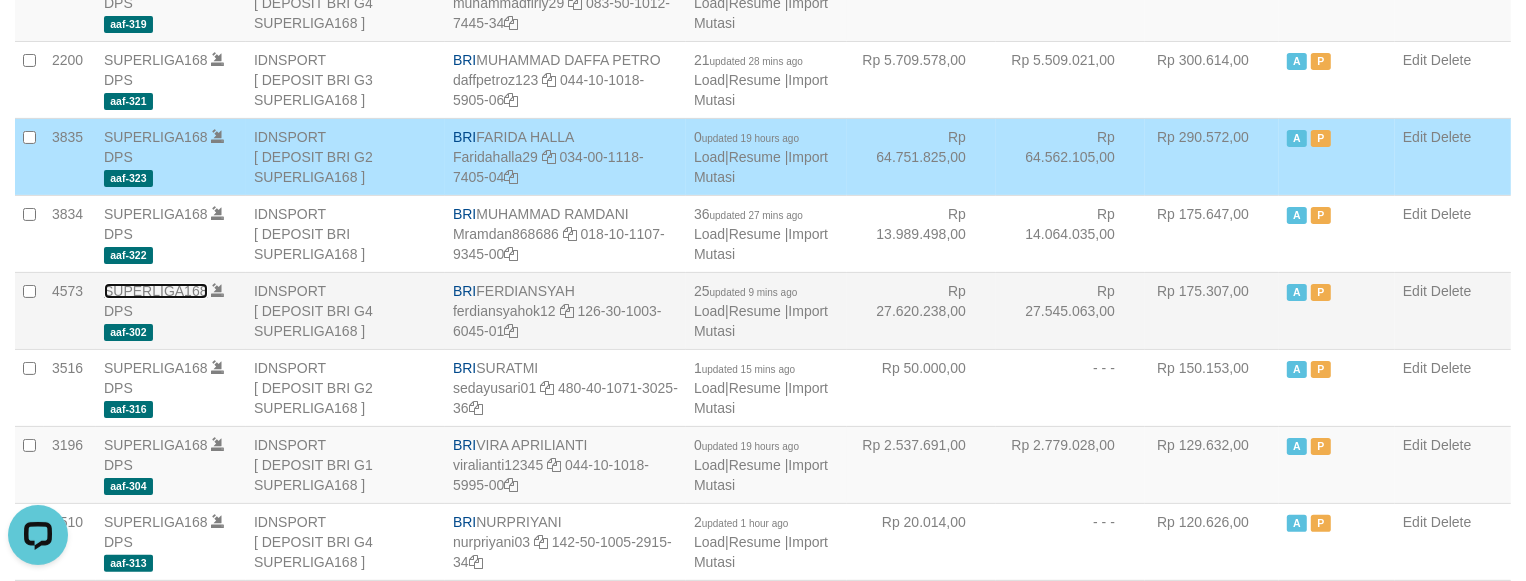 click on "SUPERLIGA168" at bounding box center (156, 291) 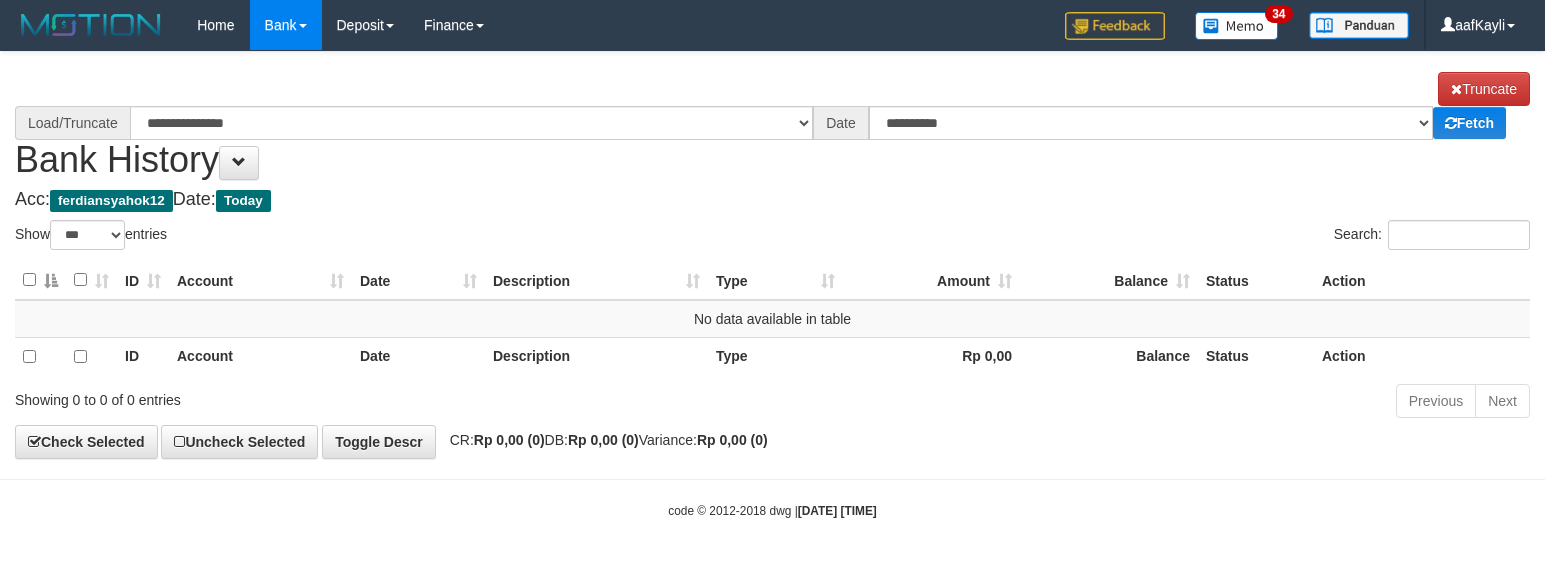 select on "***" 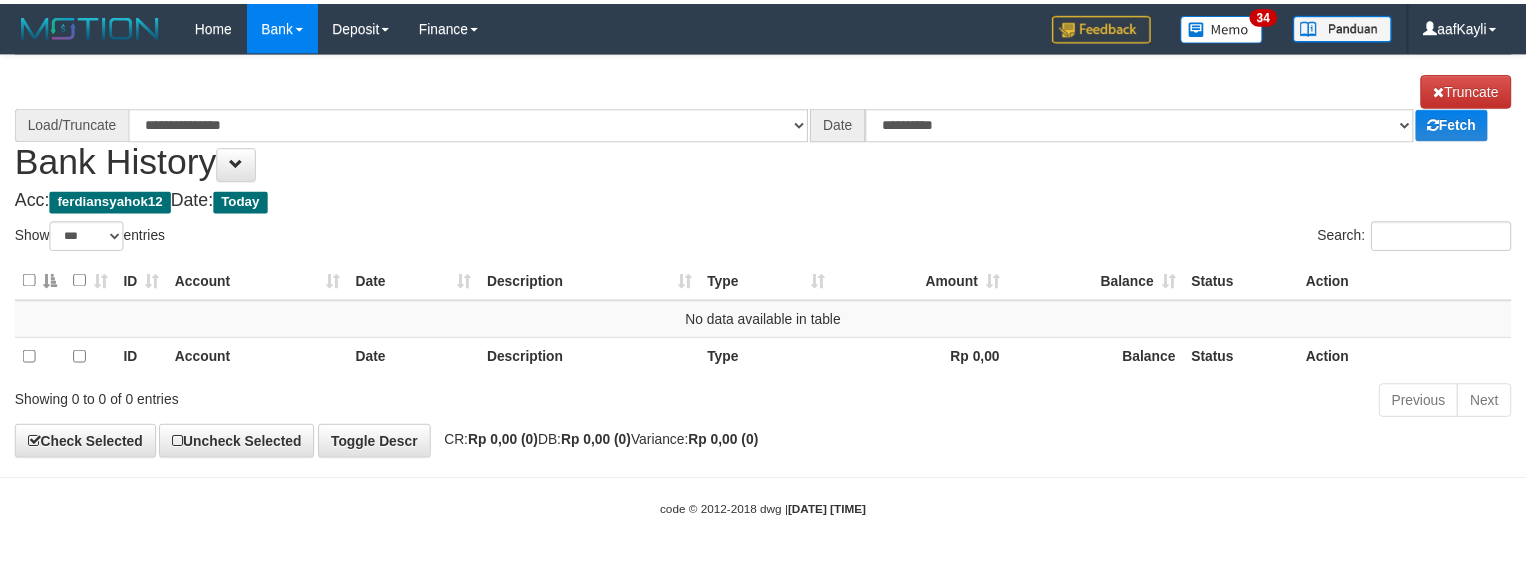 scroll, scrollTop: 0, scrollLeft: 0, axis: both 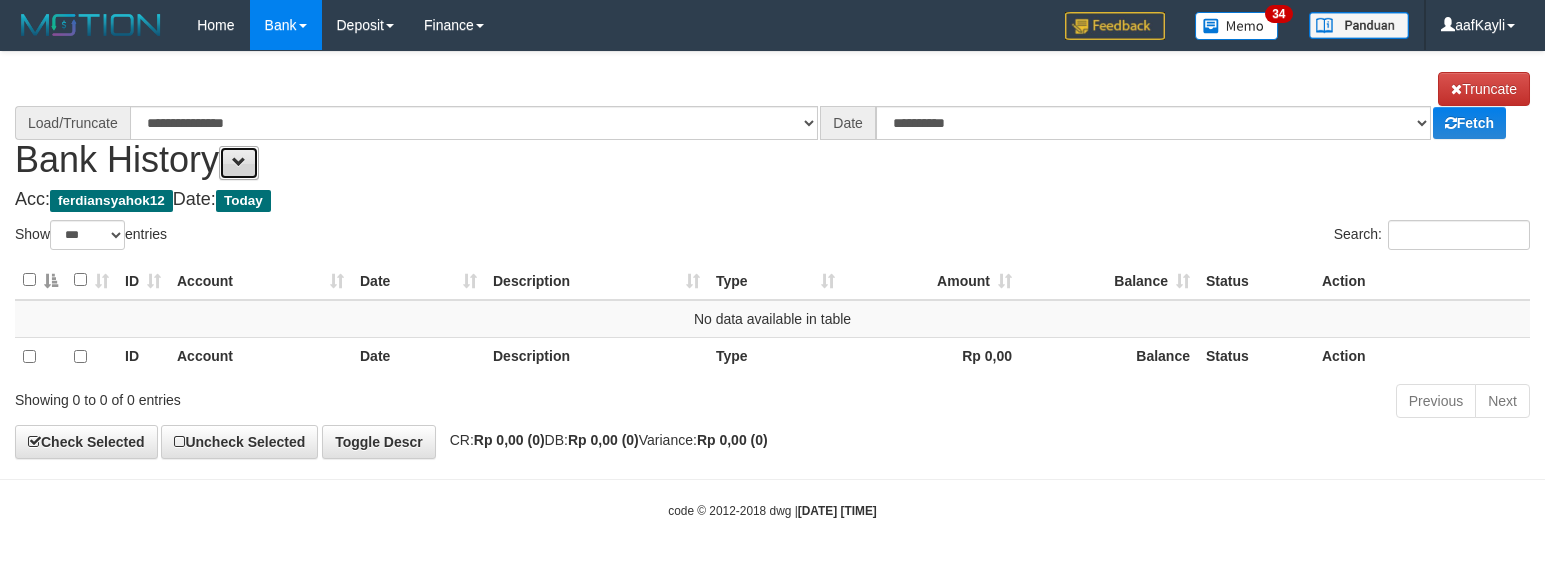 click at bounding box center [239, 163] 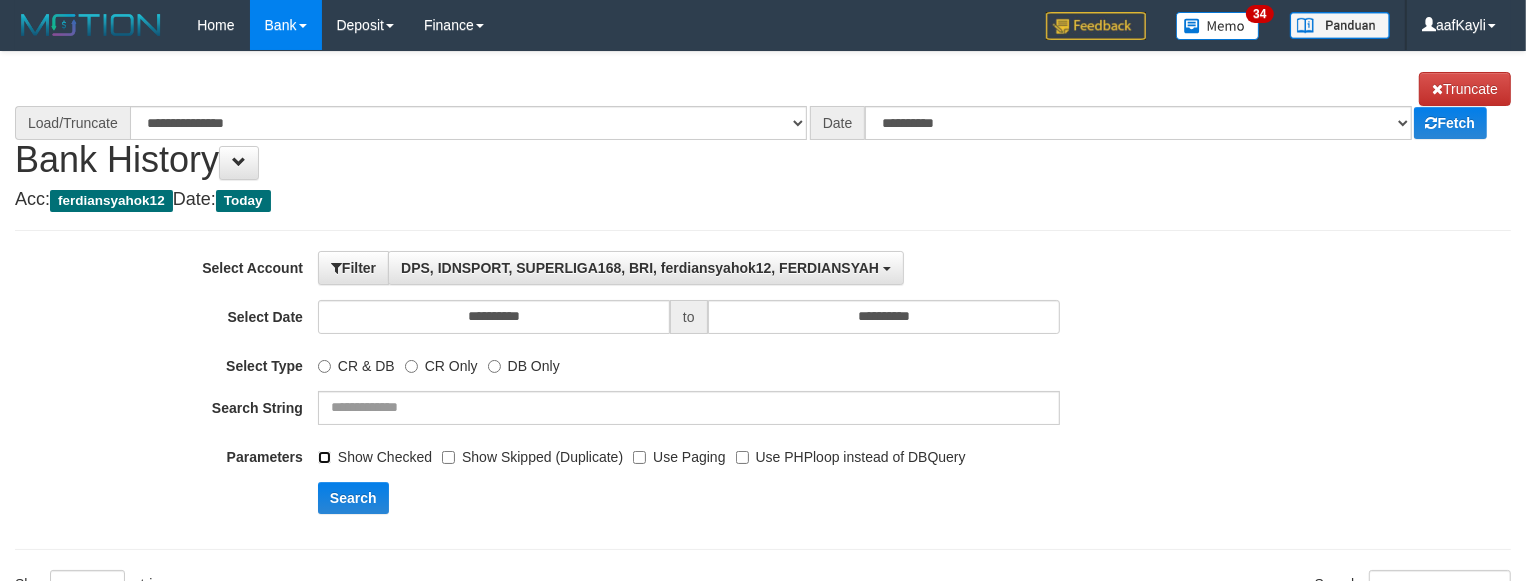 select on "****" 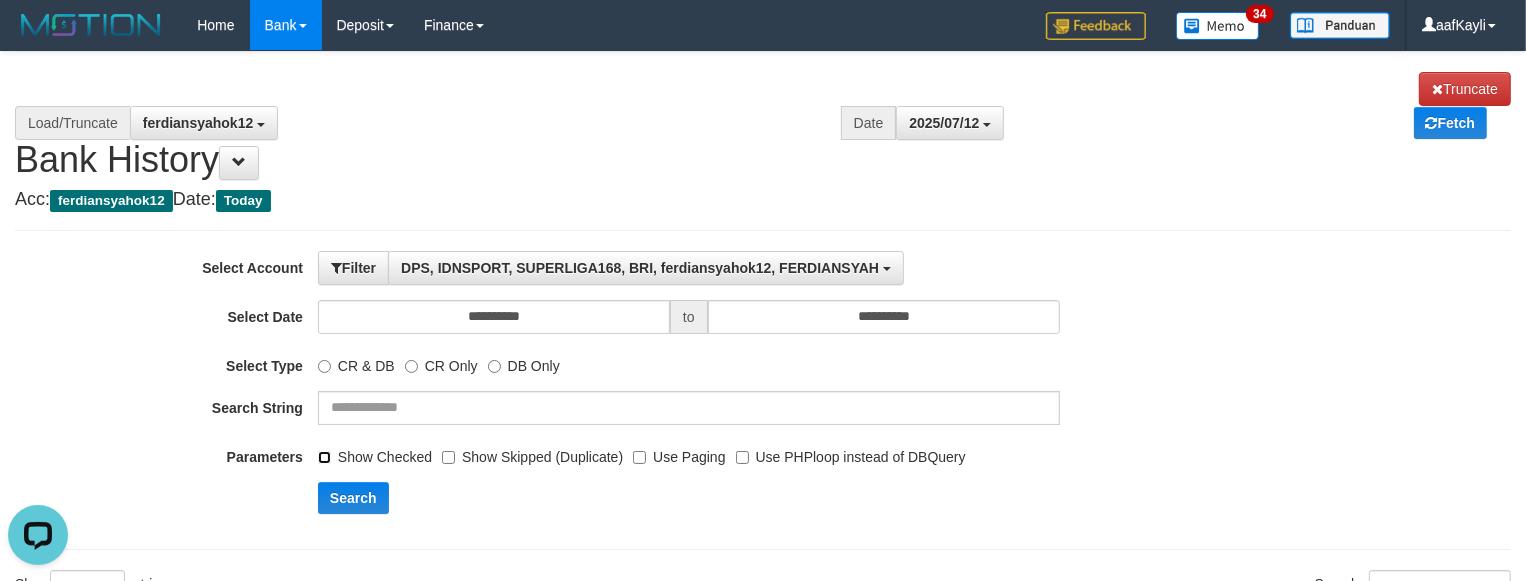 scroll, scrollTop: 0, scrollLeft: 0, axis: both 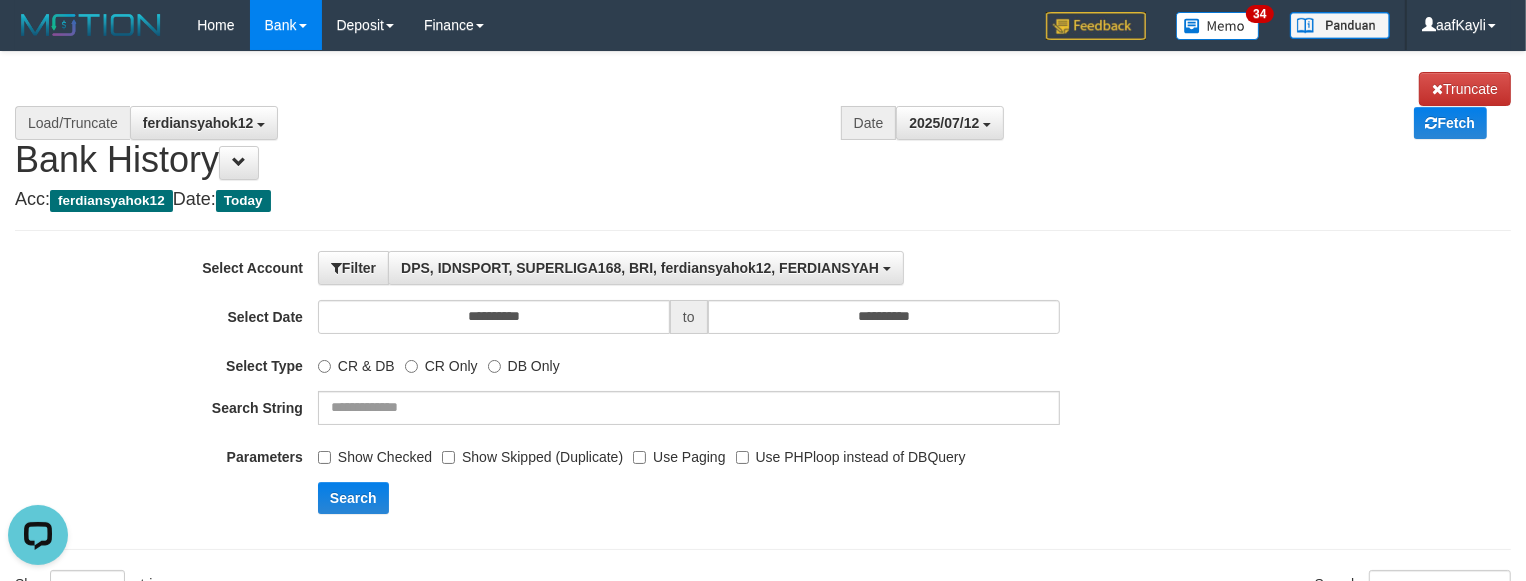 click on "Use Paging" at bounding box center [679, 453] 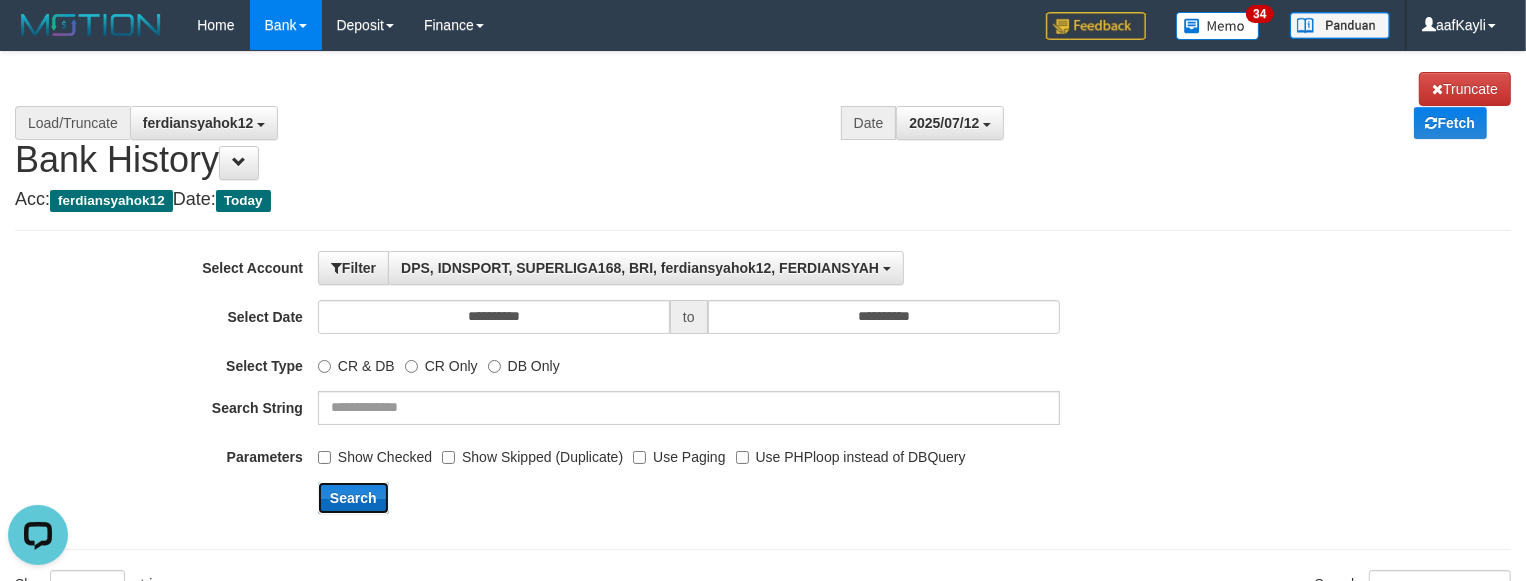 click on "Search" at bounding box center (353, 498) 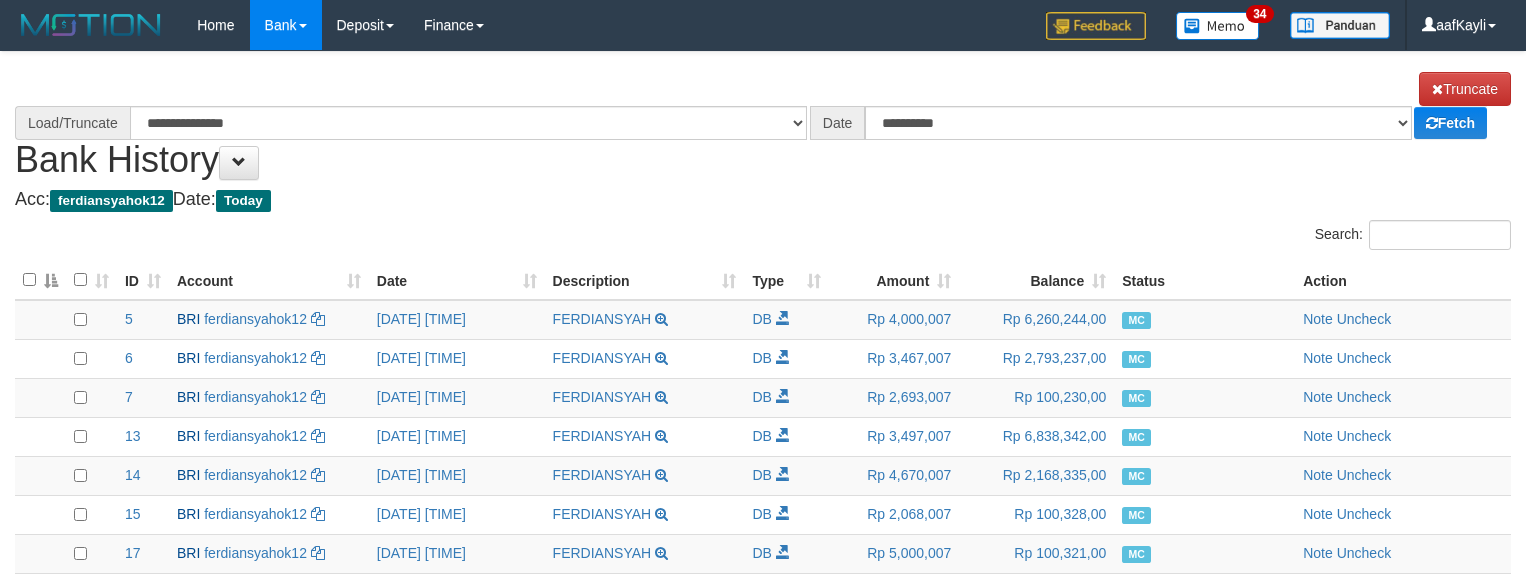 scroll, scrollTop: 0, scrollLeft: 0, axis: both 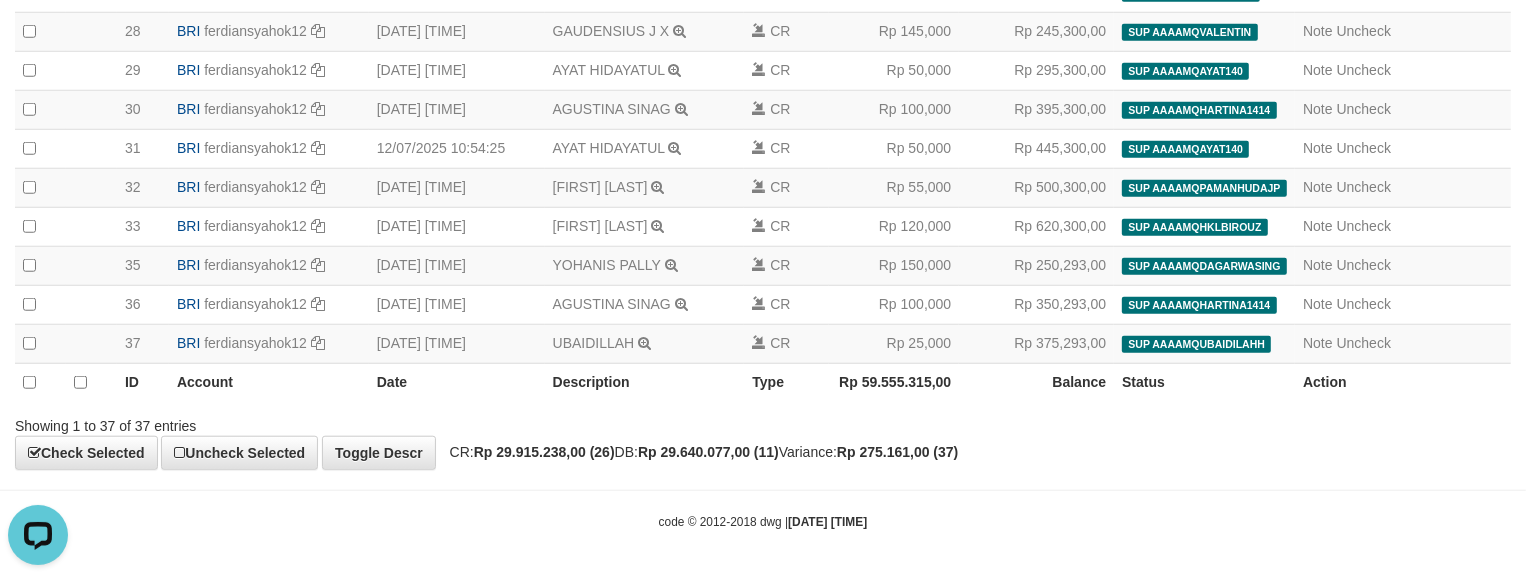 select on "****" 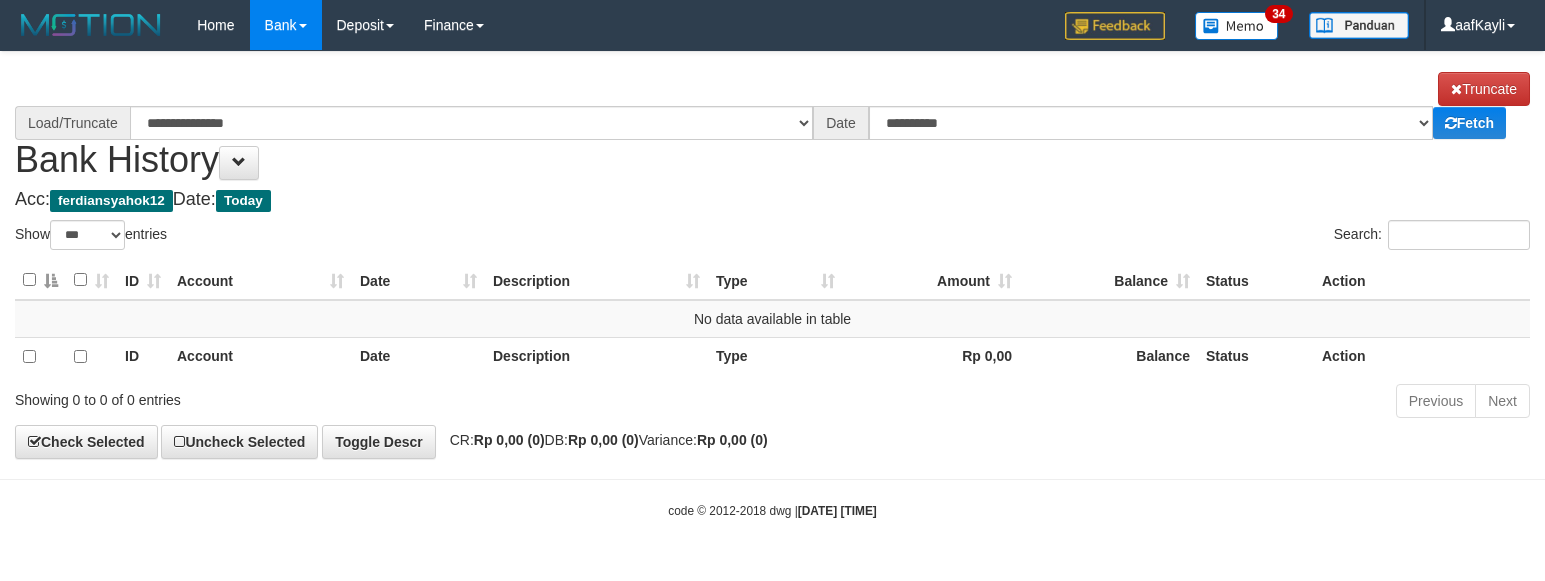 select on "***" 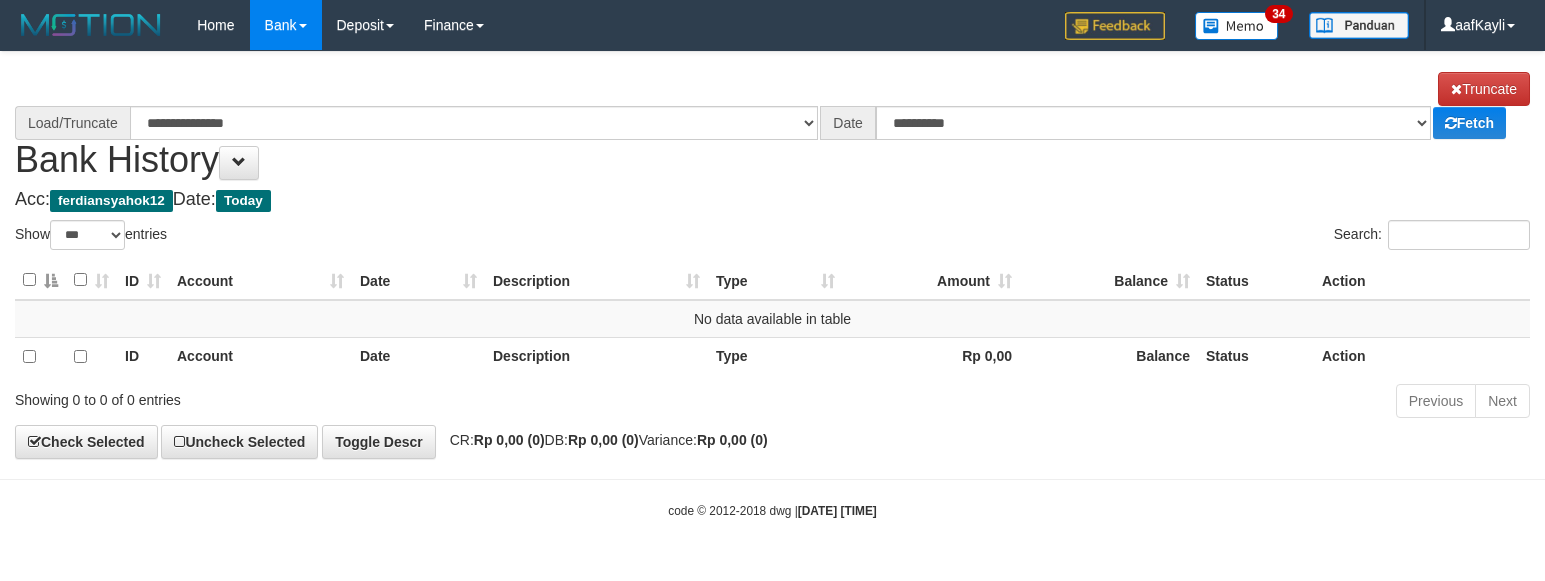 scroll, scrollTop: 0, scrollLeft: 0, axis: both 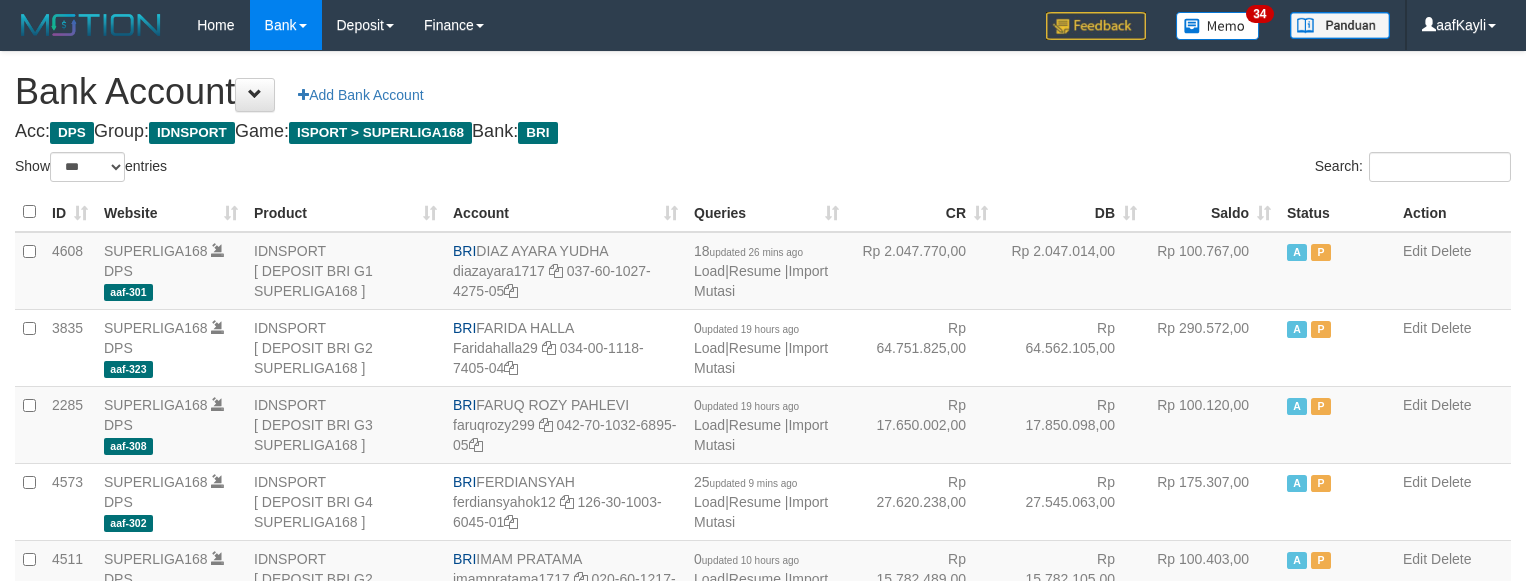 select on "***" 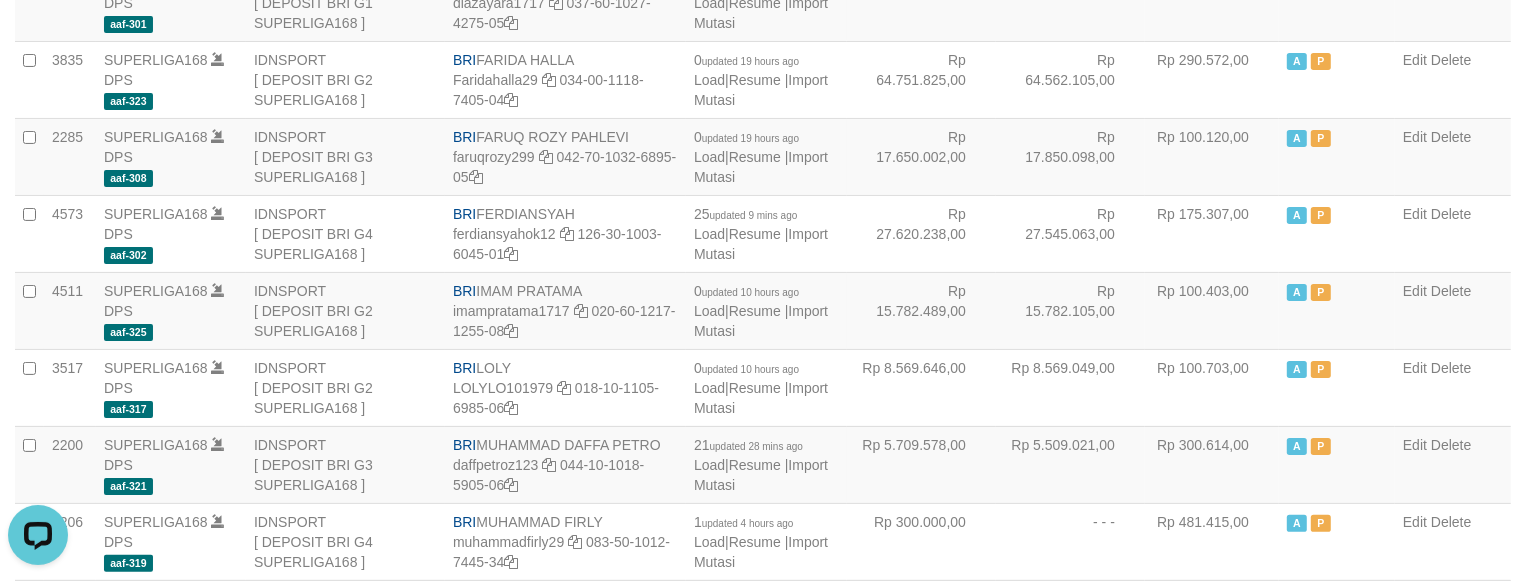 scroll, scrollTop: 0, scrollLeft: 0, axis: both 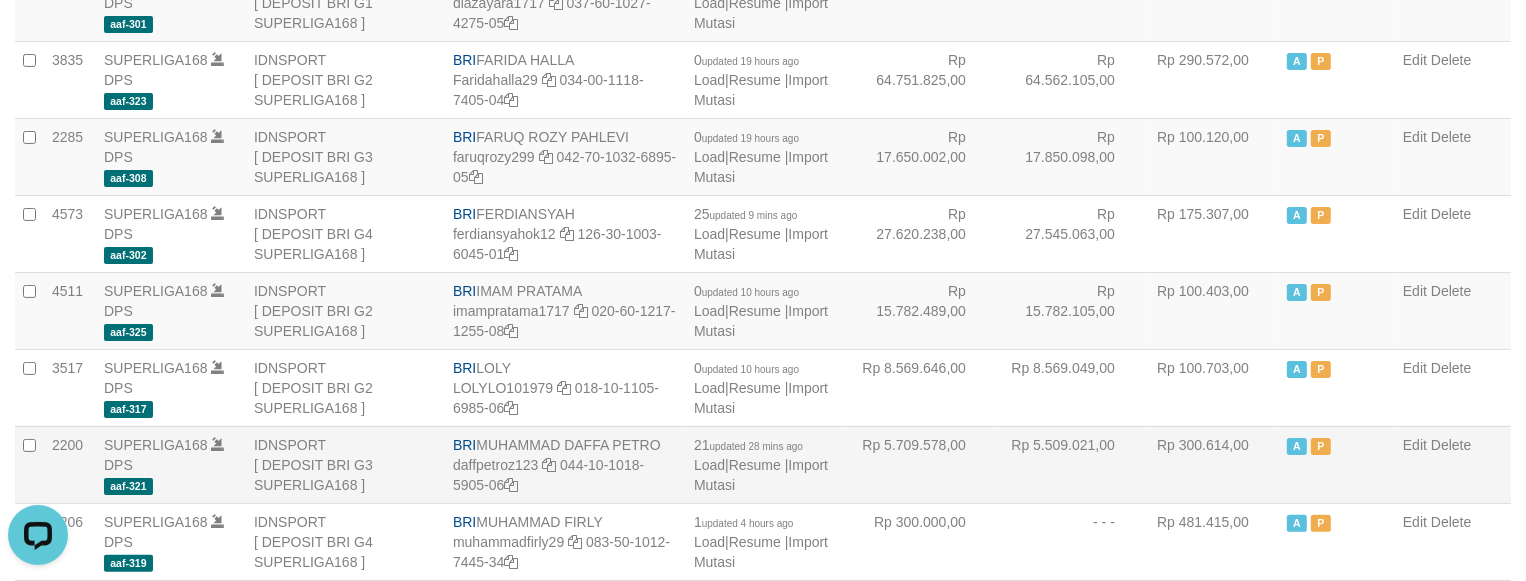 click on "Rp 5.509.021,00" at bounding box center [1070, 464] 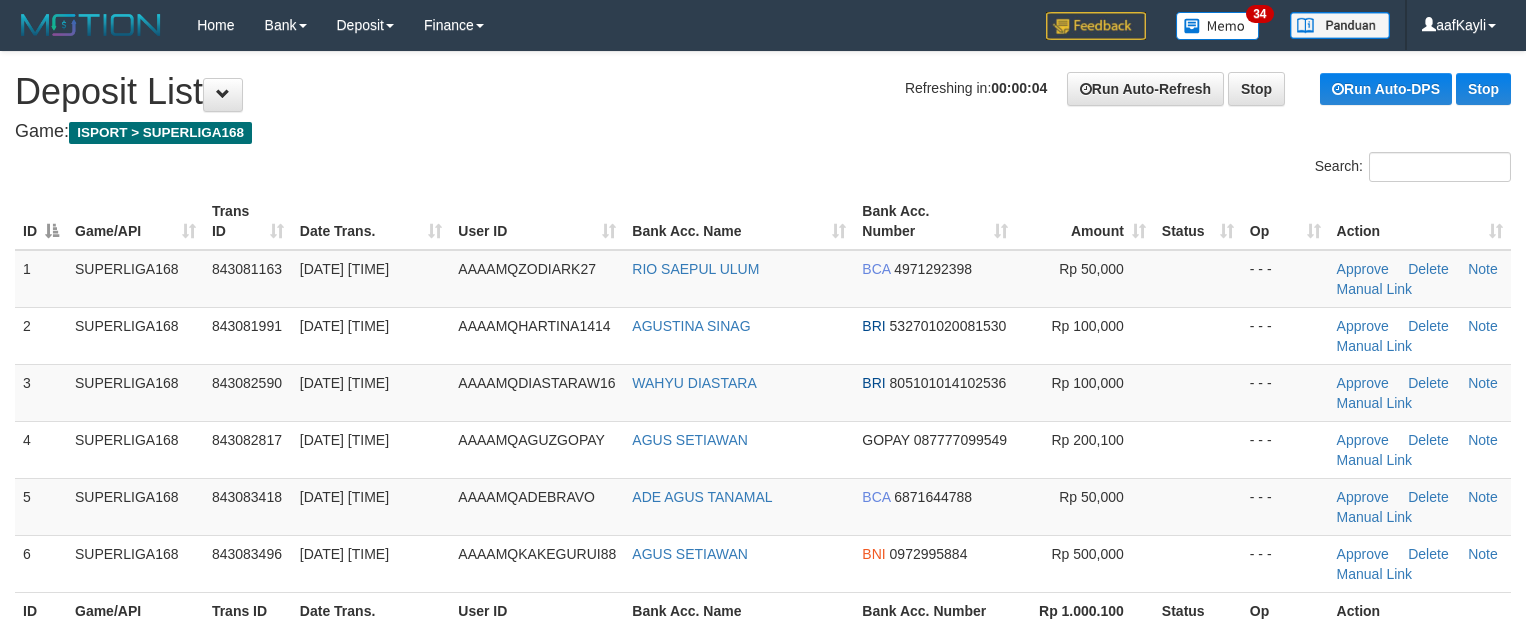 scroll, scrollTop: 0, scrollLeft: 0, axis: both 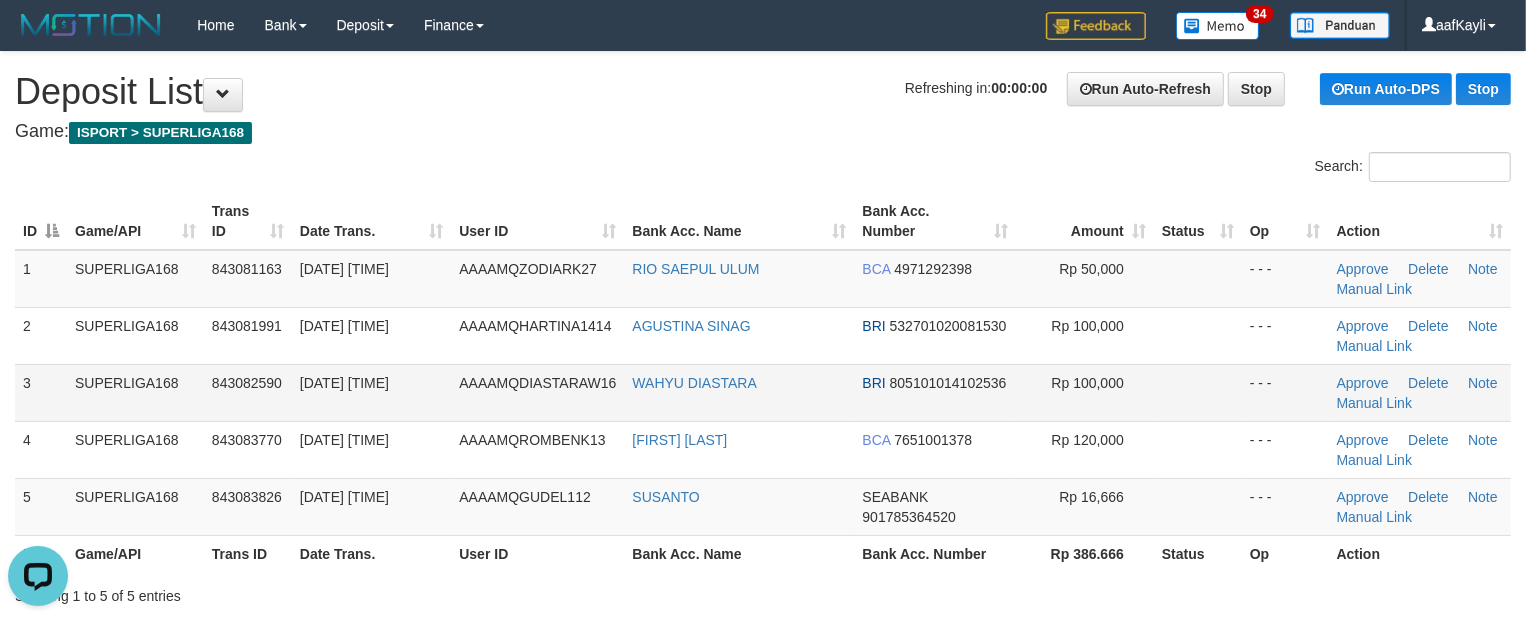 click on "Rp 100,000" at bounding box center (1085, 392) 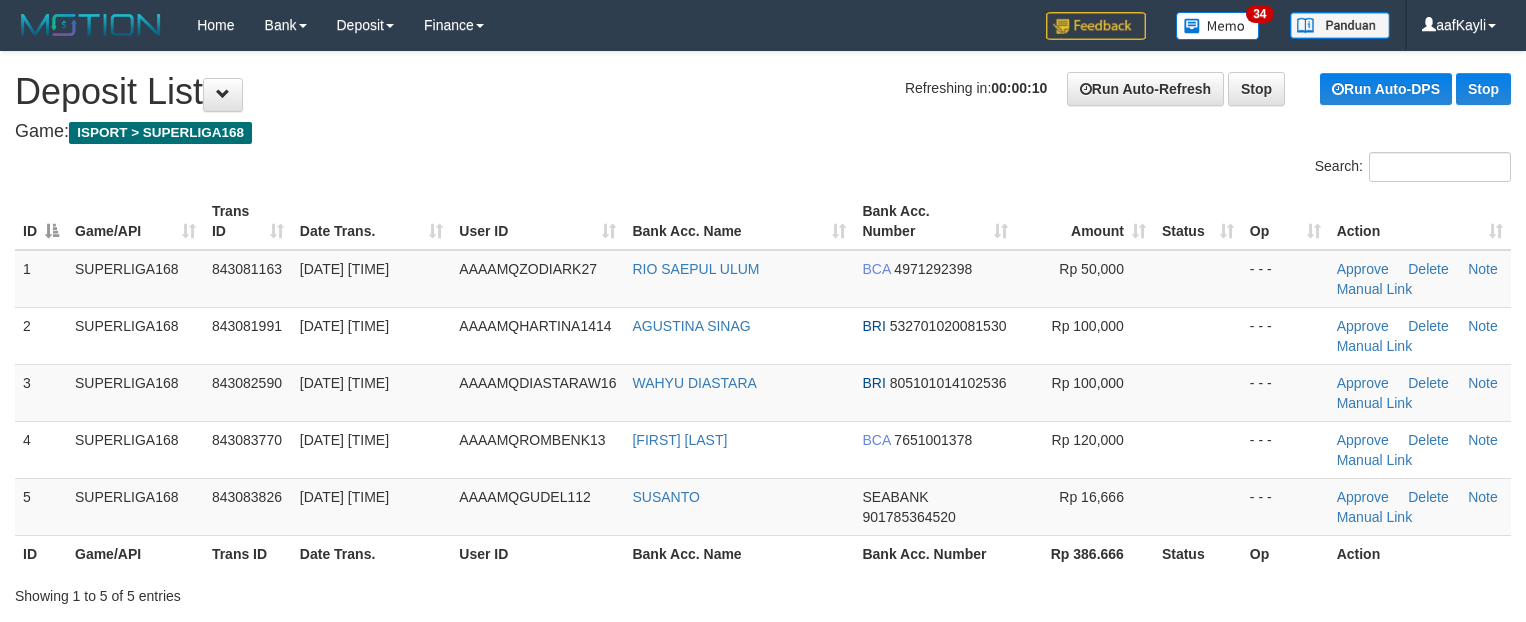 scroll, scrollTop: 0, scrollLeft: 0, axis: both 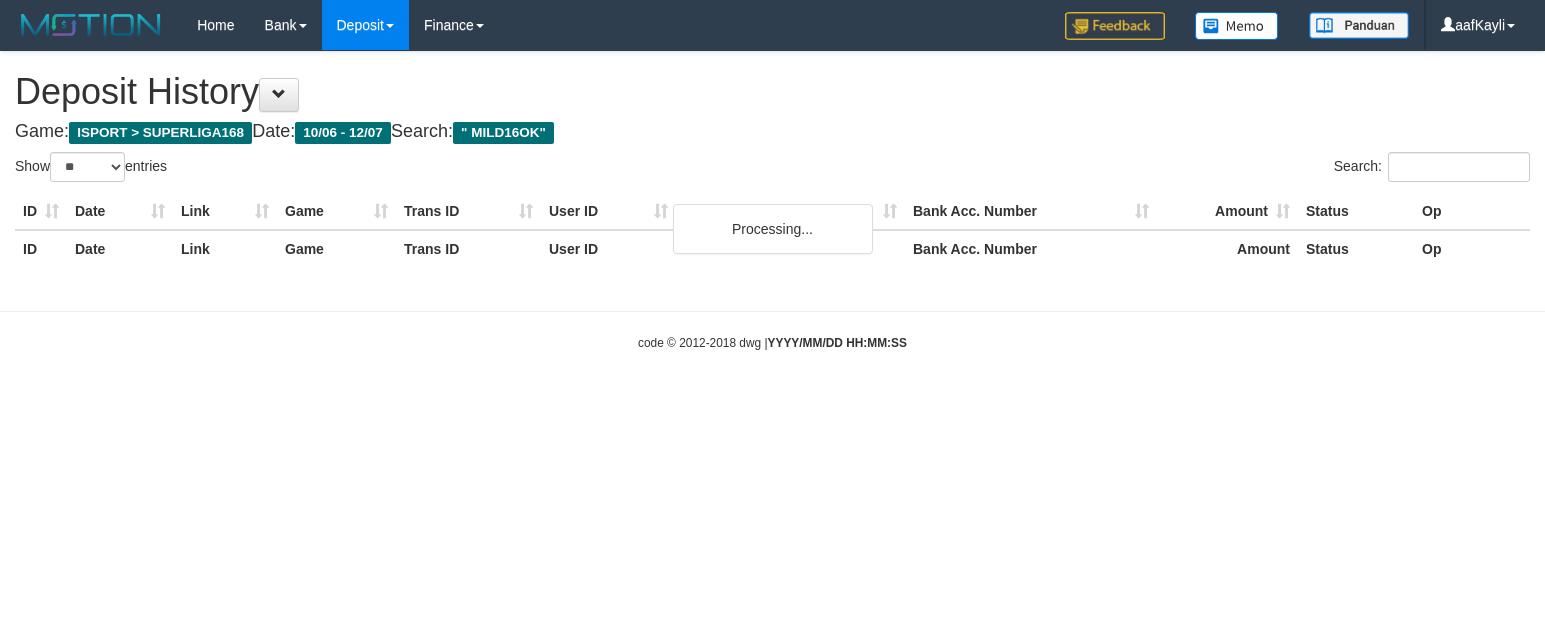 select on "**" 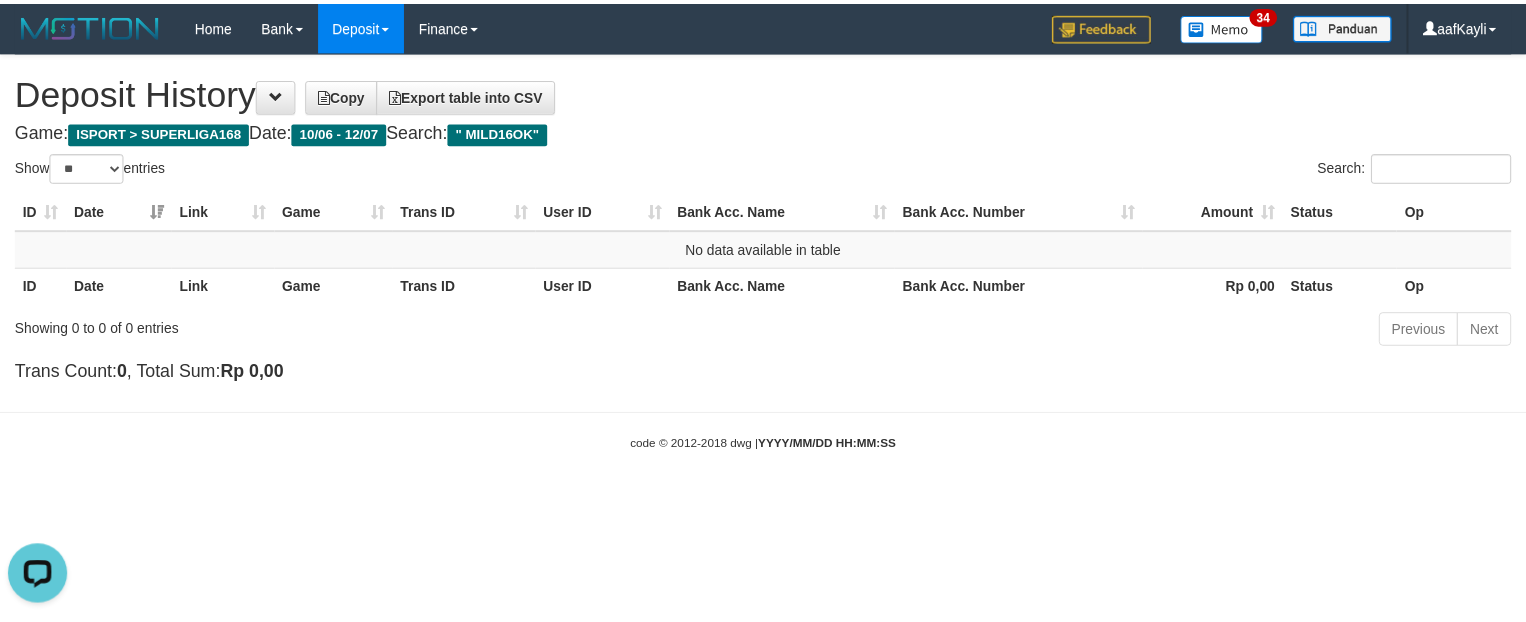 scroll, scrollTop: 0, scrollLeft: 0, axis: both 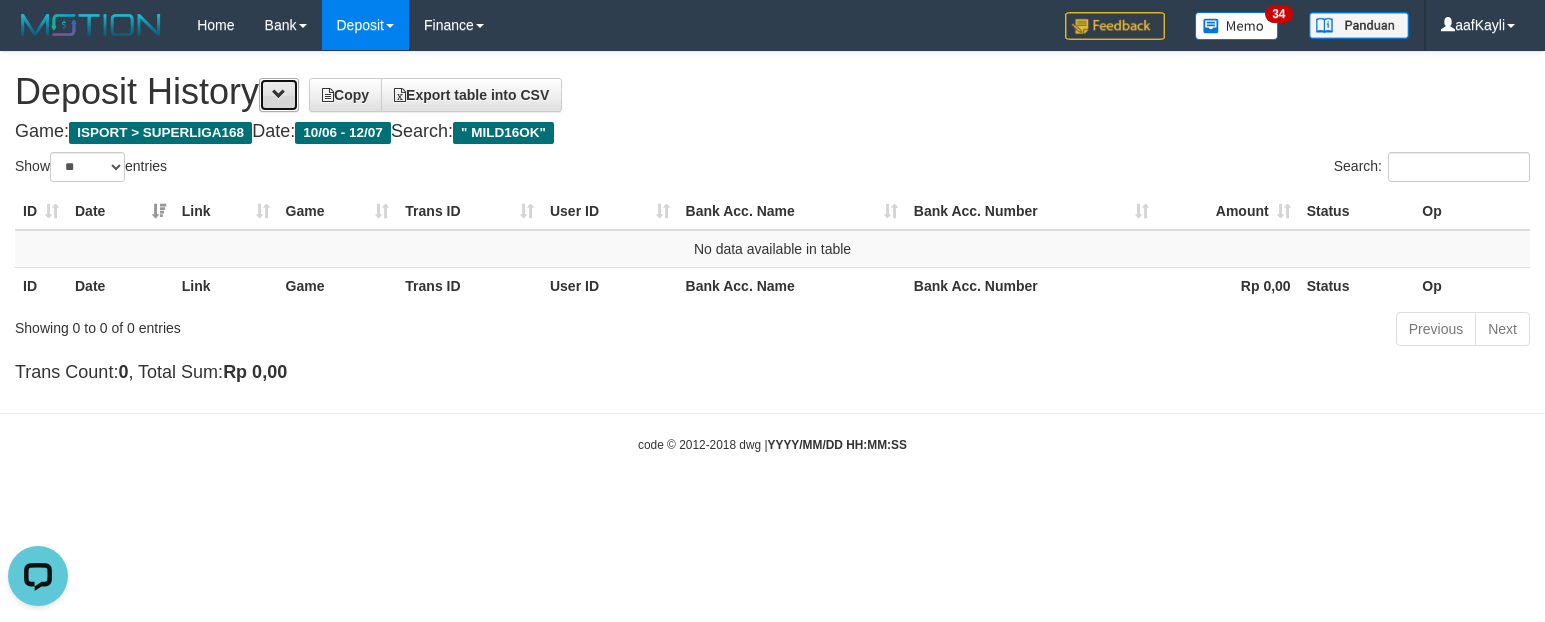 click at bounding box center (279, 94) 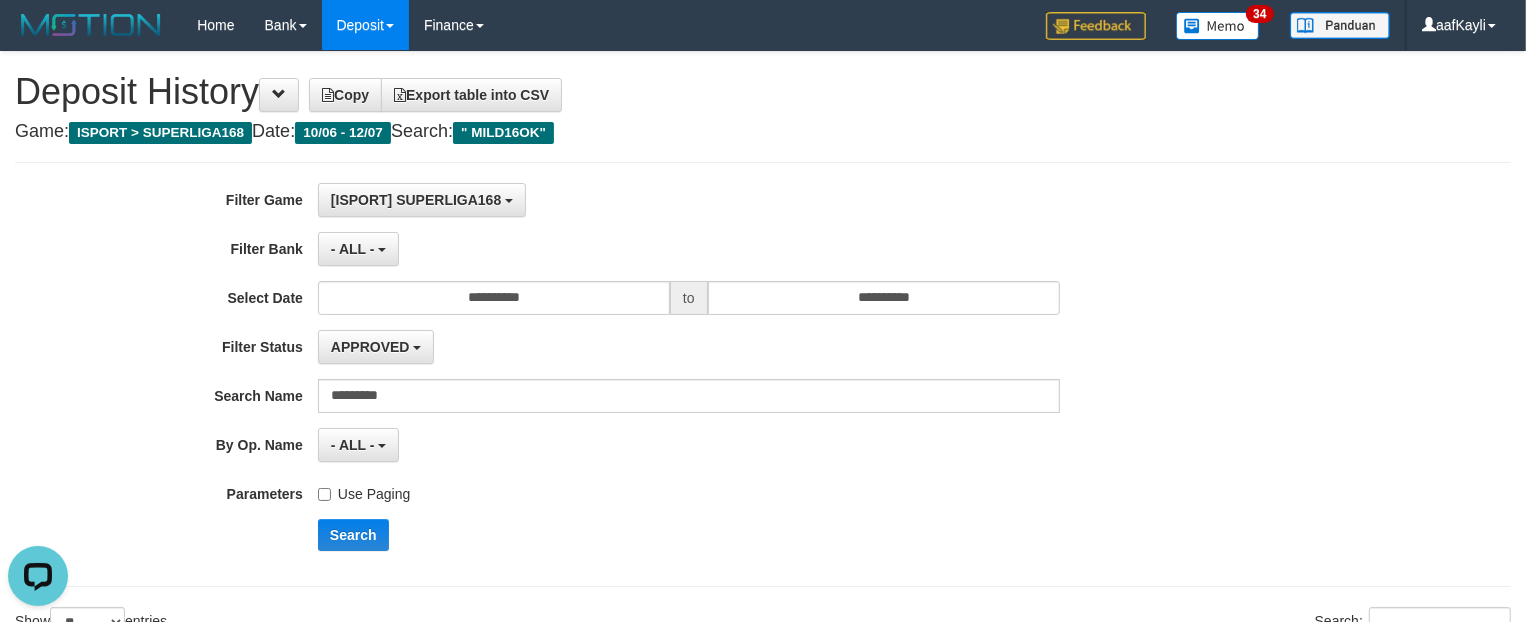 click on "**********" at bounding box center (636, 374) 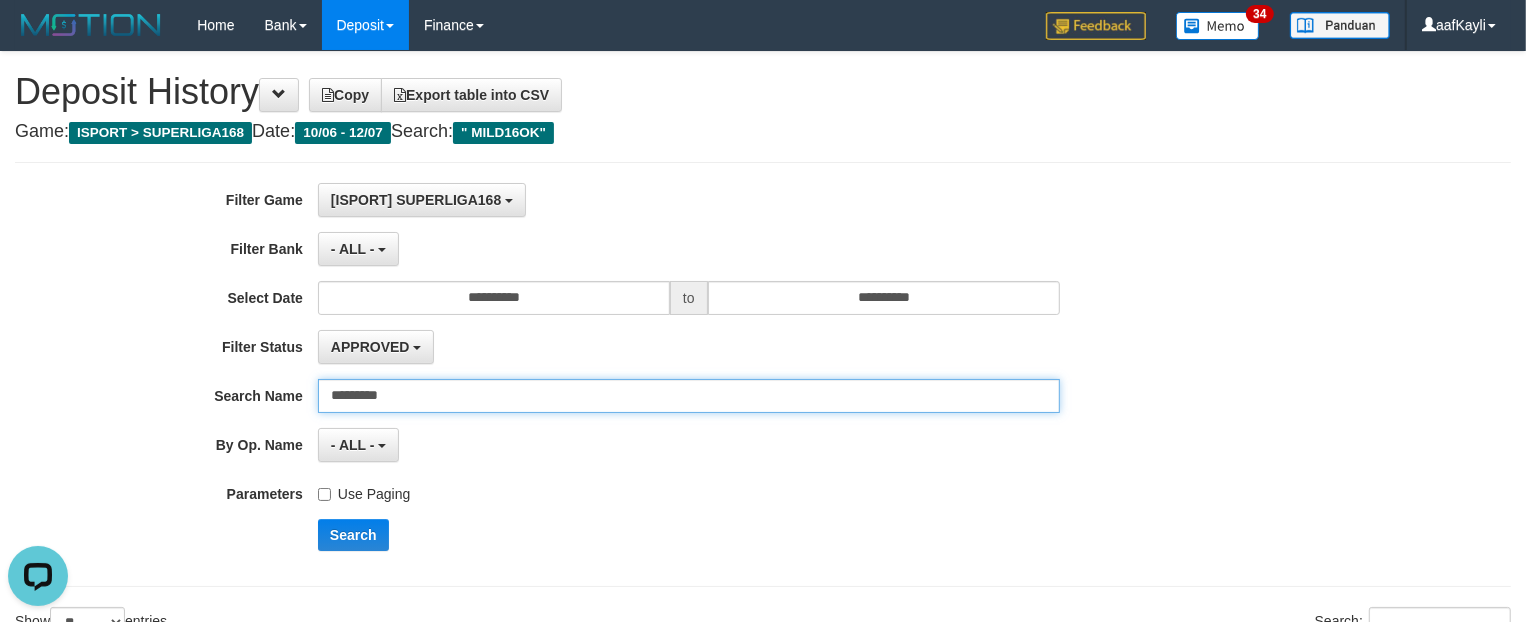 click on "********" at bounding box center (689, 396) 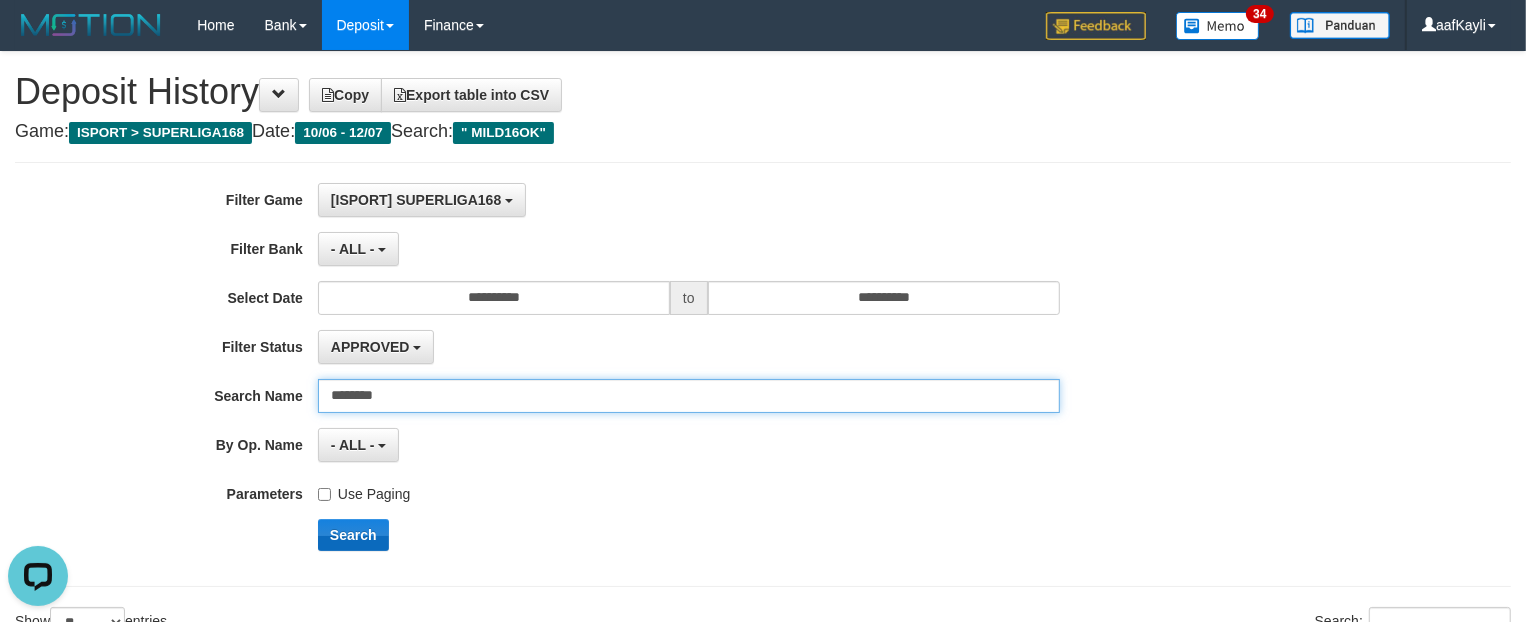 type on "********" 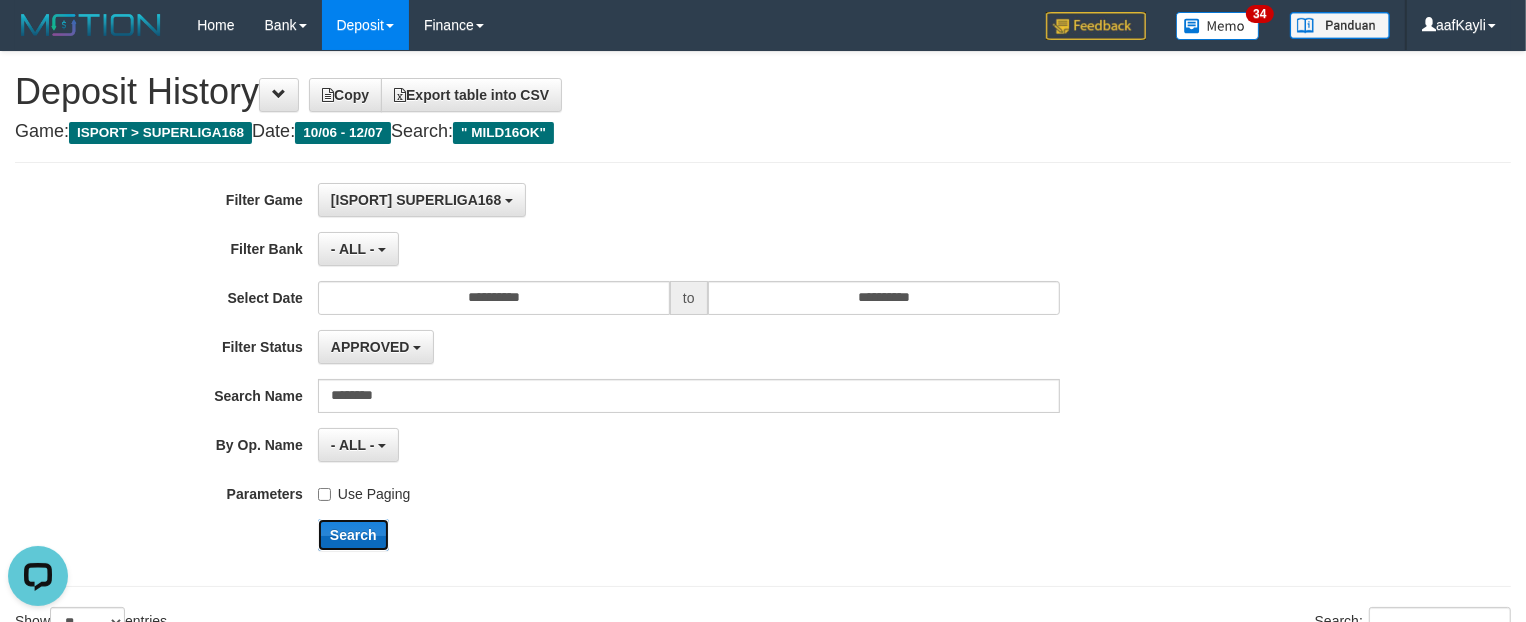 click on "Search" at bounding box center (353, 535) 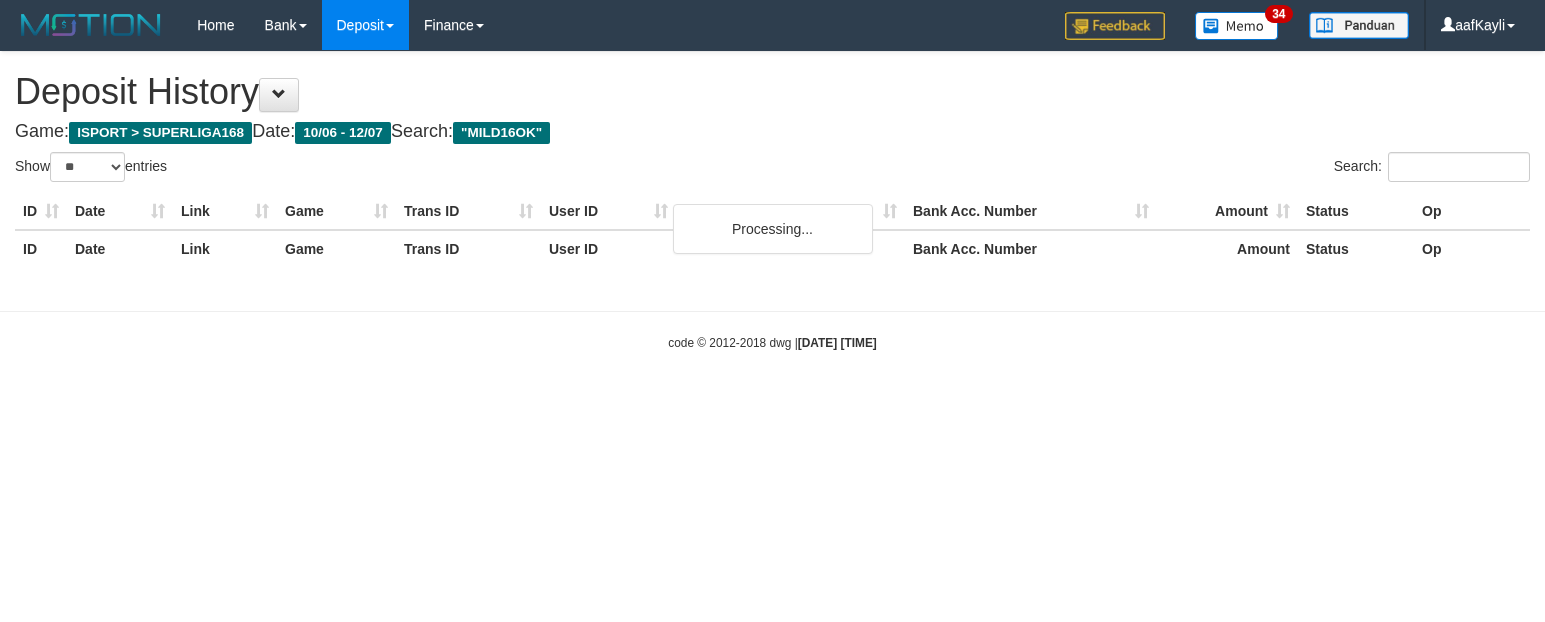 select on "**" 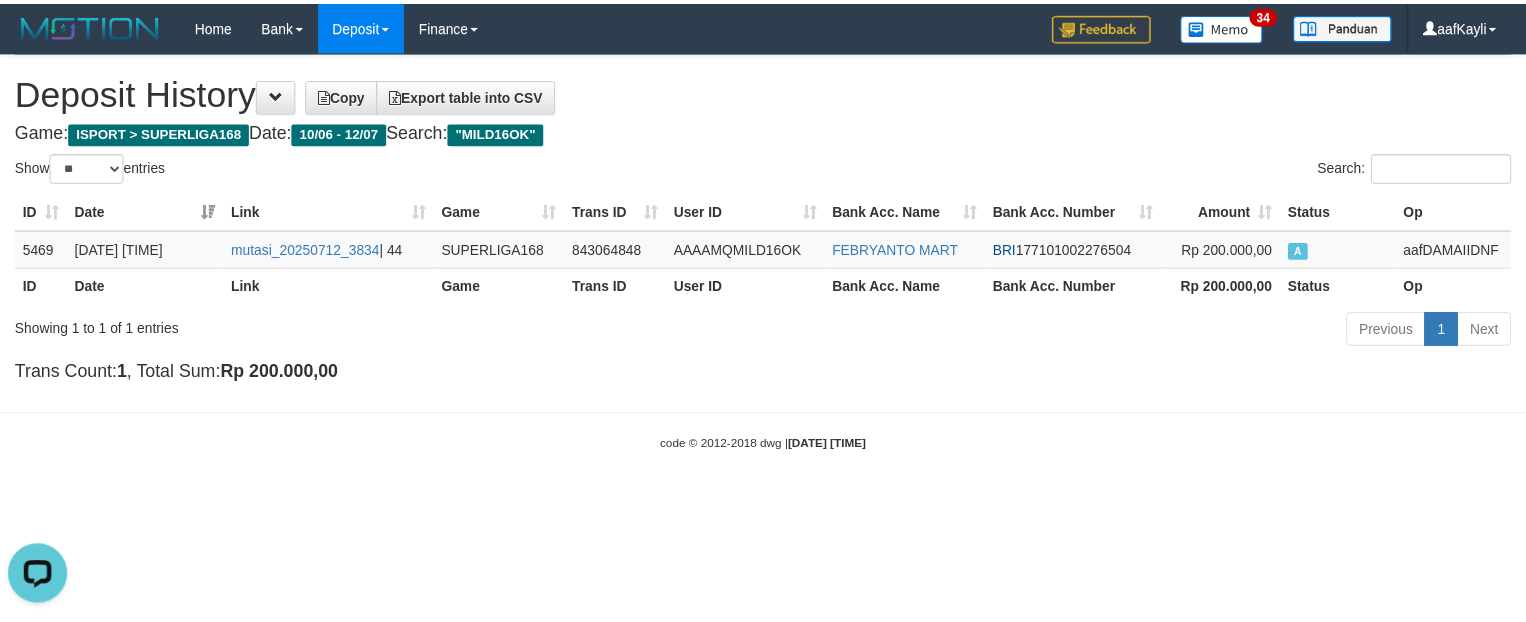 scroll, scrollTop: 0, scrollLeft: 0, axis: both 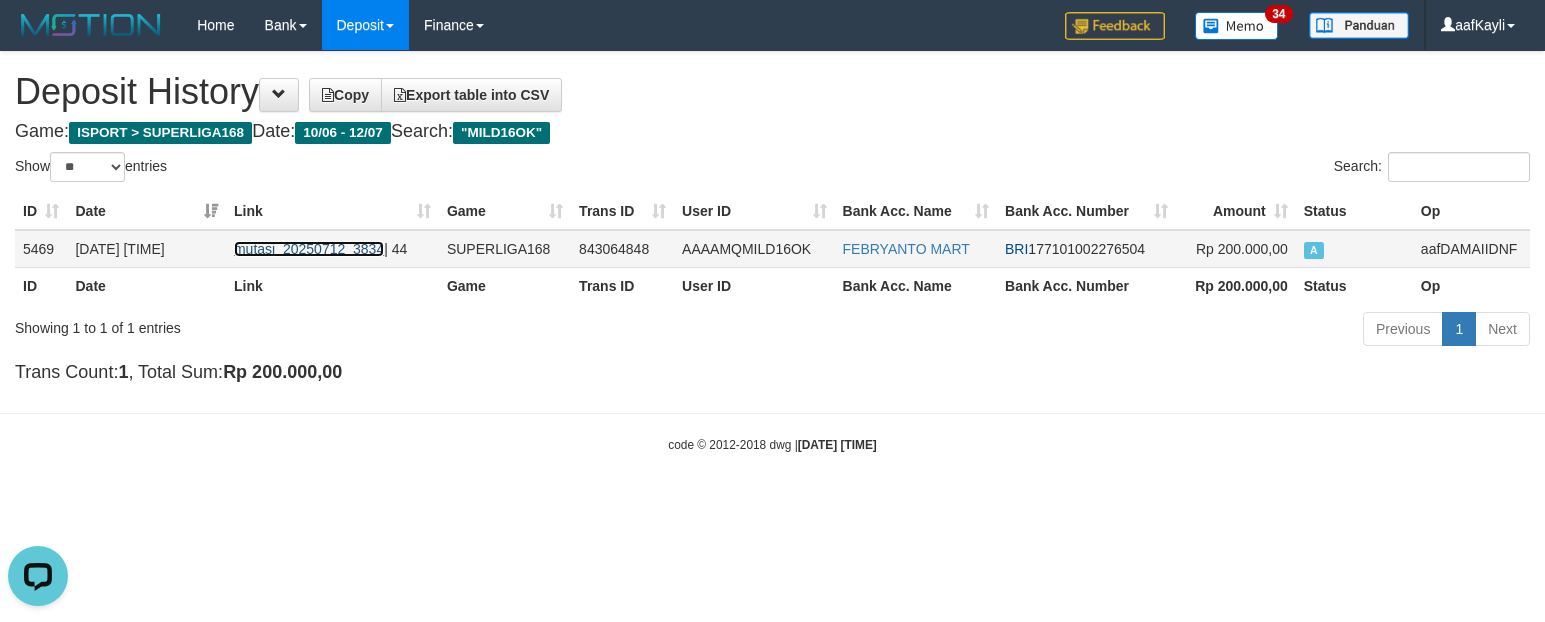 click on "mutasi_20250712_3834" at bounding box center [309, 249] 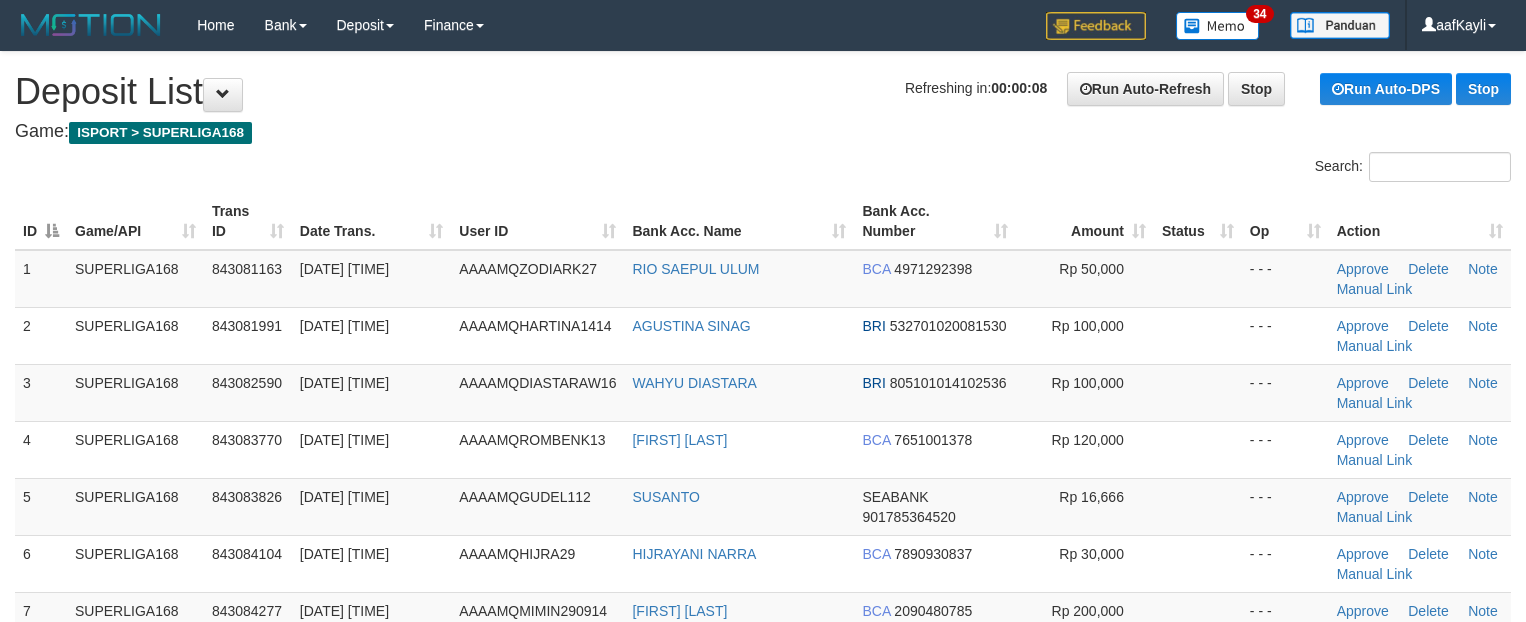 scroll, scrollTop: 0, scrollLeft: 0, axis: both 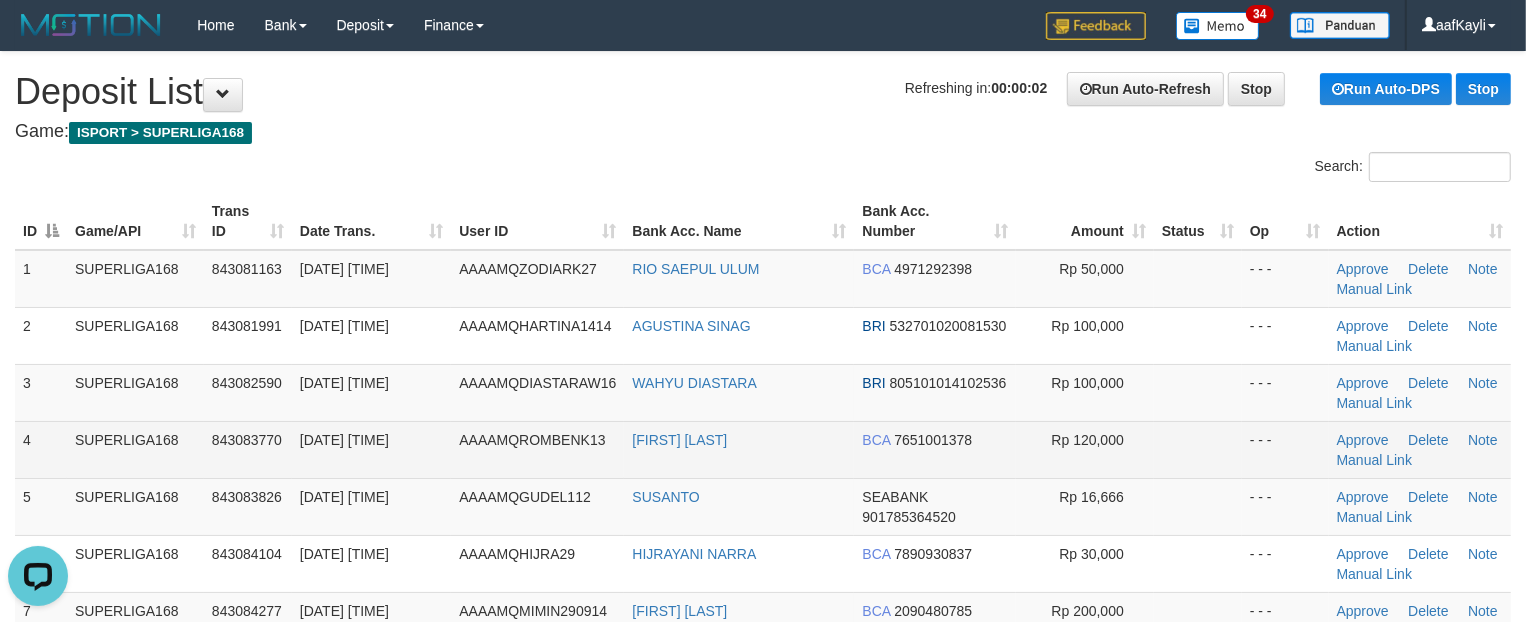 click at bounding box center [1198, 449] 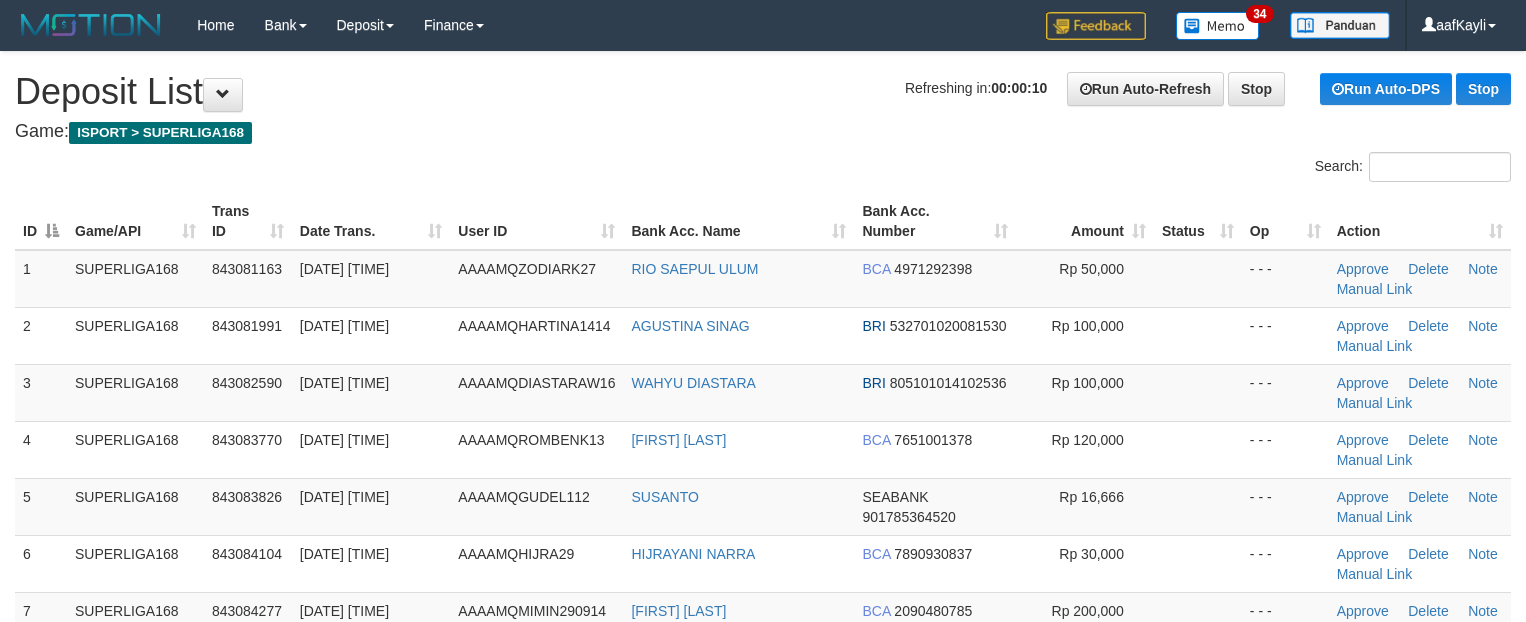 scroll, scrollTop: 0, scrollLeft: 0, axis: both 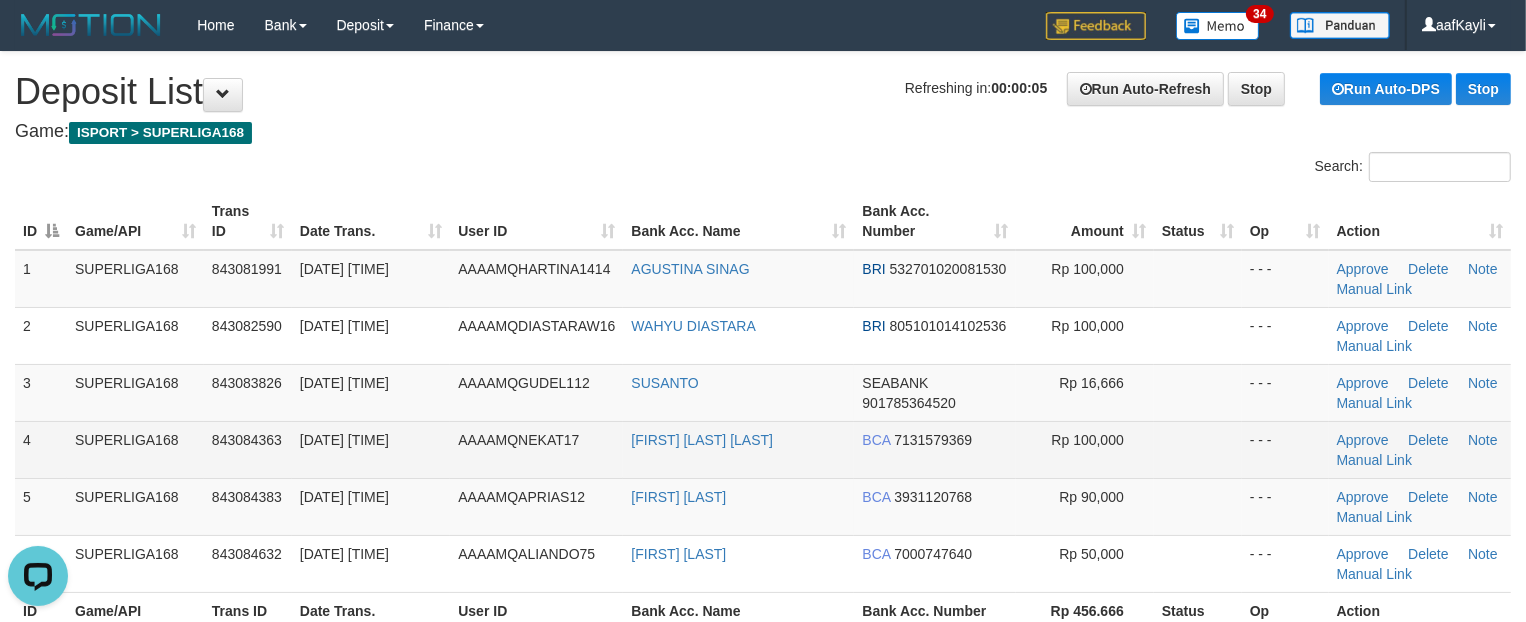 click at bounding box center (1198, 449) 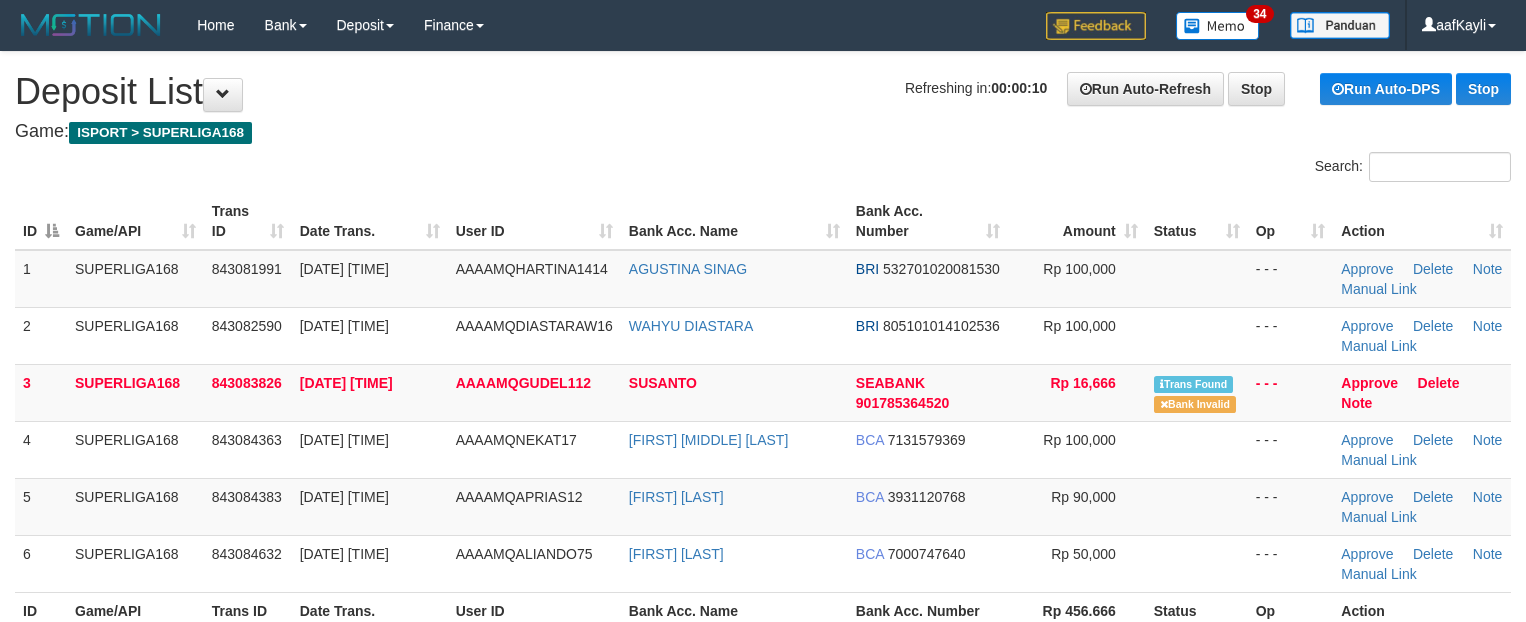 scroll, scrollTop: 0, scrollLeft: 0, axis: both 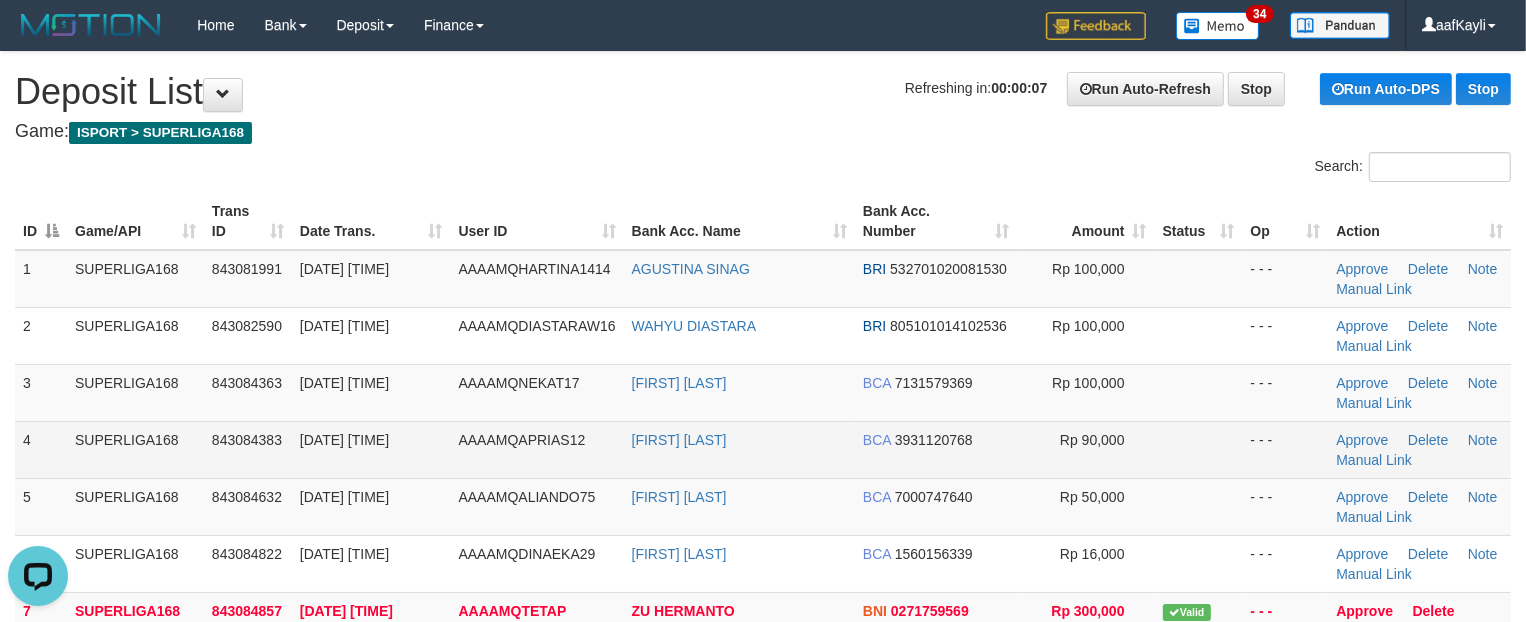 click at bounding box center (1199, 449) 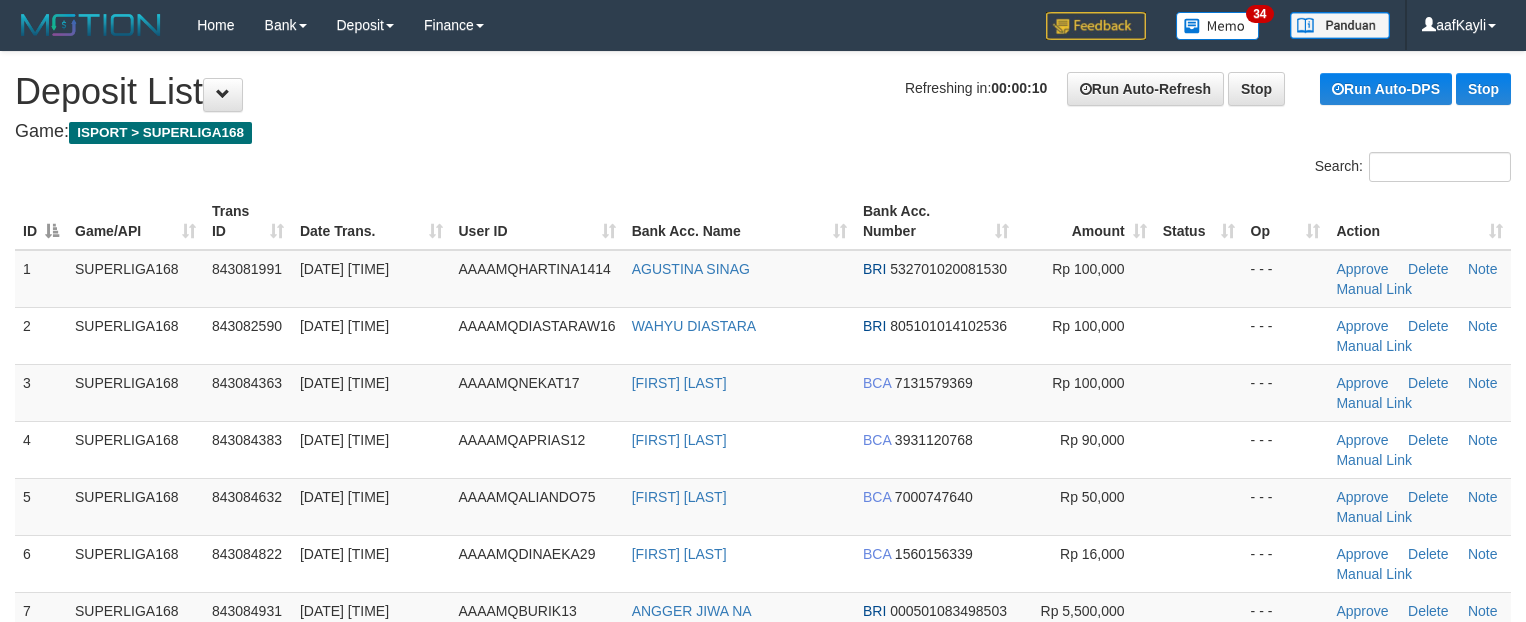 scroll, scrollTop: 0, scrollLeft: 0, axis: both 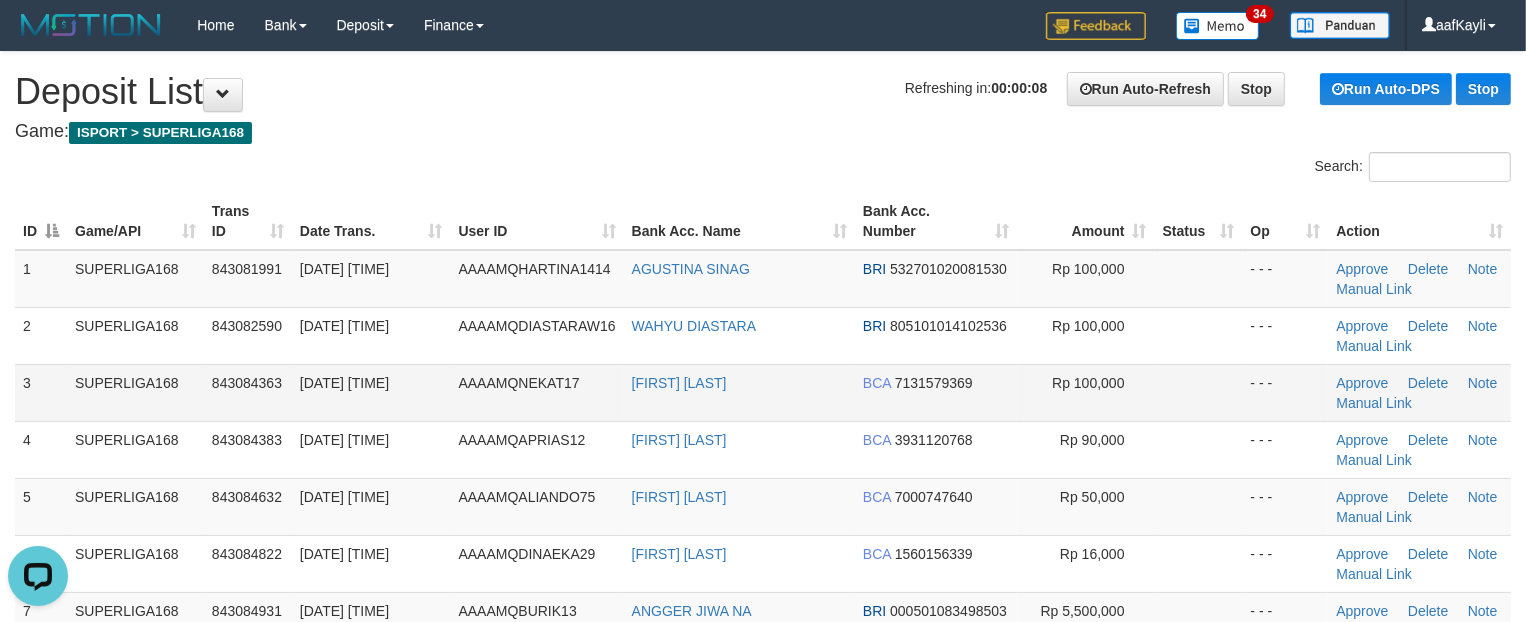 click at bounding box center (1199, 392) 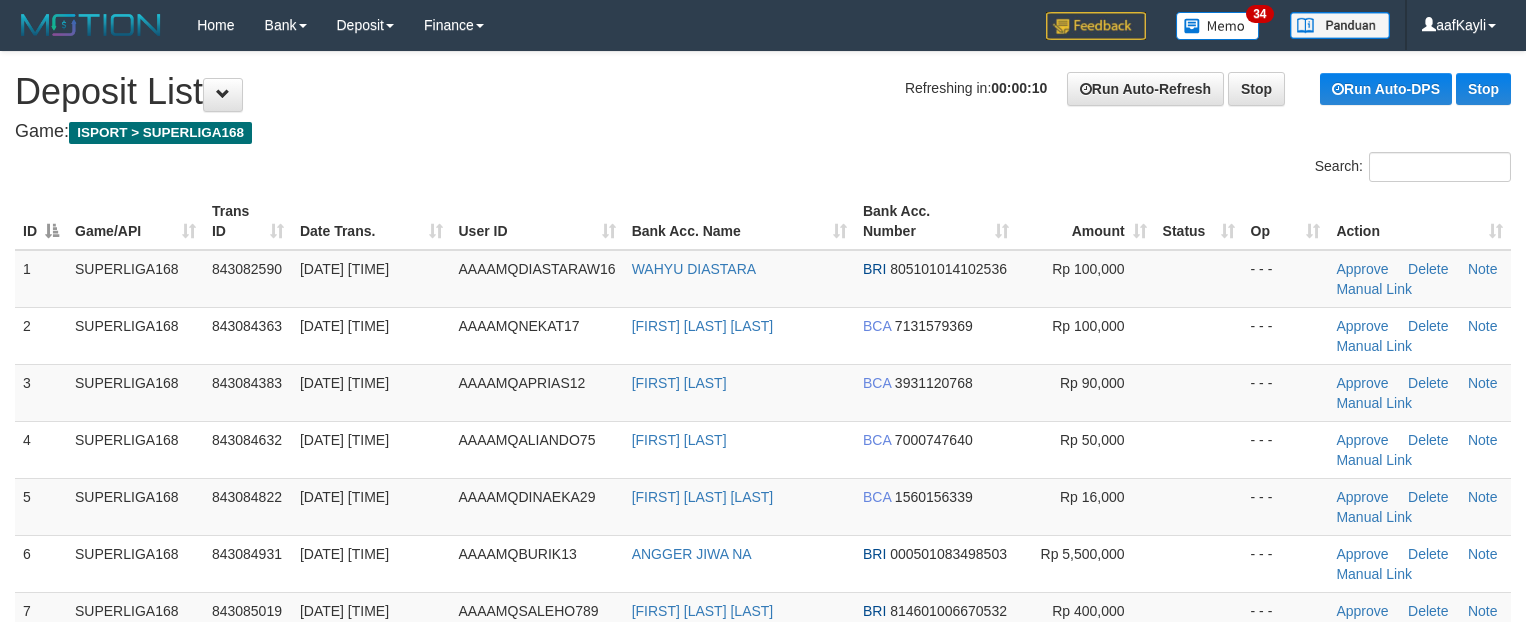 scroll, scrollTop: 0, scrollLeft: 0, axis: both 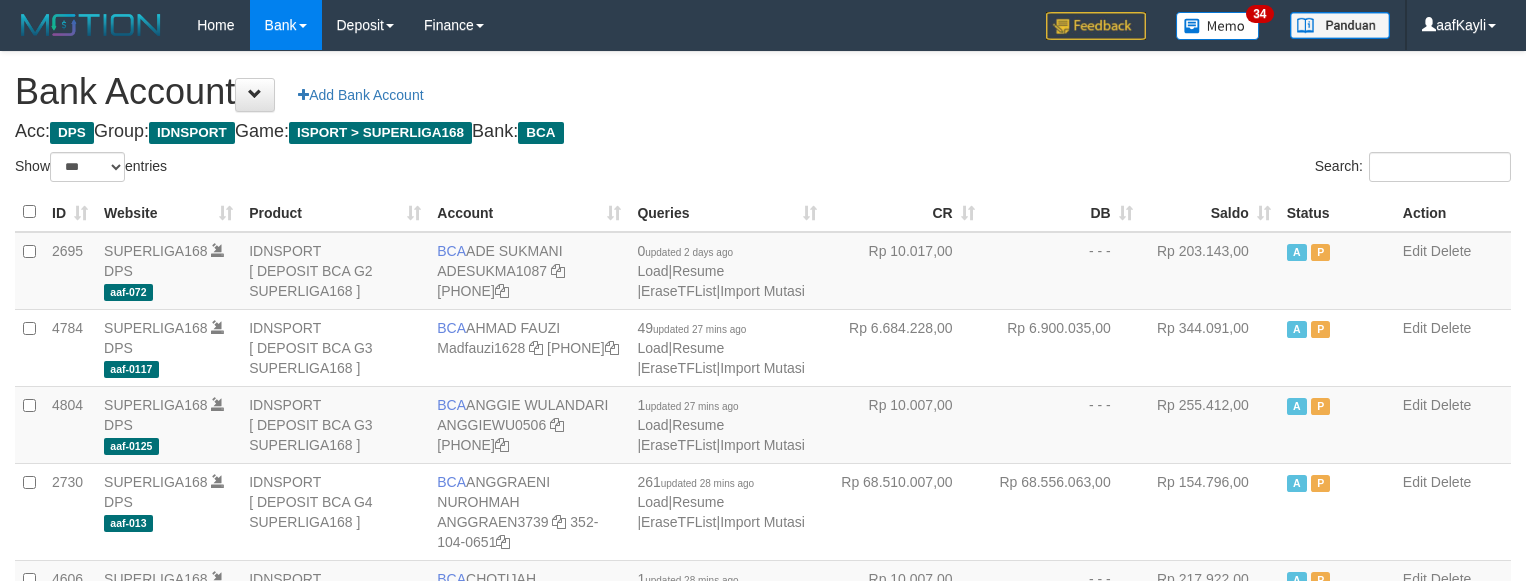 select on "***" 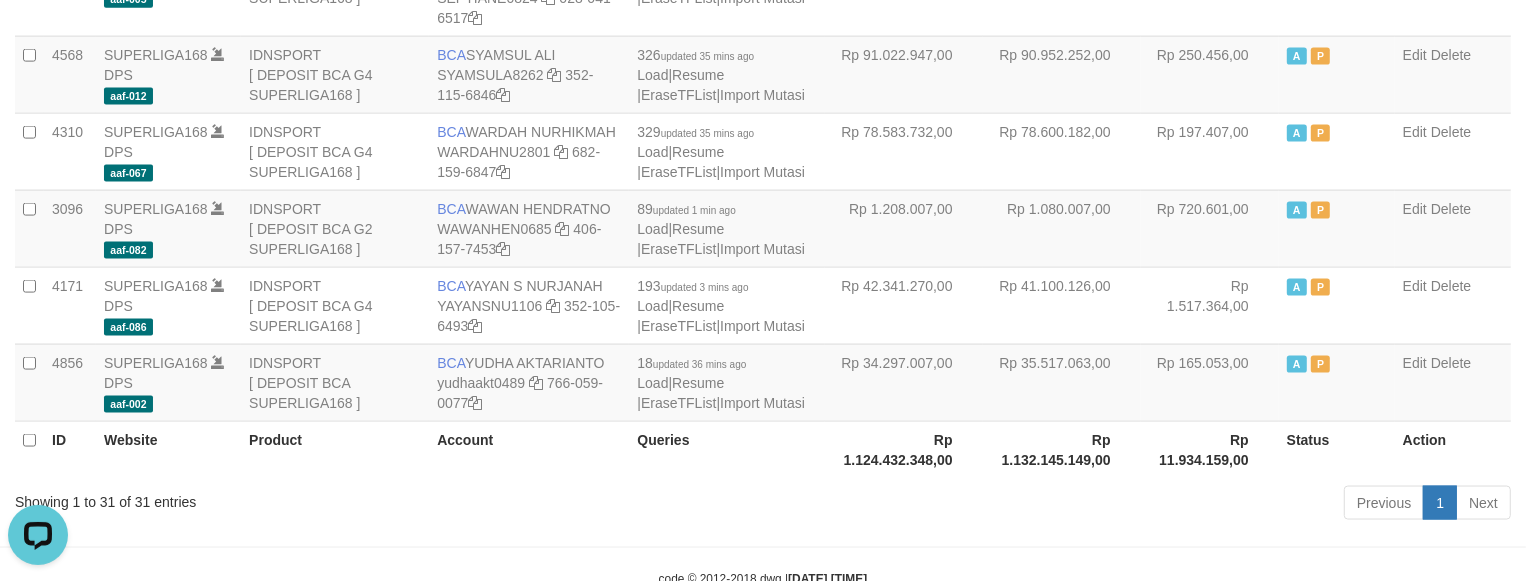 scroll, scrollTop: 0, scrollLeft: 0, axis: both 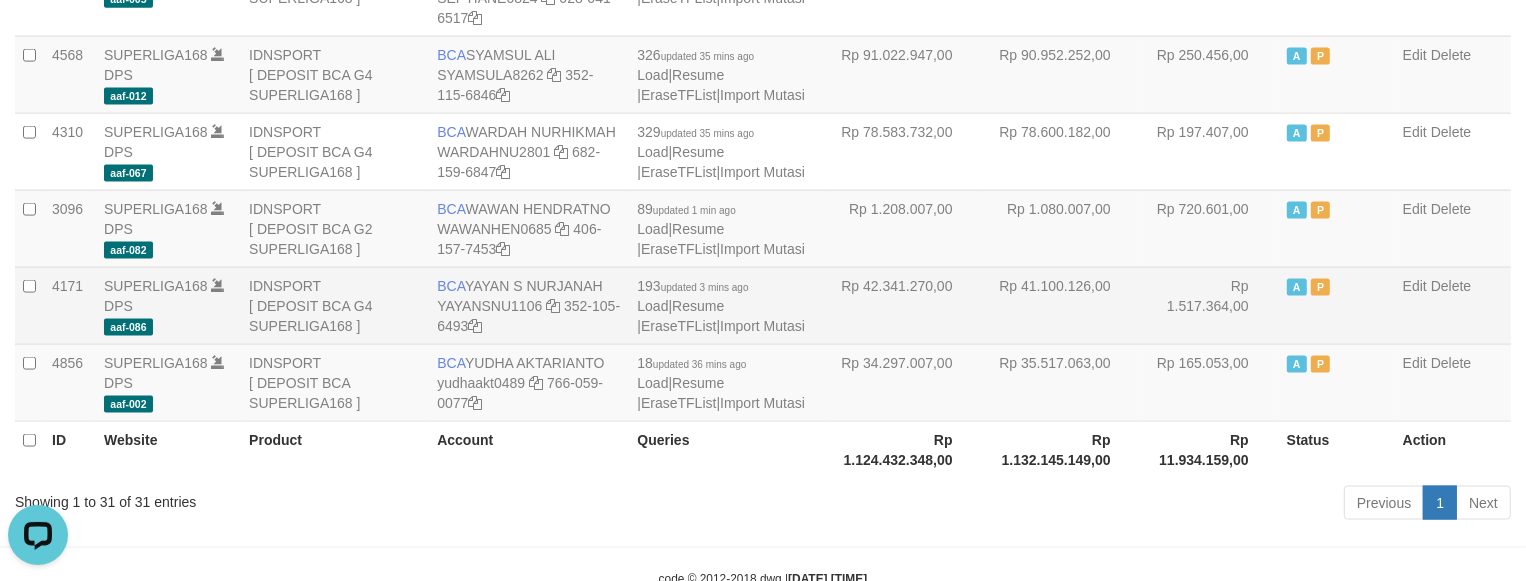 click on "Rp 1.517.364,00" at bounding box center [1210, 305] 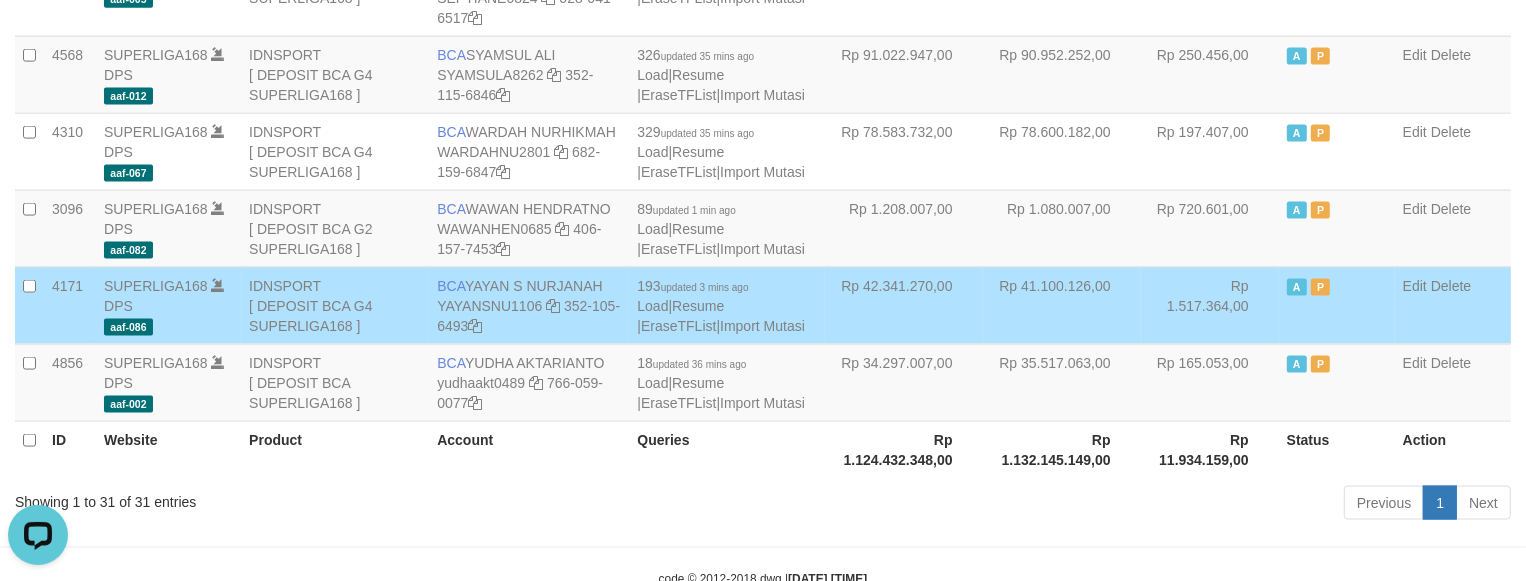 click on "Rp 1.517.364,00" at bounding box center [1210, 305] 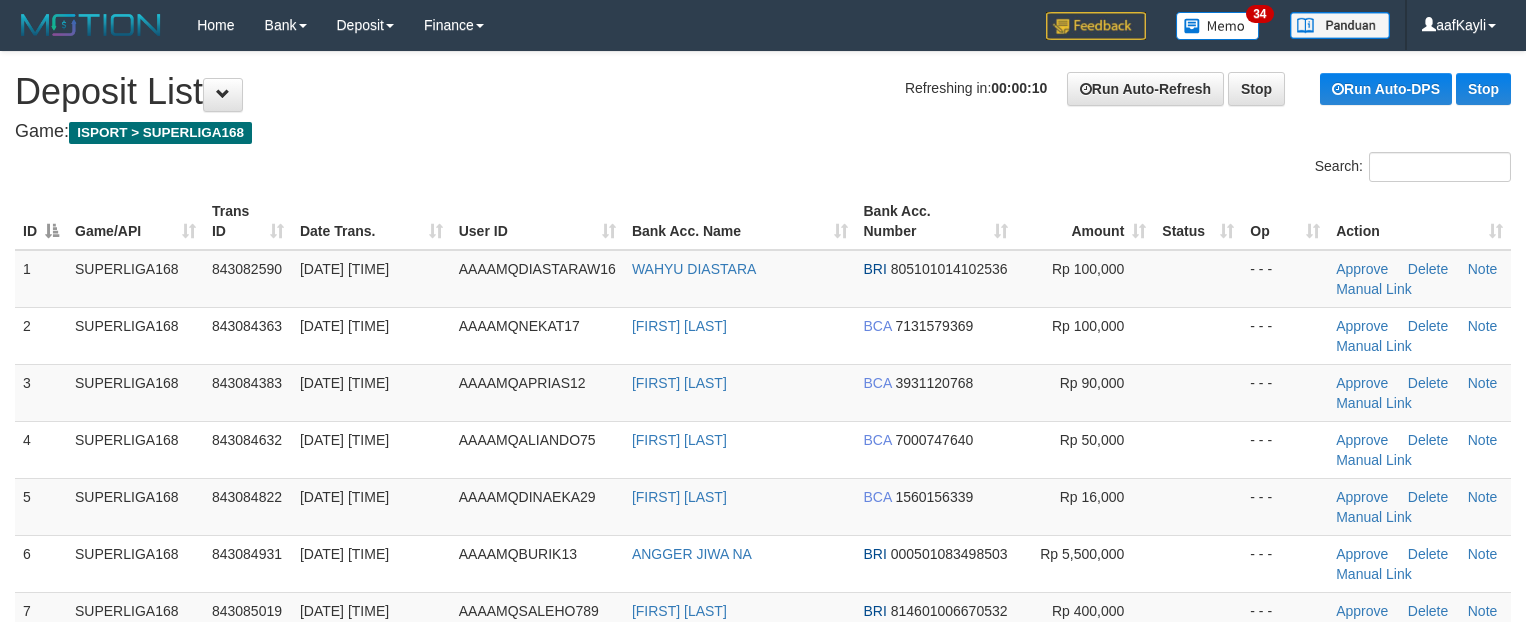 scroll, scrollTop: 0, scrollLeft: 0, axis: both 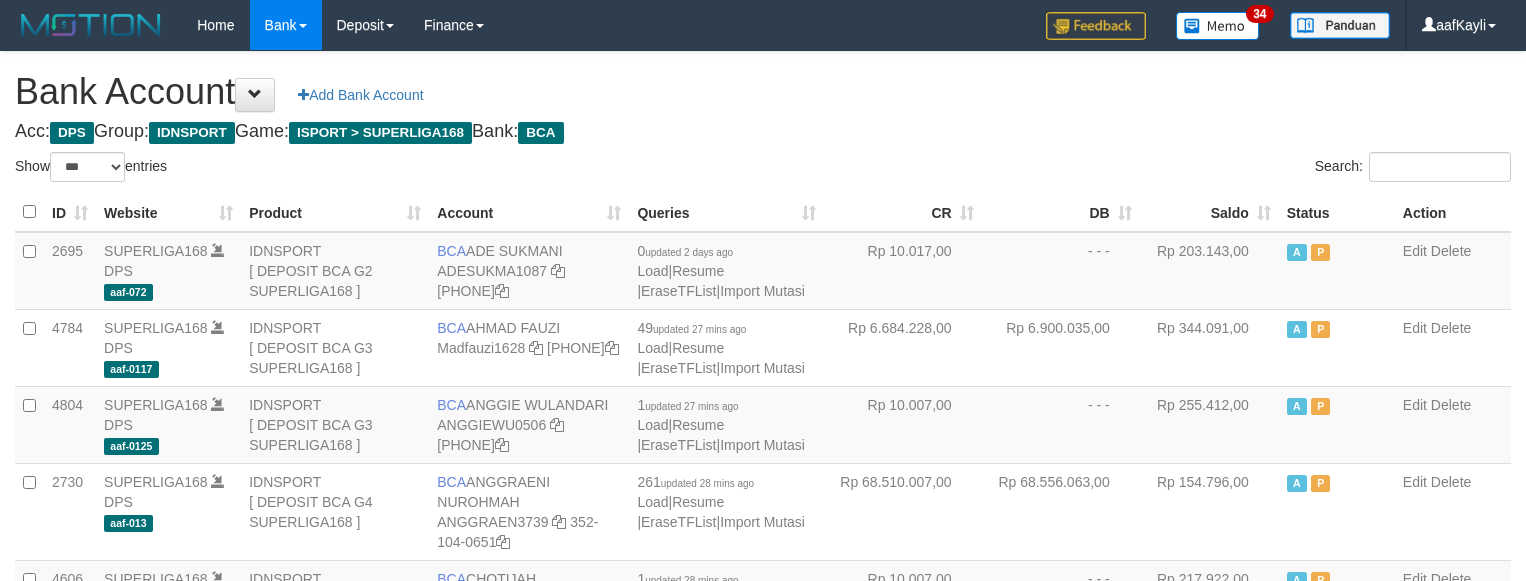 select on "***" 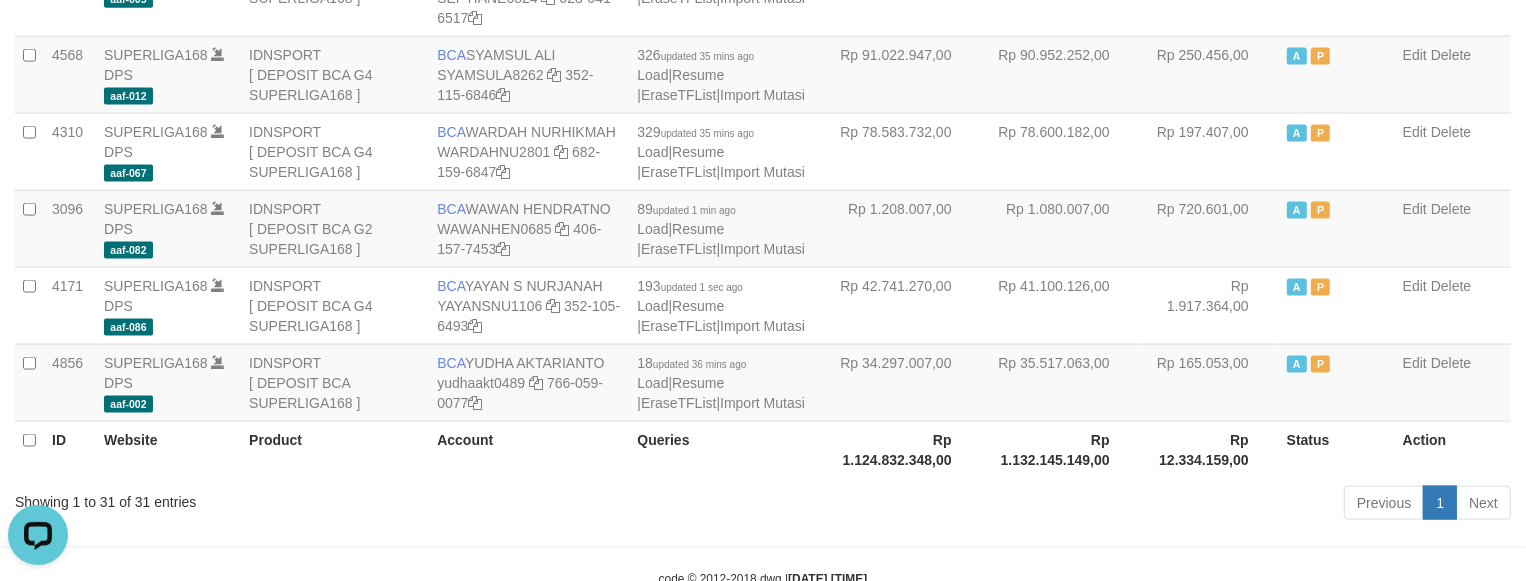 scroll, scrollTop: 0, scrollLeft: 0, axis: both 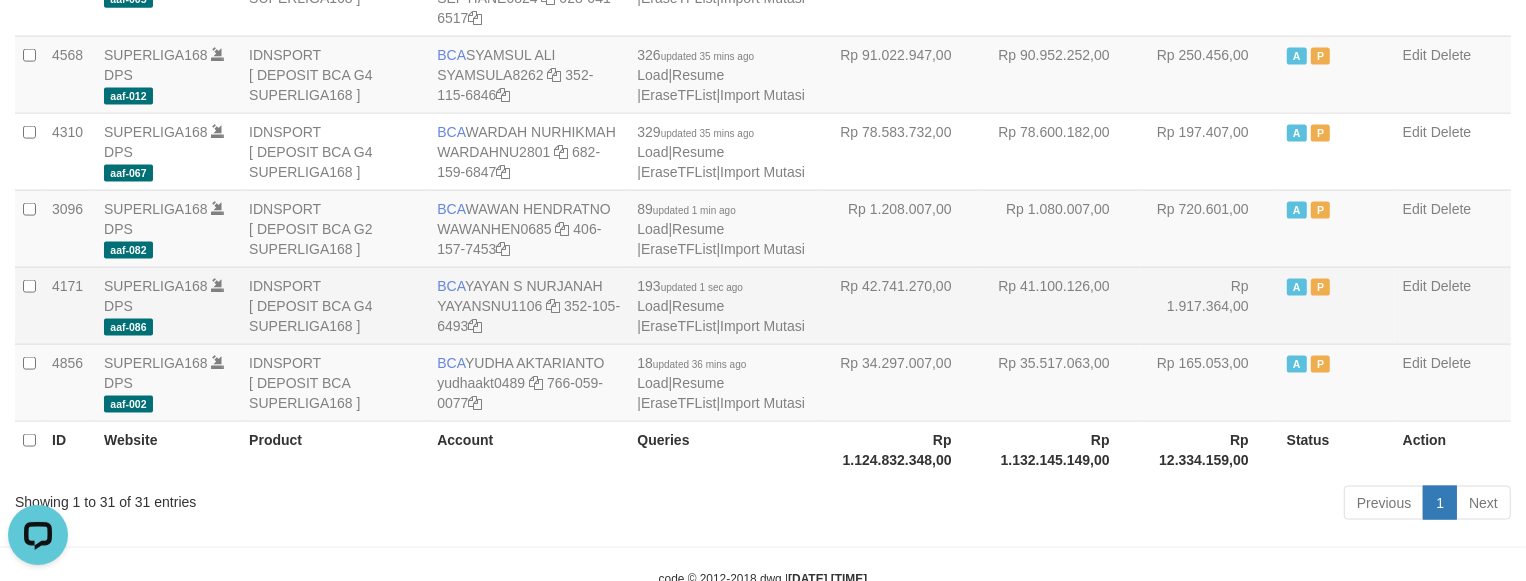 click on "Rp 1.917.364,00" at bounding box center (1209, 305) 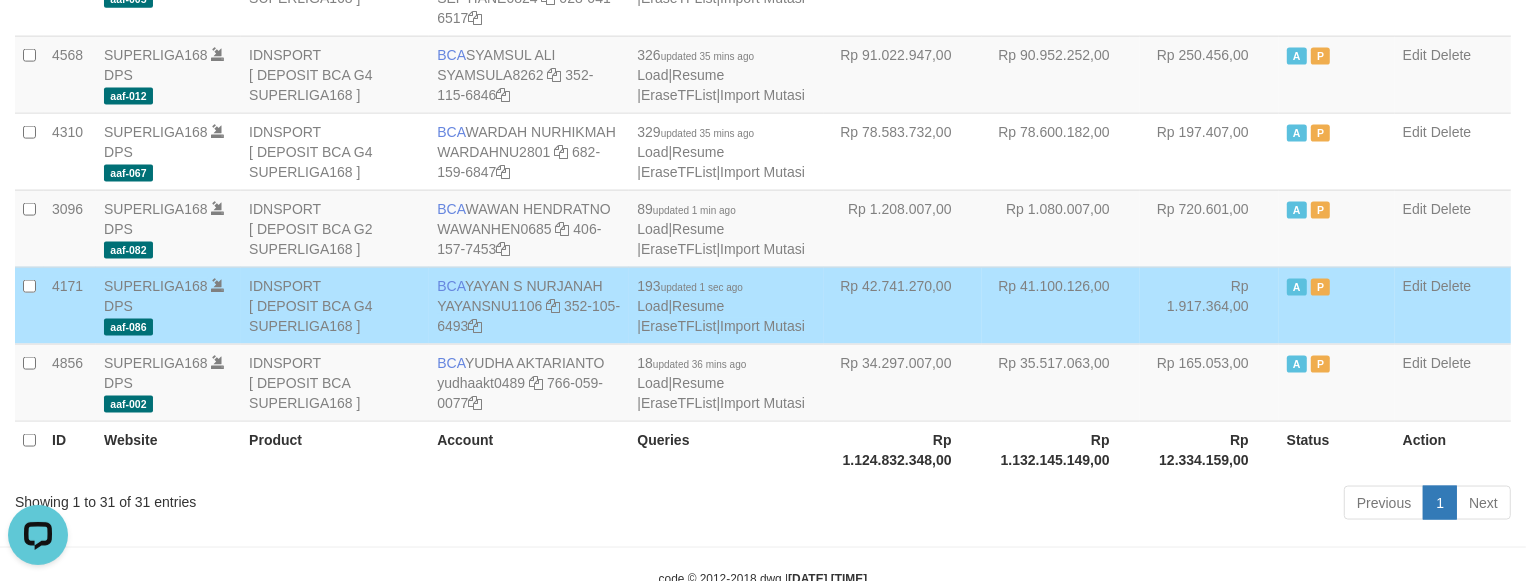click on "Rp 1.917.364,00" at bounding box center (1209, 305) 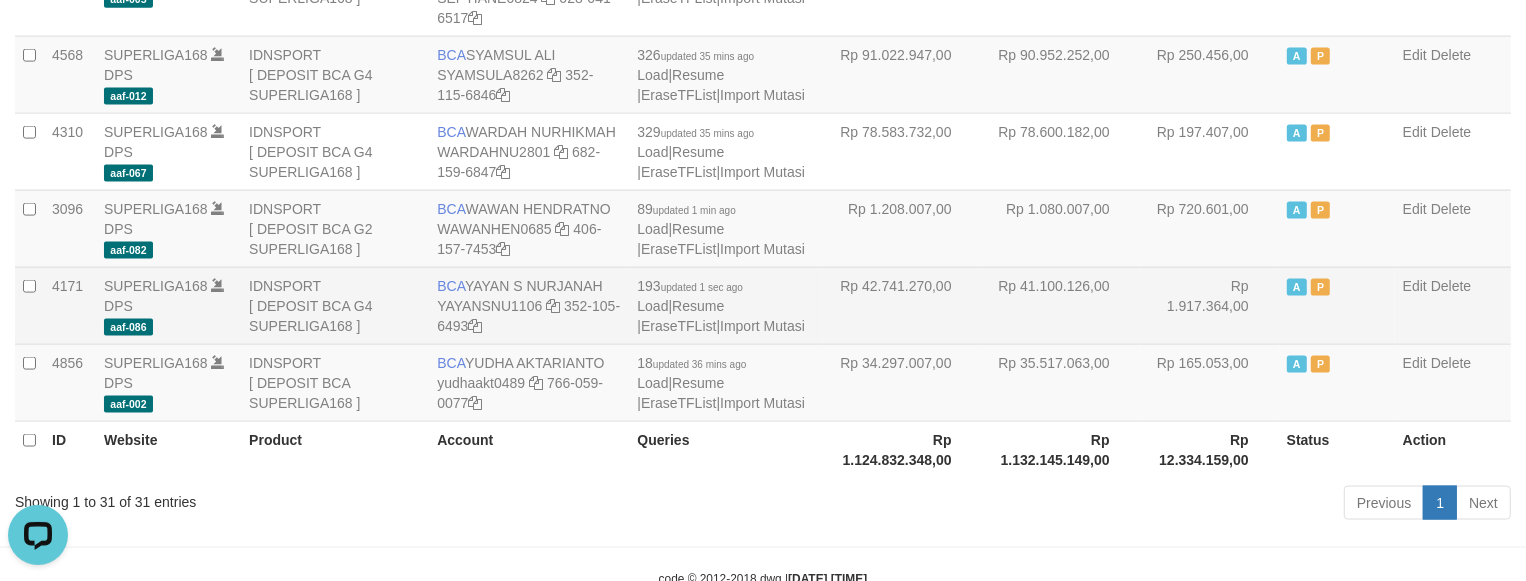 scroll, scrollTop: 1796, scrollLeft: 0, axis: vertical 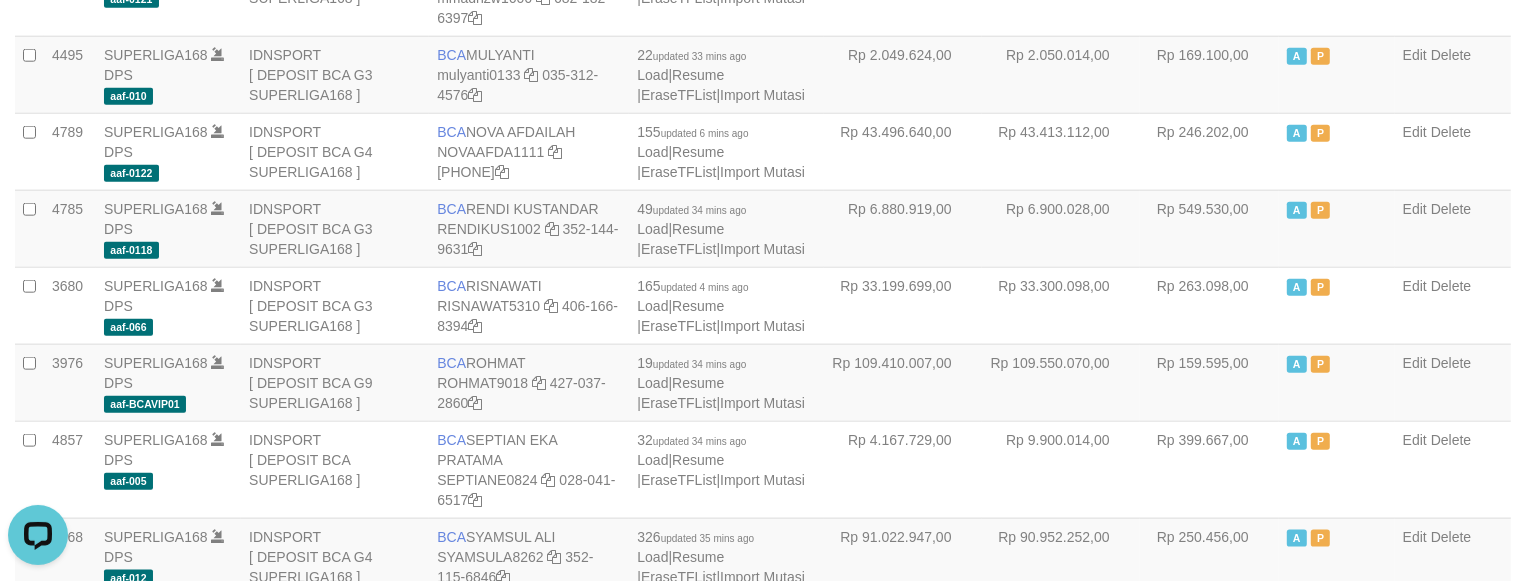click on "Rp 263.098,00" at bounding box center [1209, 305] 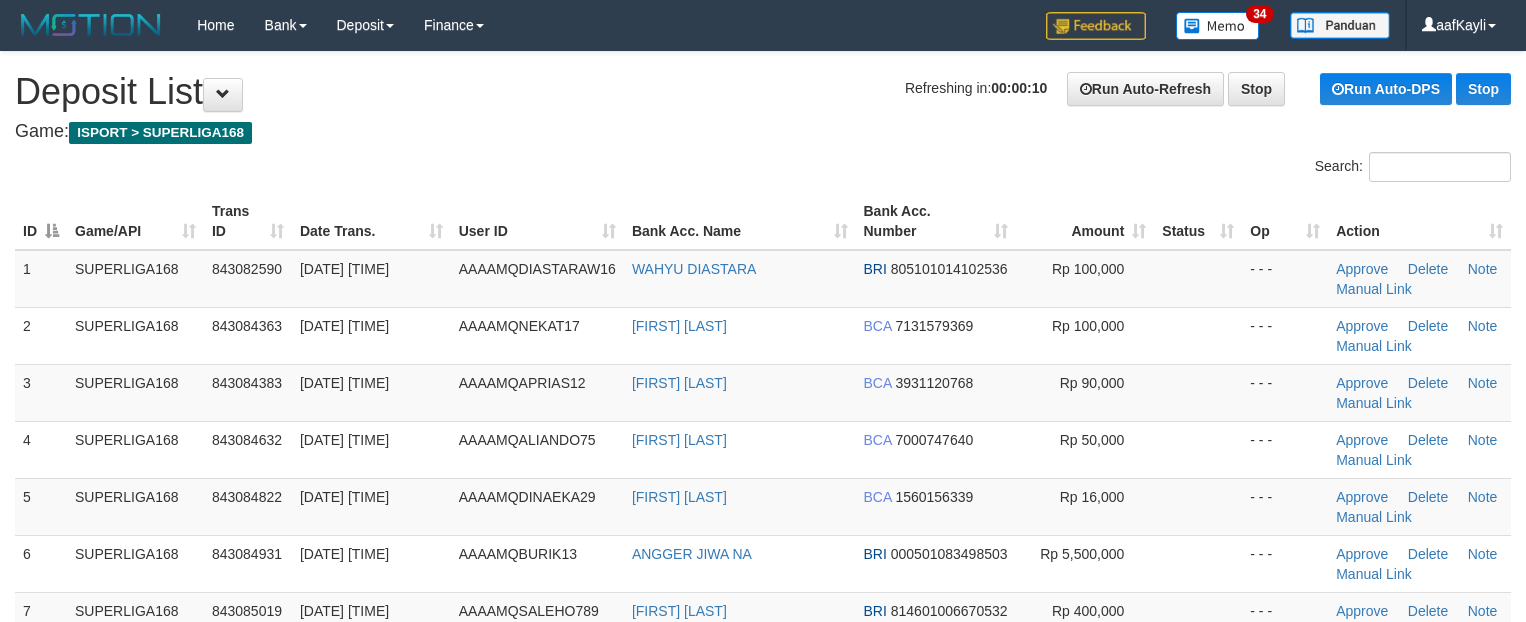 scroll, scrollTop: 0, scrollLeft: 0, axis: both 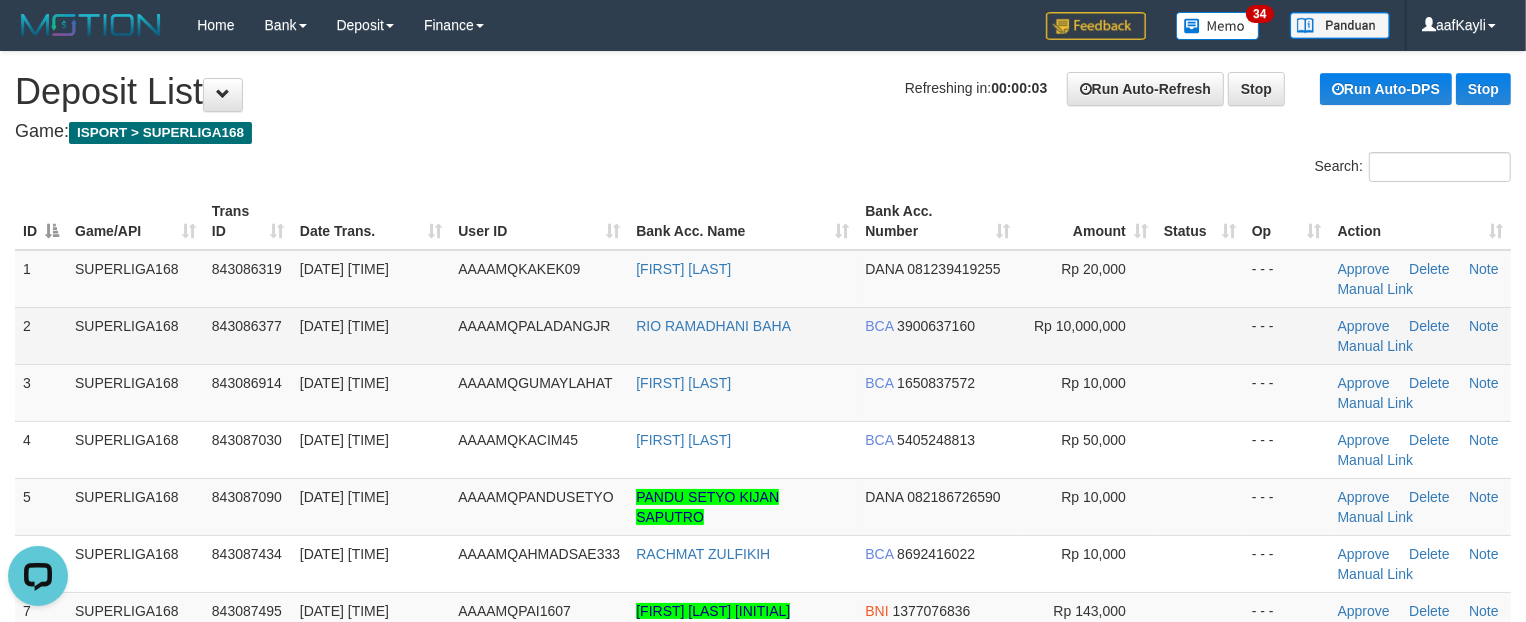 click on "- - -" at bounding box center [1287, 335] 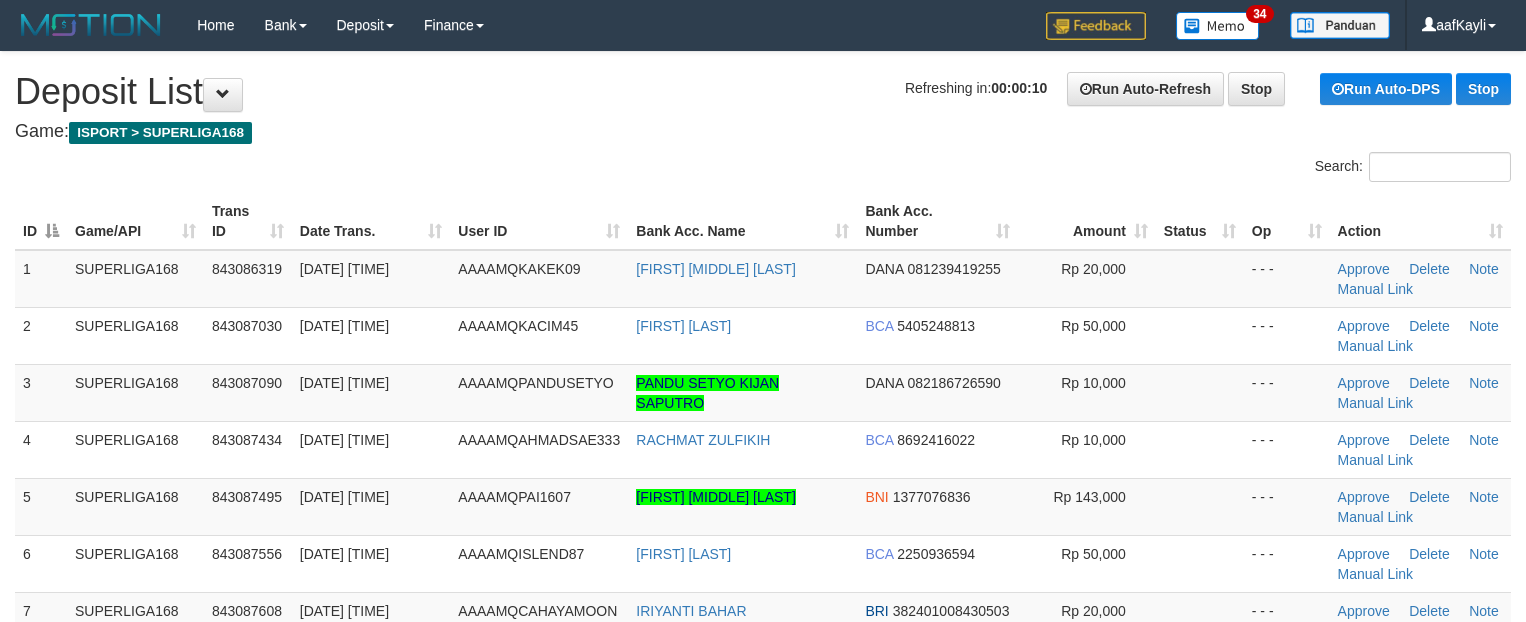 scroll, scrollTop: 0, scrollLeft: 0, axis: both 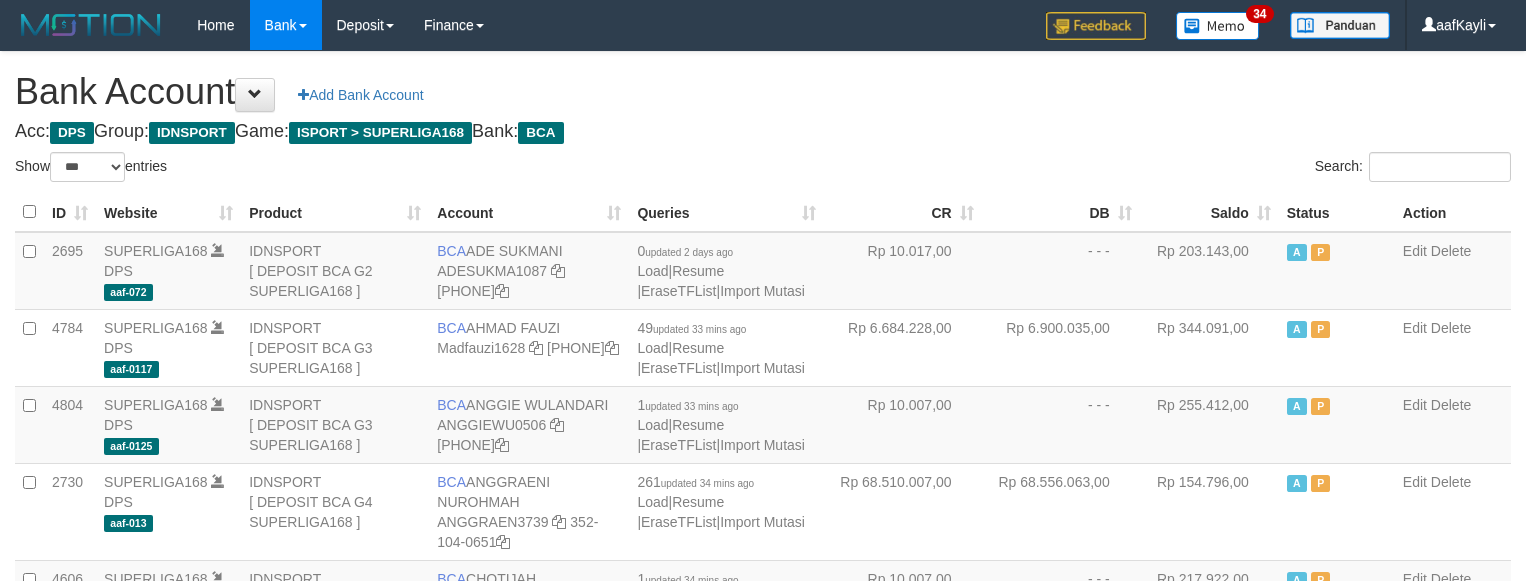 select on "***" 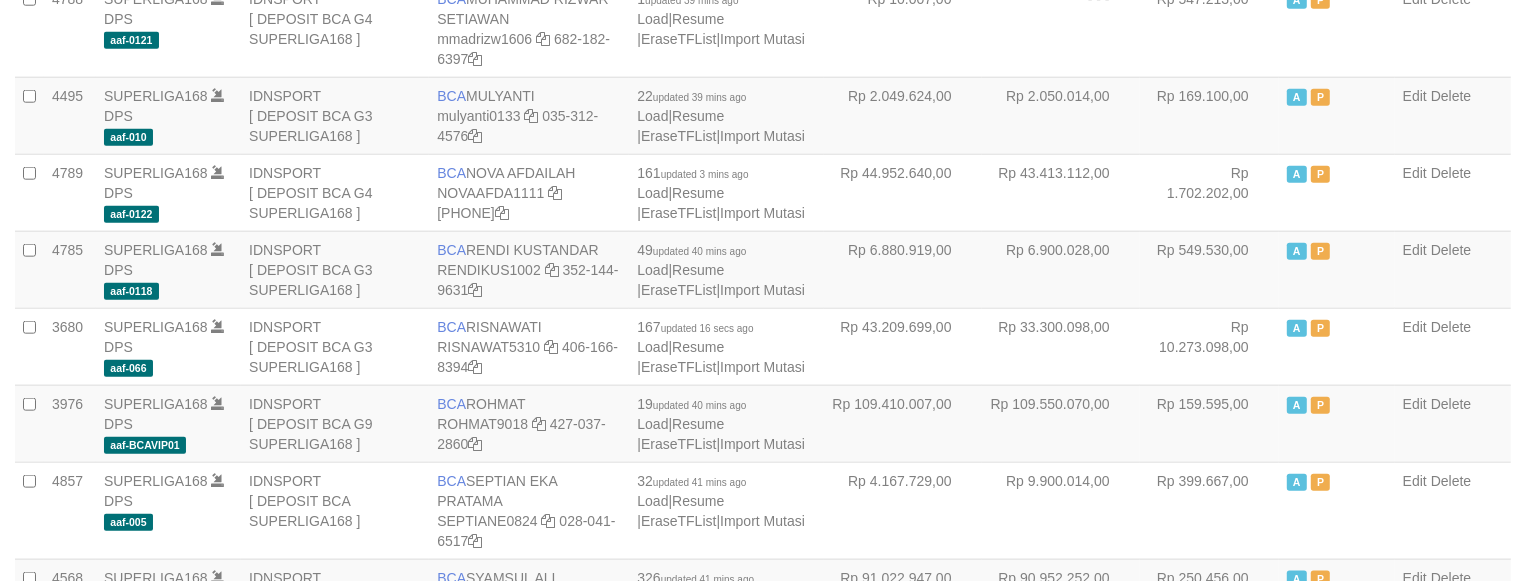 scroll, scrollTop: 1796, scrollLeft: 0, axis: vertical 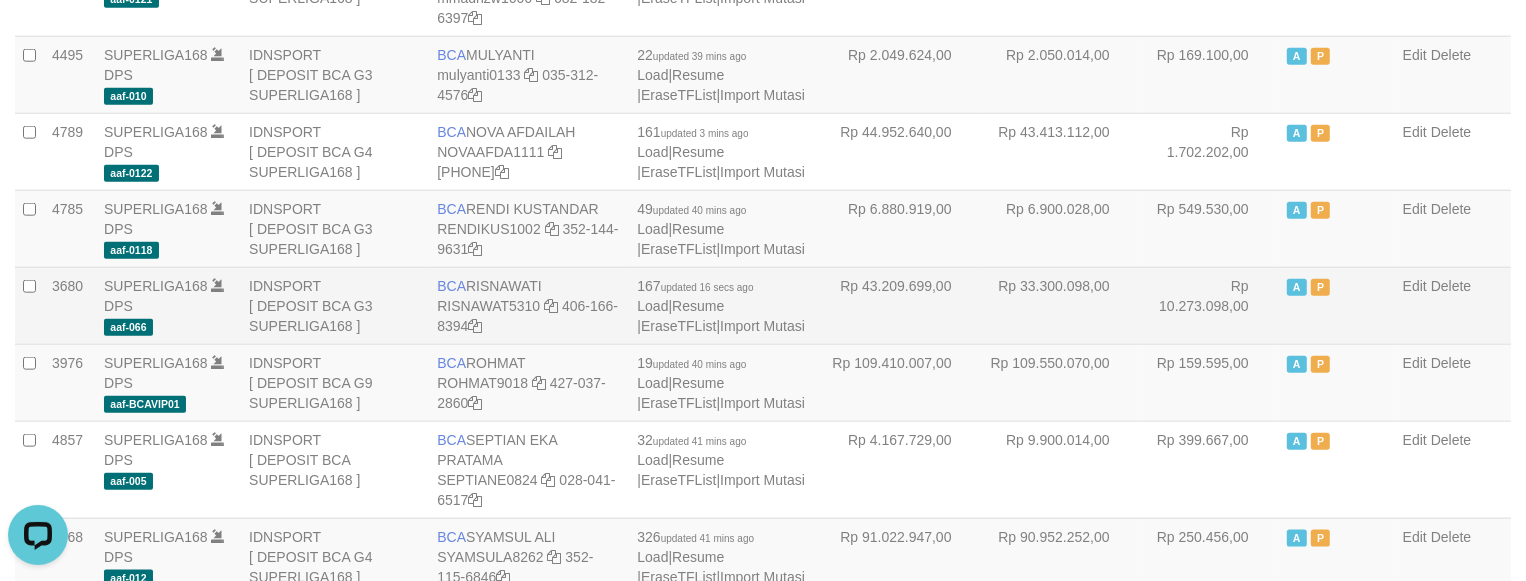click on "Rp 33.300.098,00" at bounding box center [1061, 305] 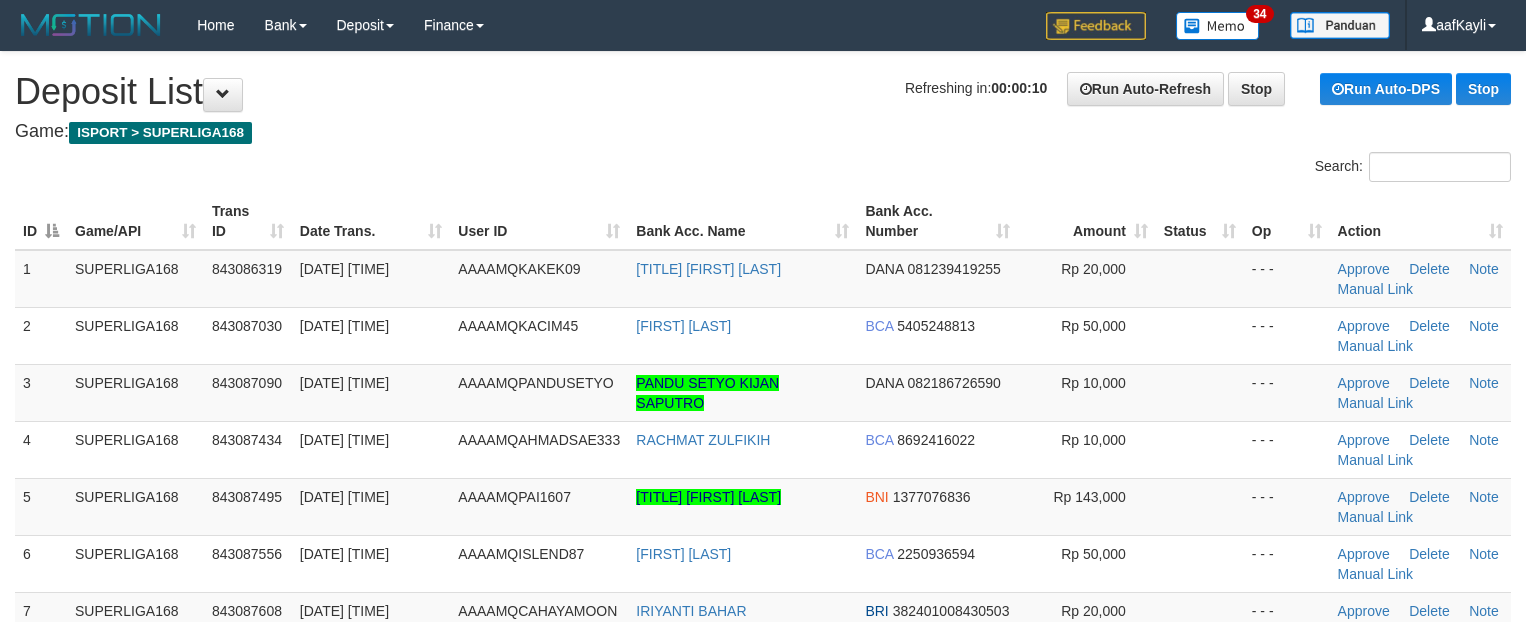 scroll, scrollTop: 0, scrollLeft: 0, axis: both 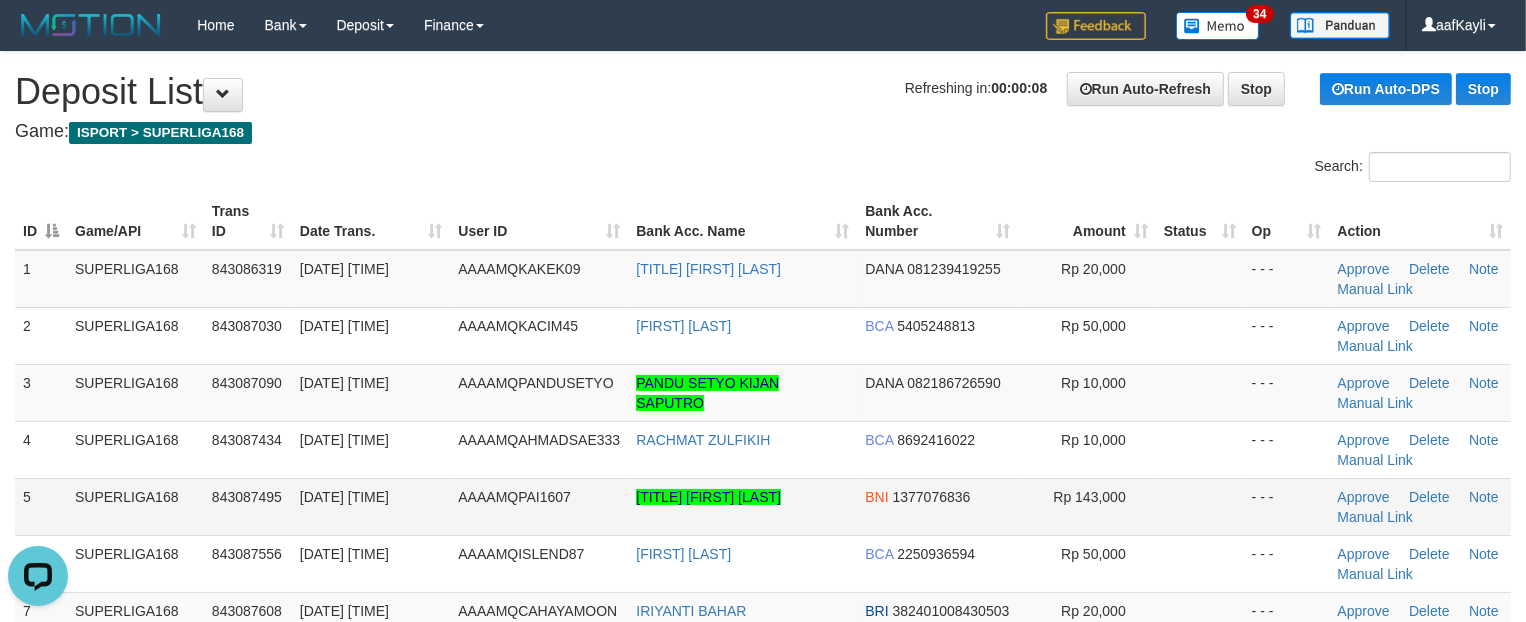 drag, startPoint x: 1112, startPoint y: 487, endPoint x: 1086, endPoint y: 483, distance: 26.305893 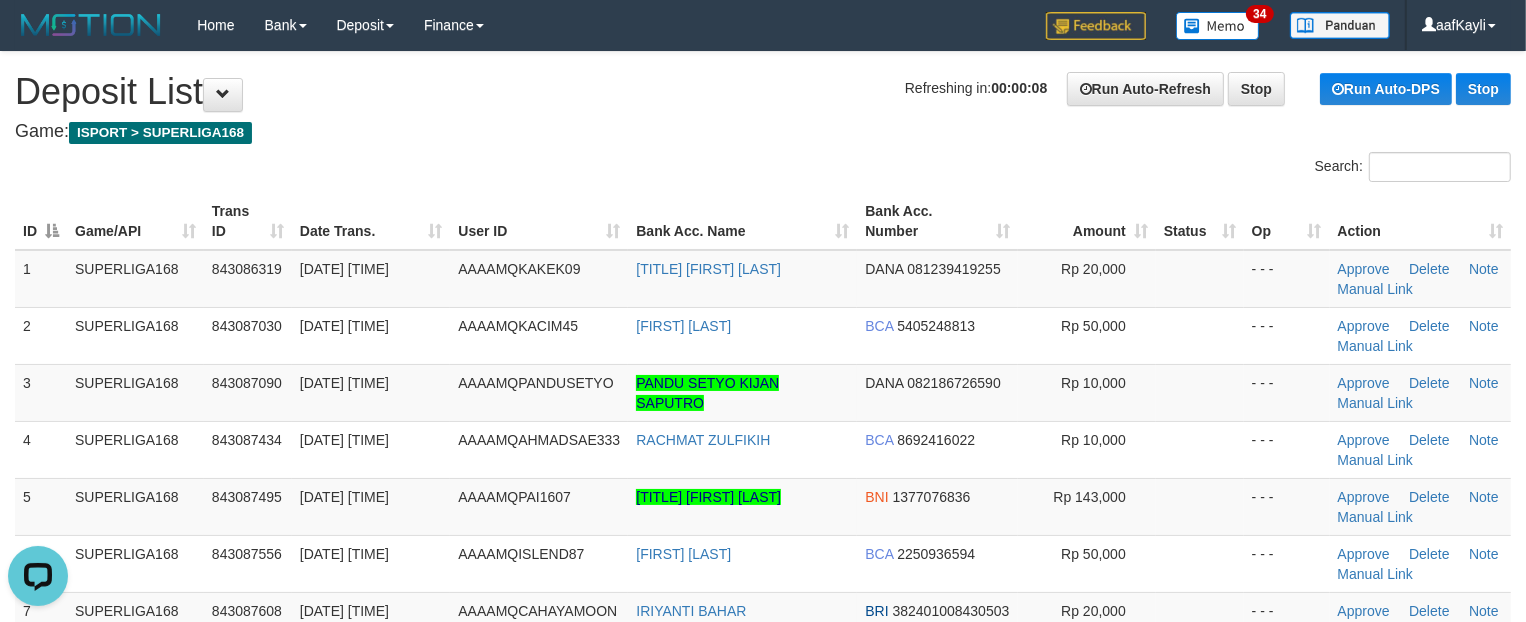 scroll, scrollTop: 711, scrollLeft: 0, axis: vertical 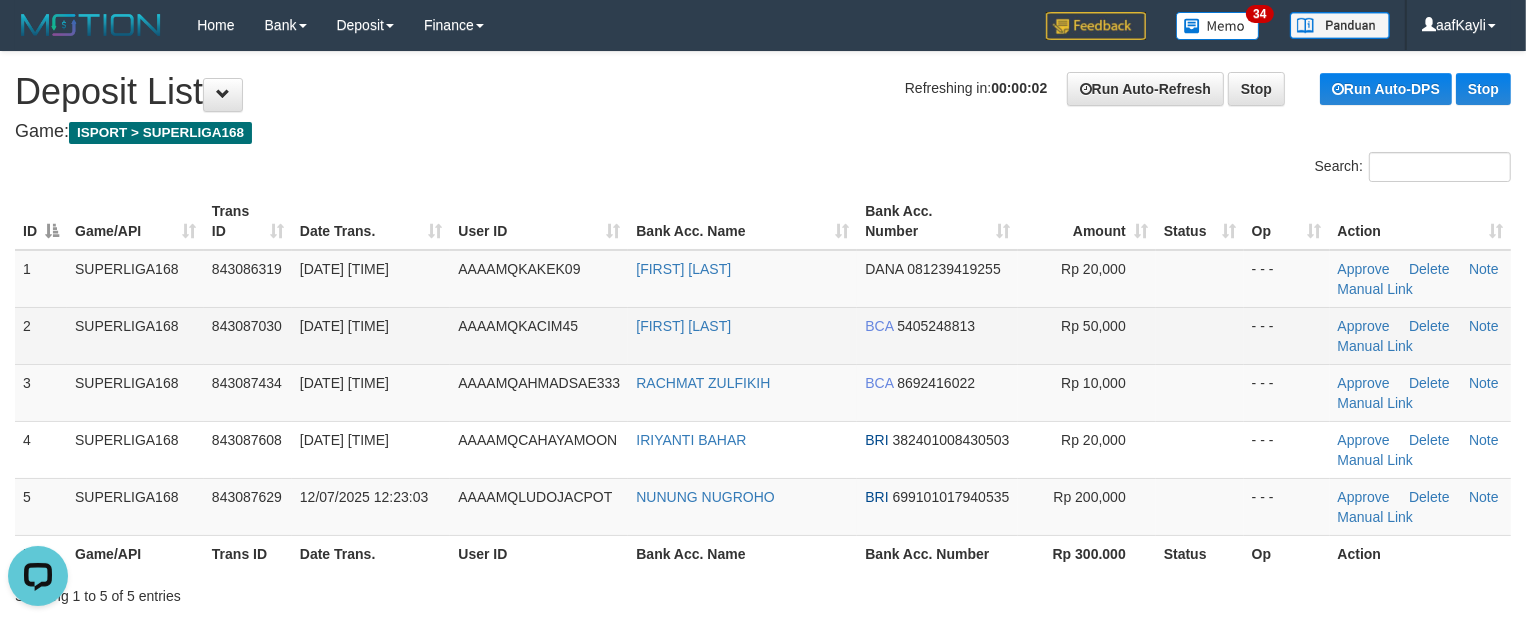 click at bounding box center [1200, 335] 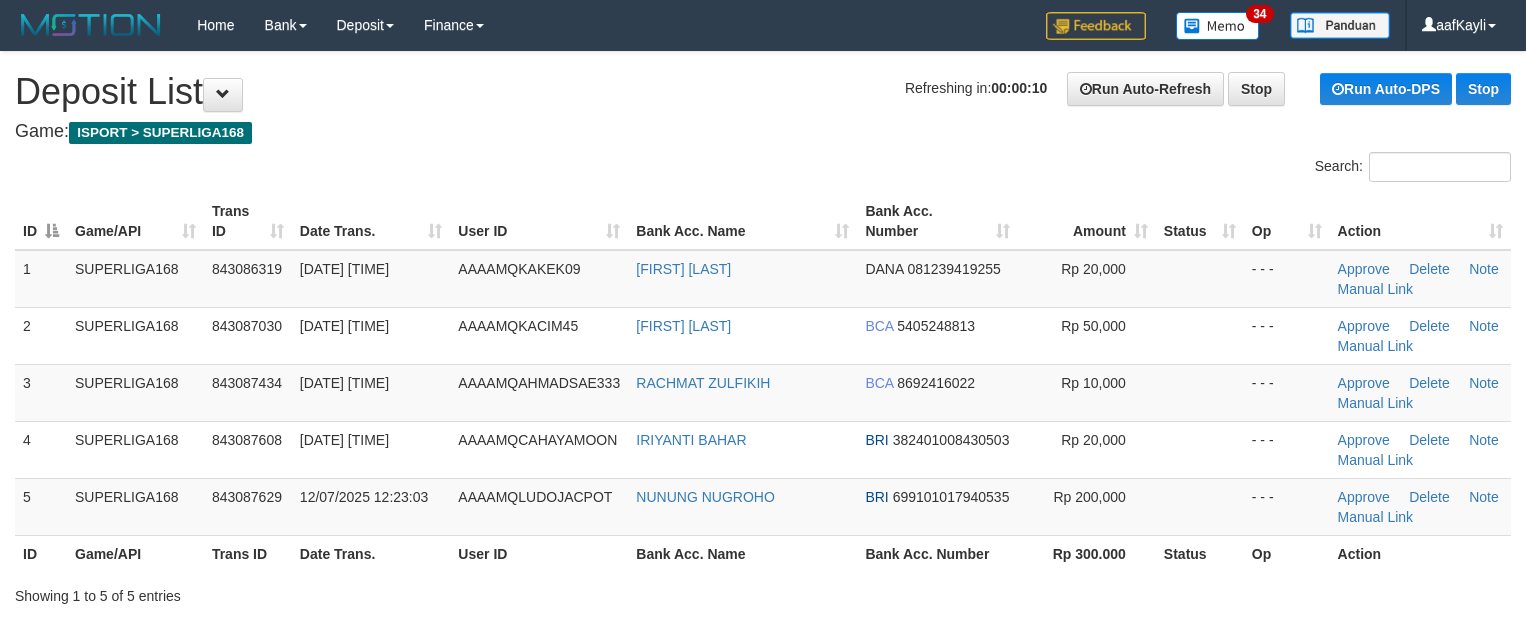 scroll, scrollTop: 0, scrollLeft: 0, axis: both 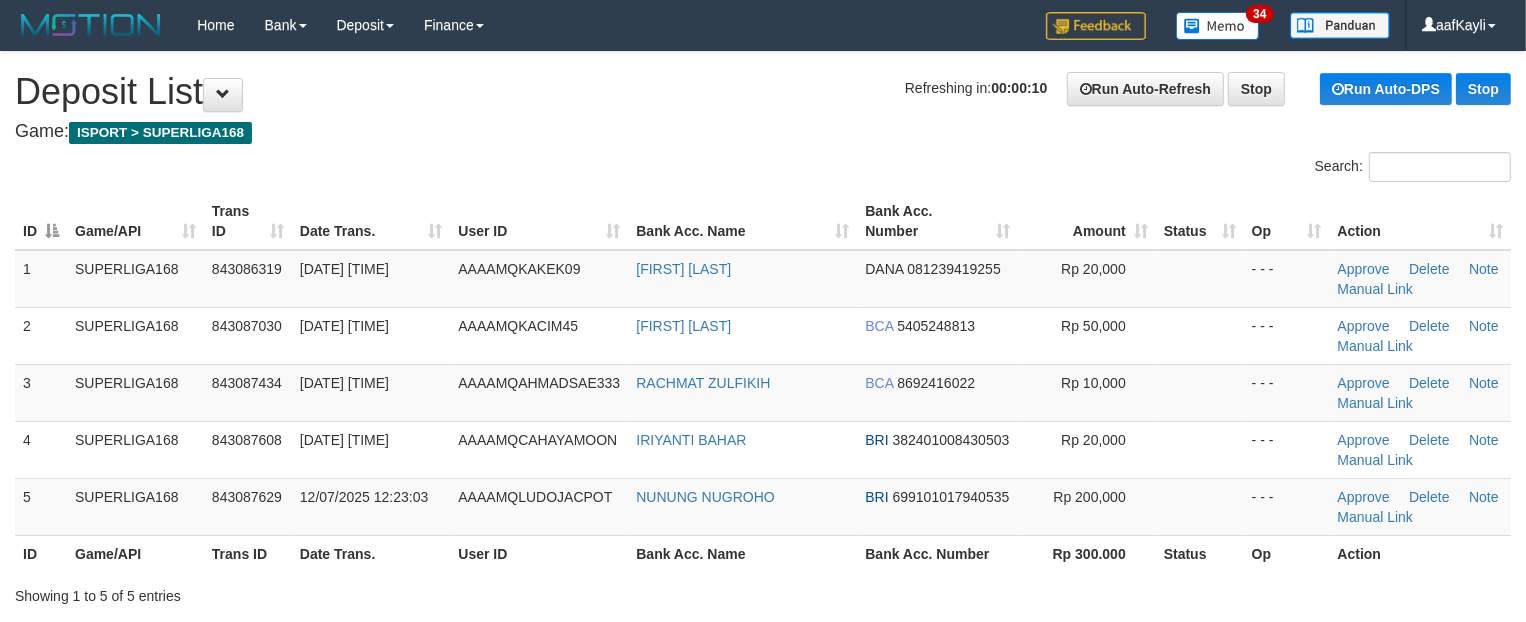 click at bounding box center (1200, 392) 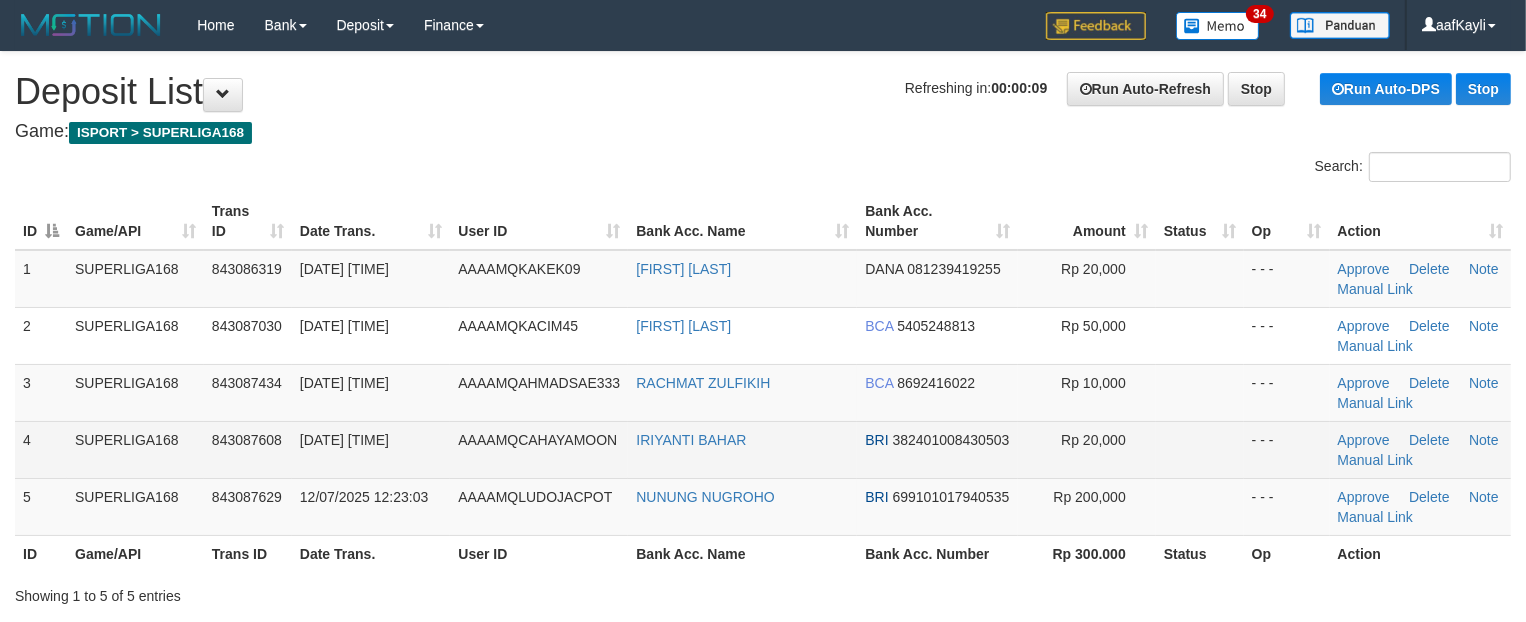 click at bounding box center (1200, 449) 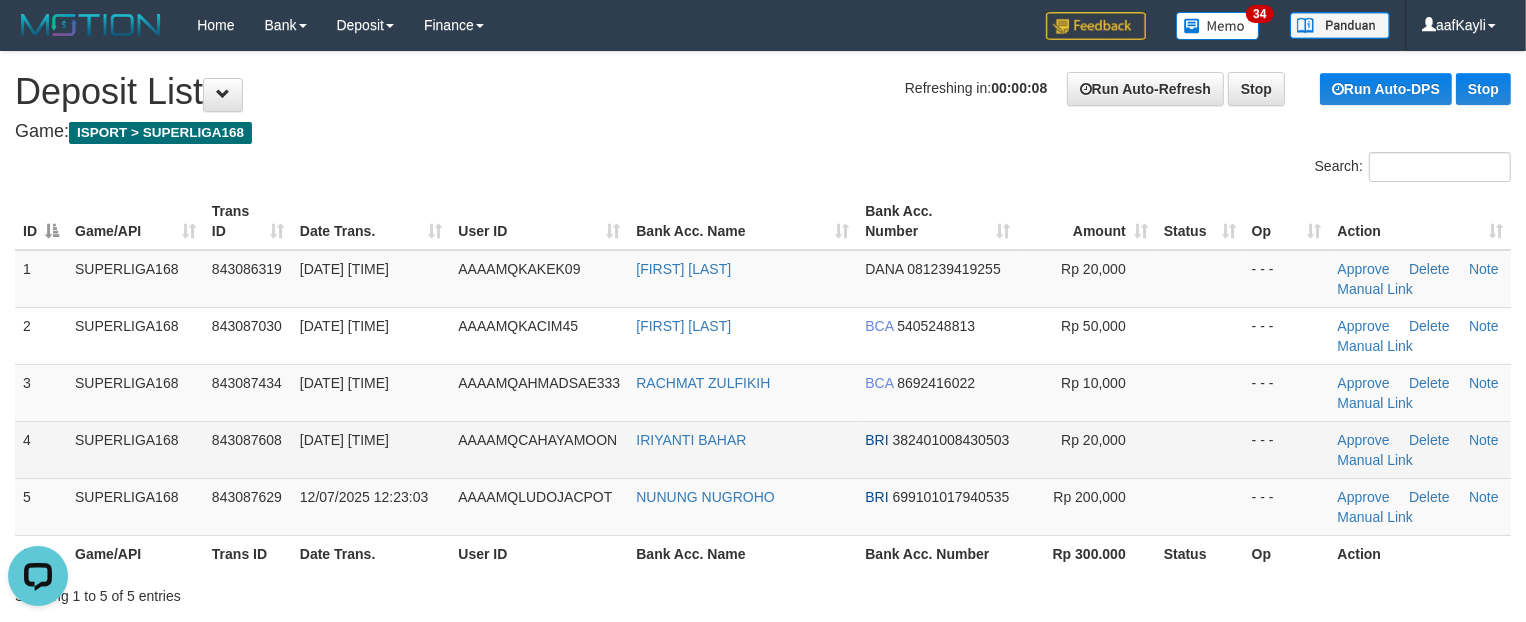 scroll, scrollTop: 0, scrollLeft: 0, axis: both 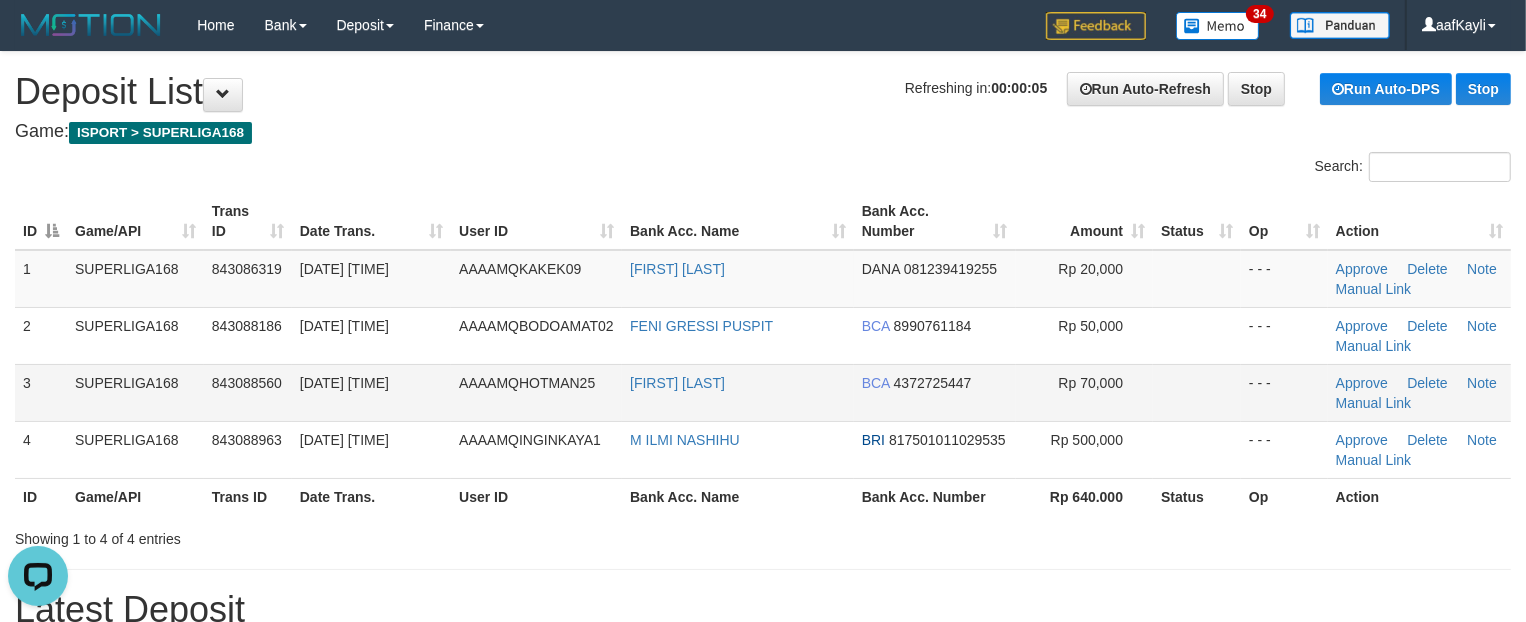 drag, startPoint x: 1257, startPoint y: 377, endPoint x: 1283, endPoint y: 378, distance: 26.019224 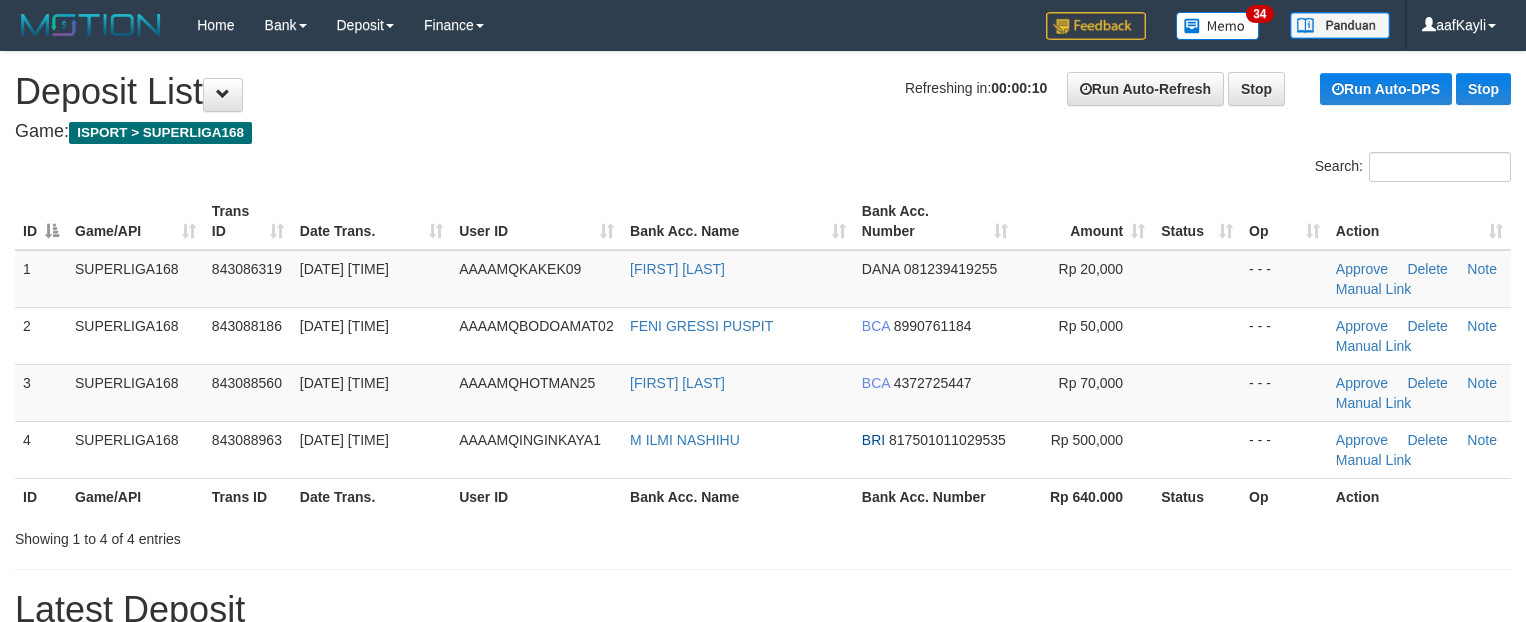 scroll, scrollTop: 0, scrollLeft: 0, axis: both 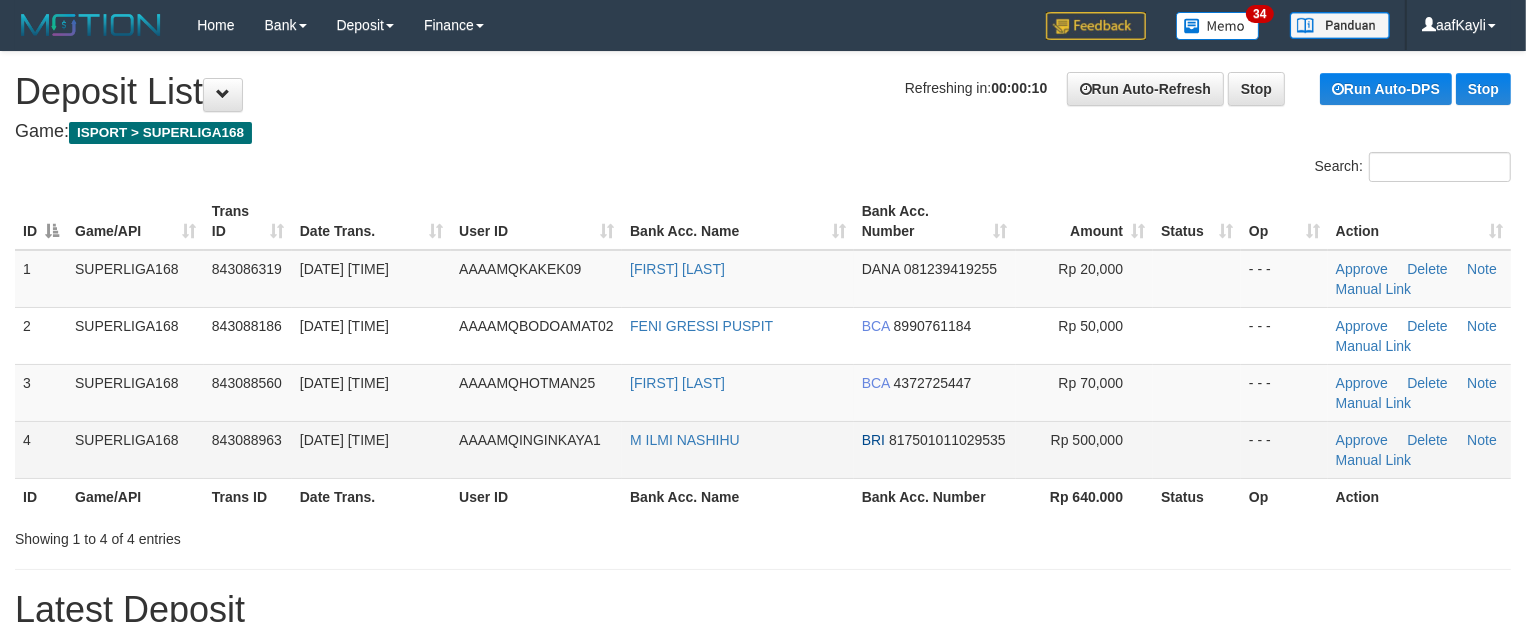 click on "- - -" at bounding box center (1284, 449) 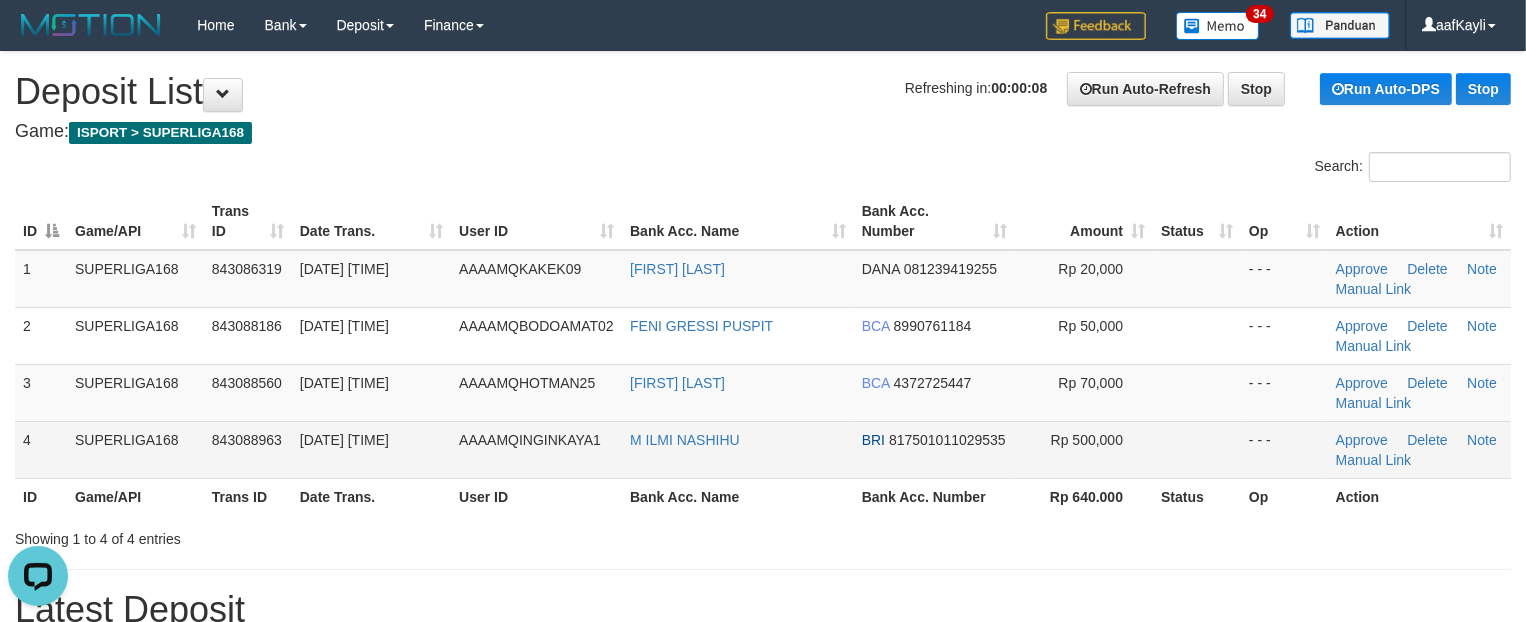 scroll, scrollTop: 0, scrollLeft: 0, axis: both 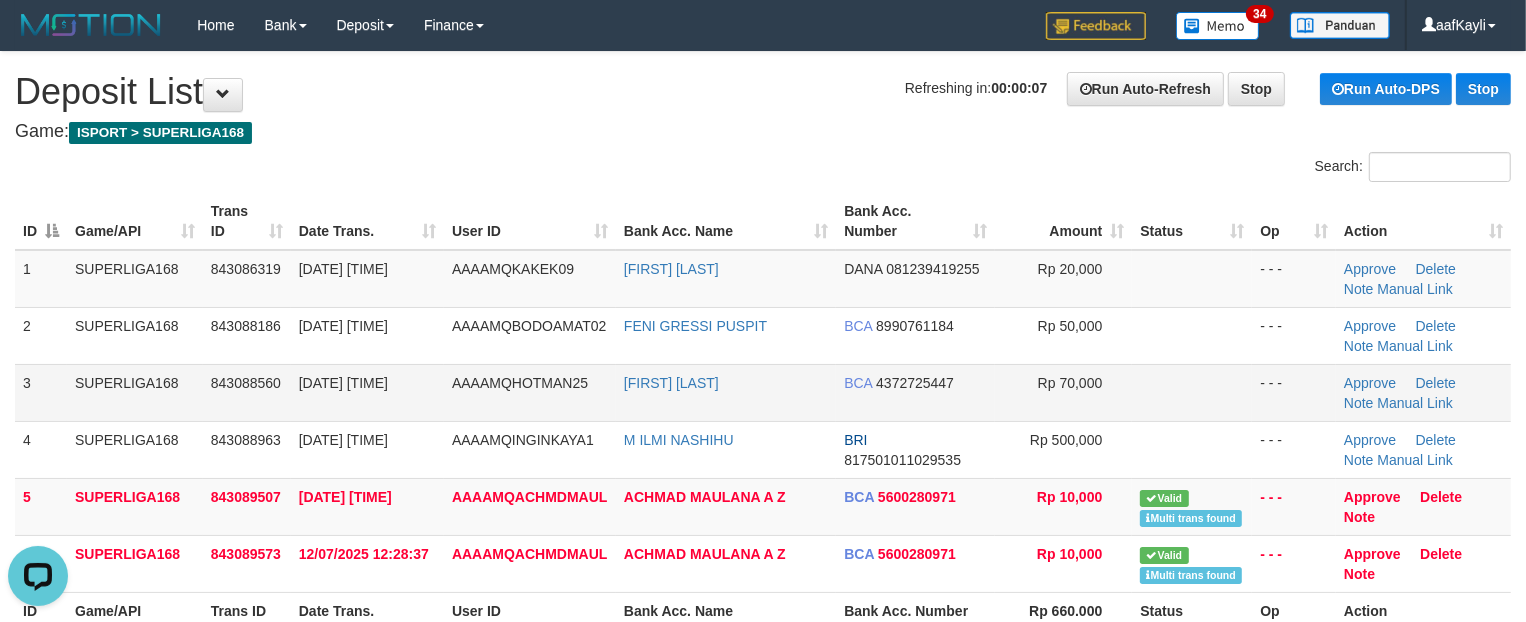 click at bounding box center [1192, 392] 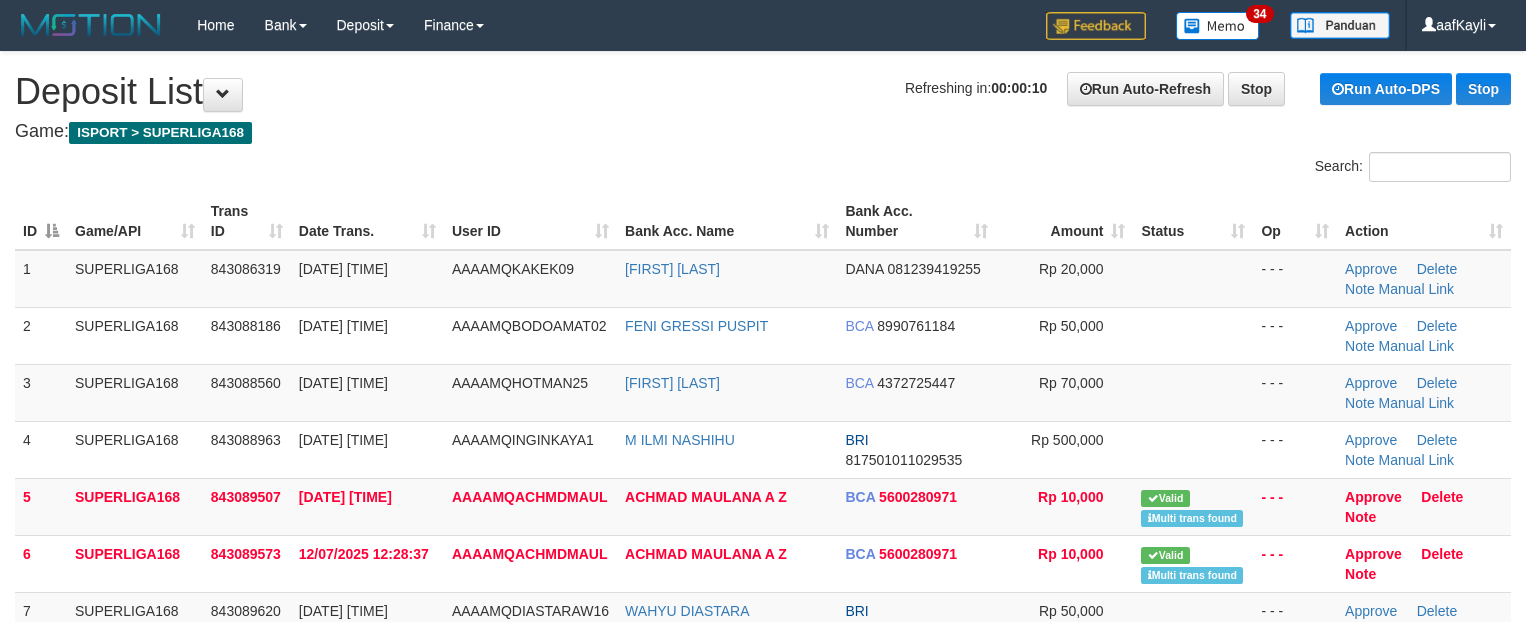 scroll, scrollTop: 0, scrollLeft: 0, axis: both 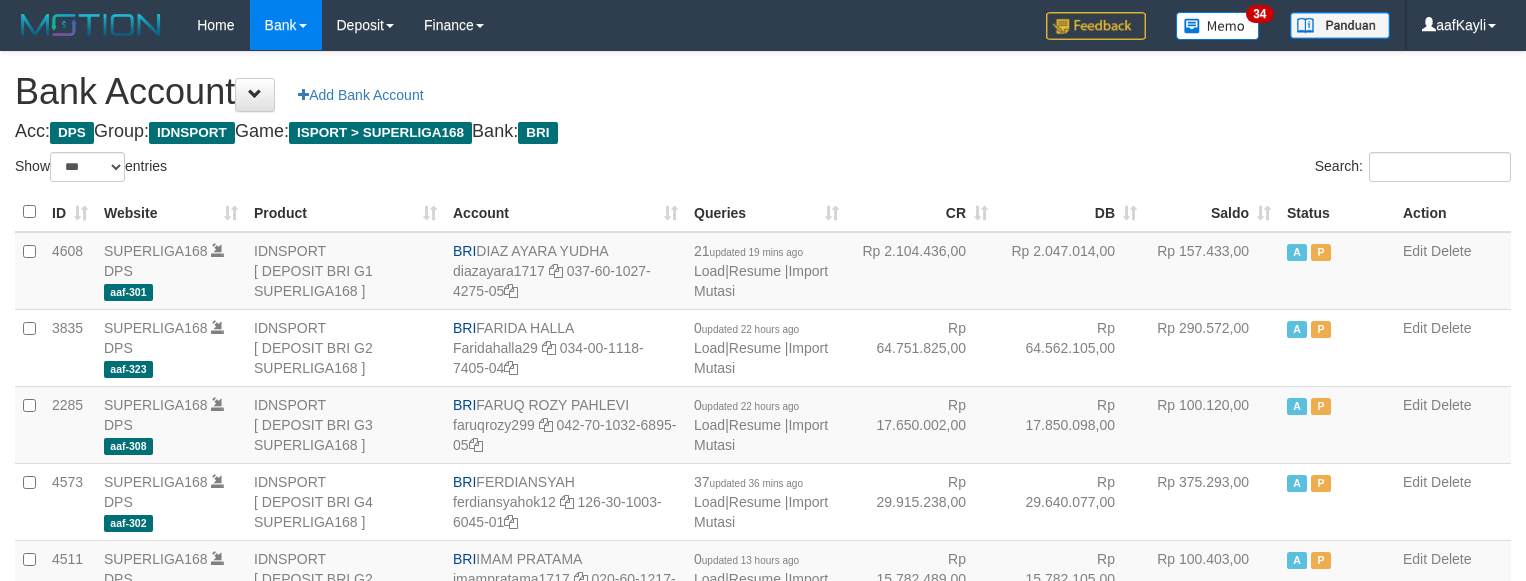 select on "***" 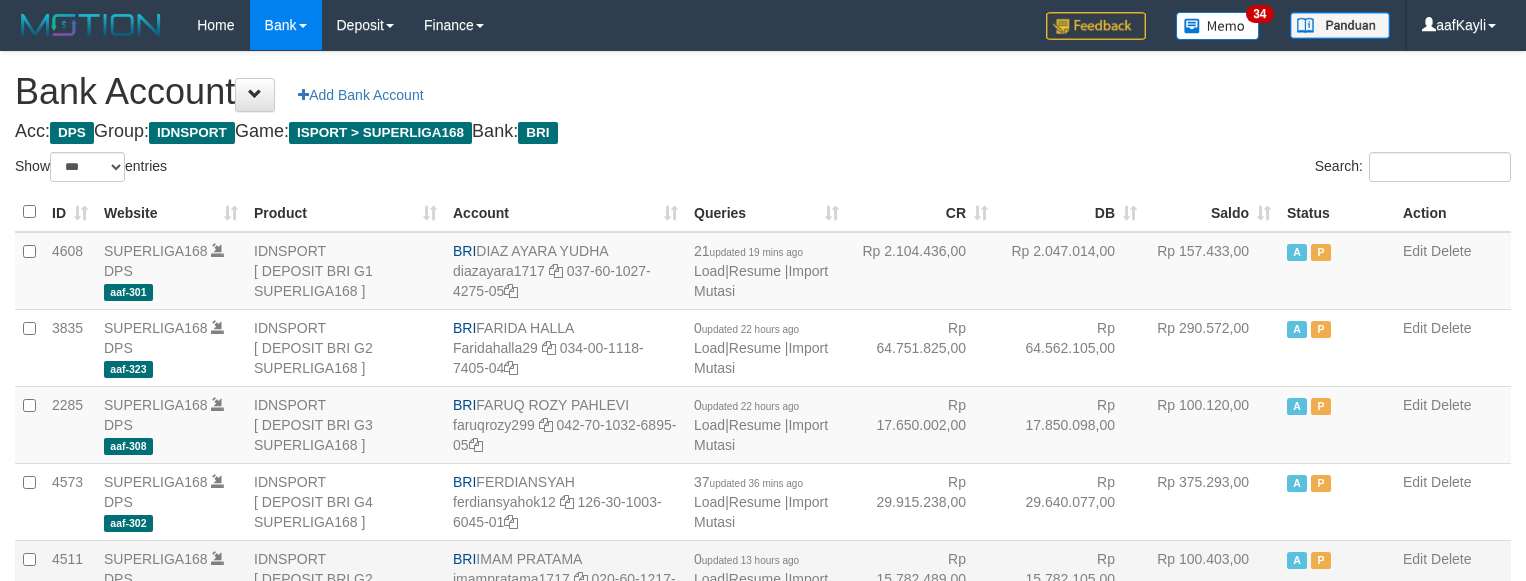 scroll, scrollTop: 268, scrollLeft: 0, axis: vertical 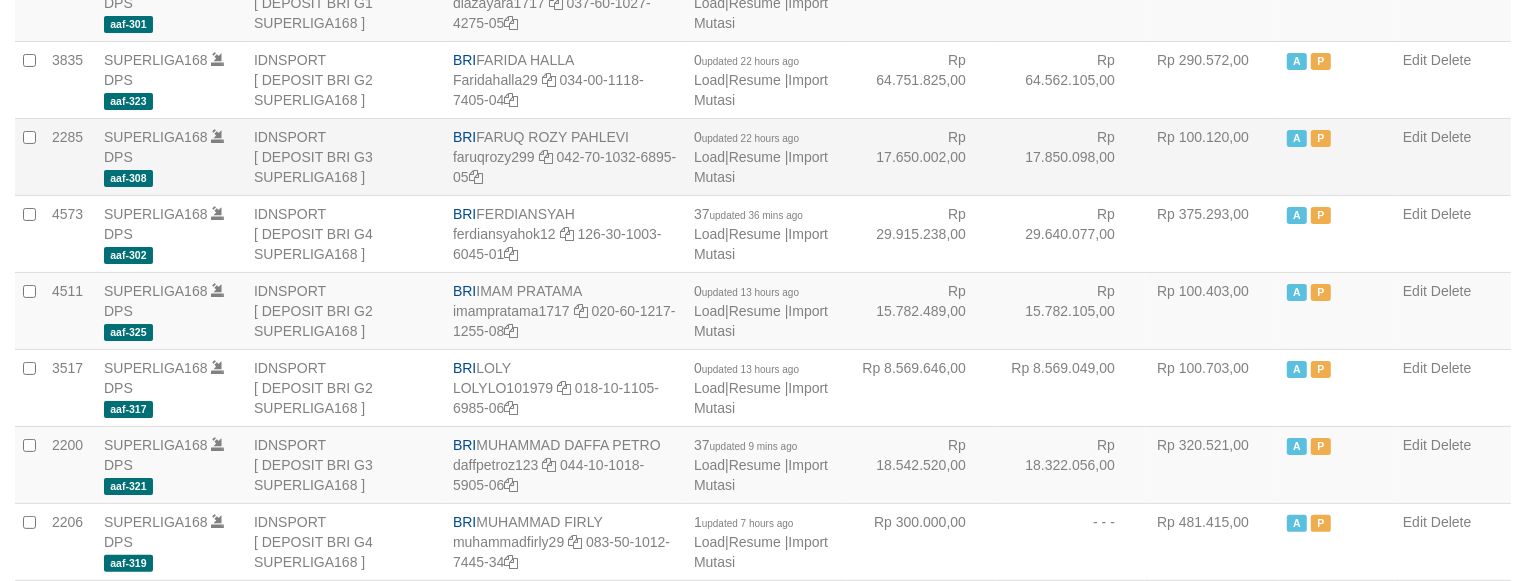 click on "Rp 17.850.098,00" at bounding box center (1070, 156) 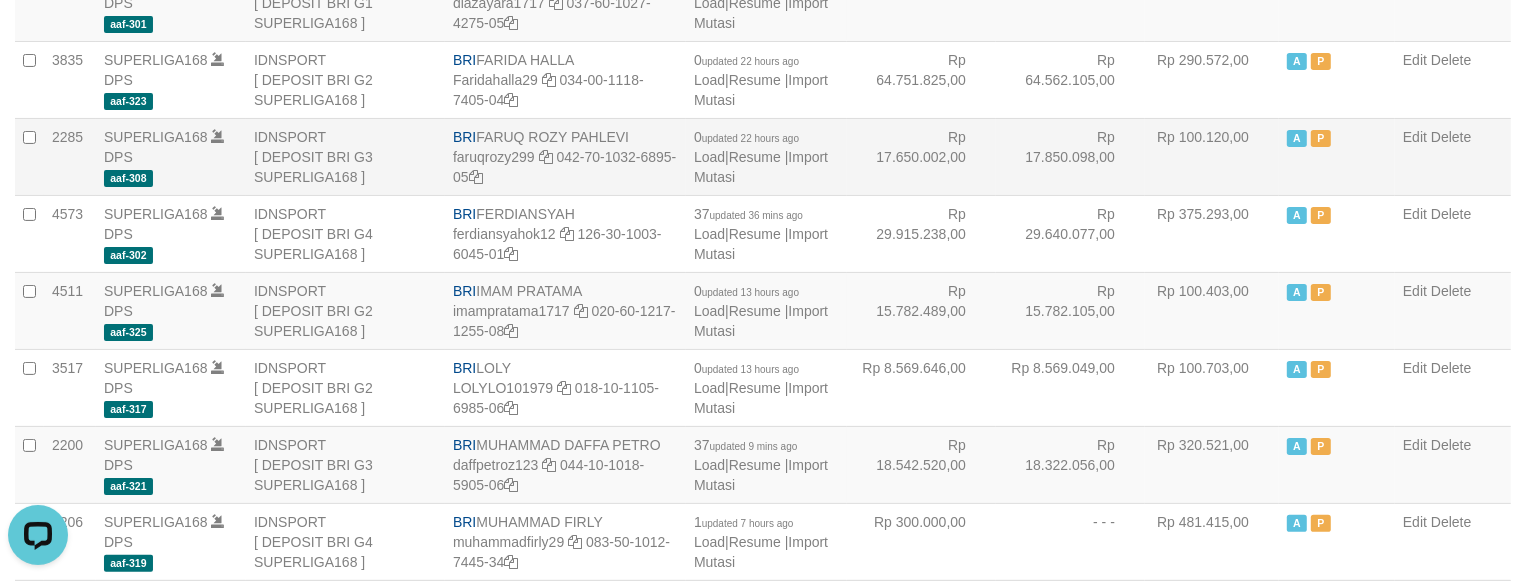 scroll, scrollTop: 0, scrollLeft: 0, axis: both 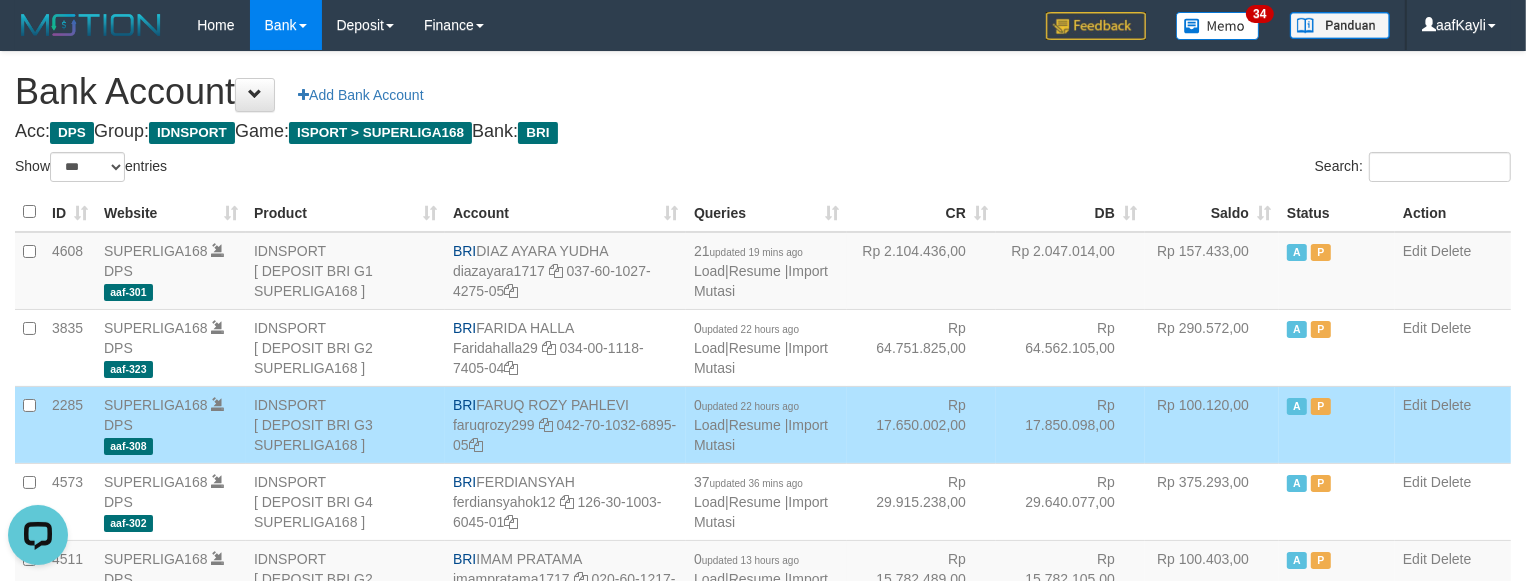 click on "Search:" at bounding box center [1144, 169] 